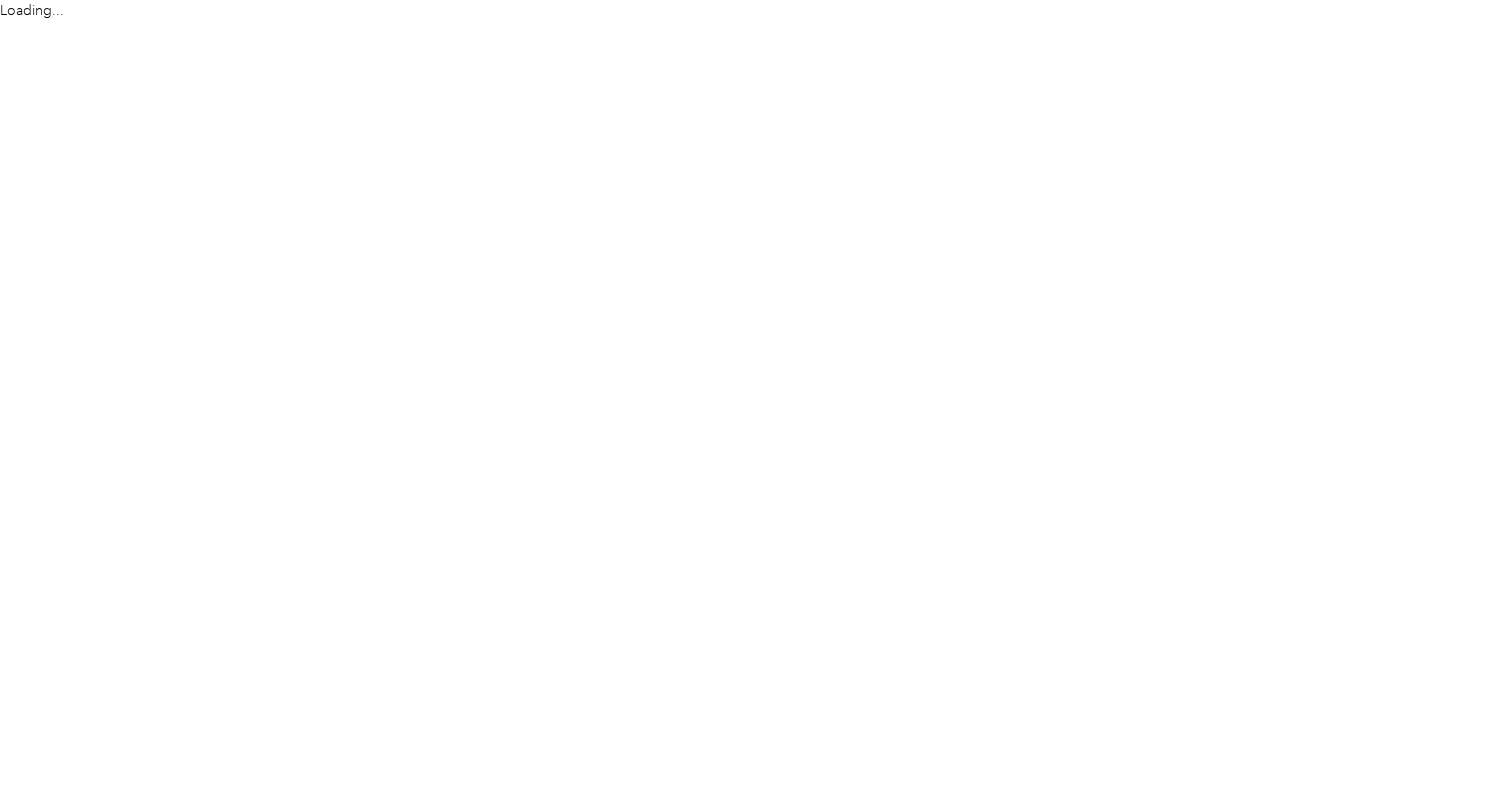 scroll, scrollTop: 0, scrollLeft: 0, axis: both 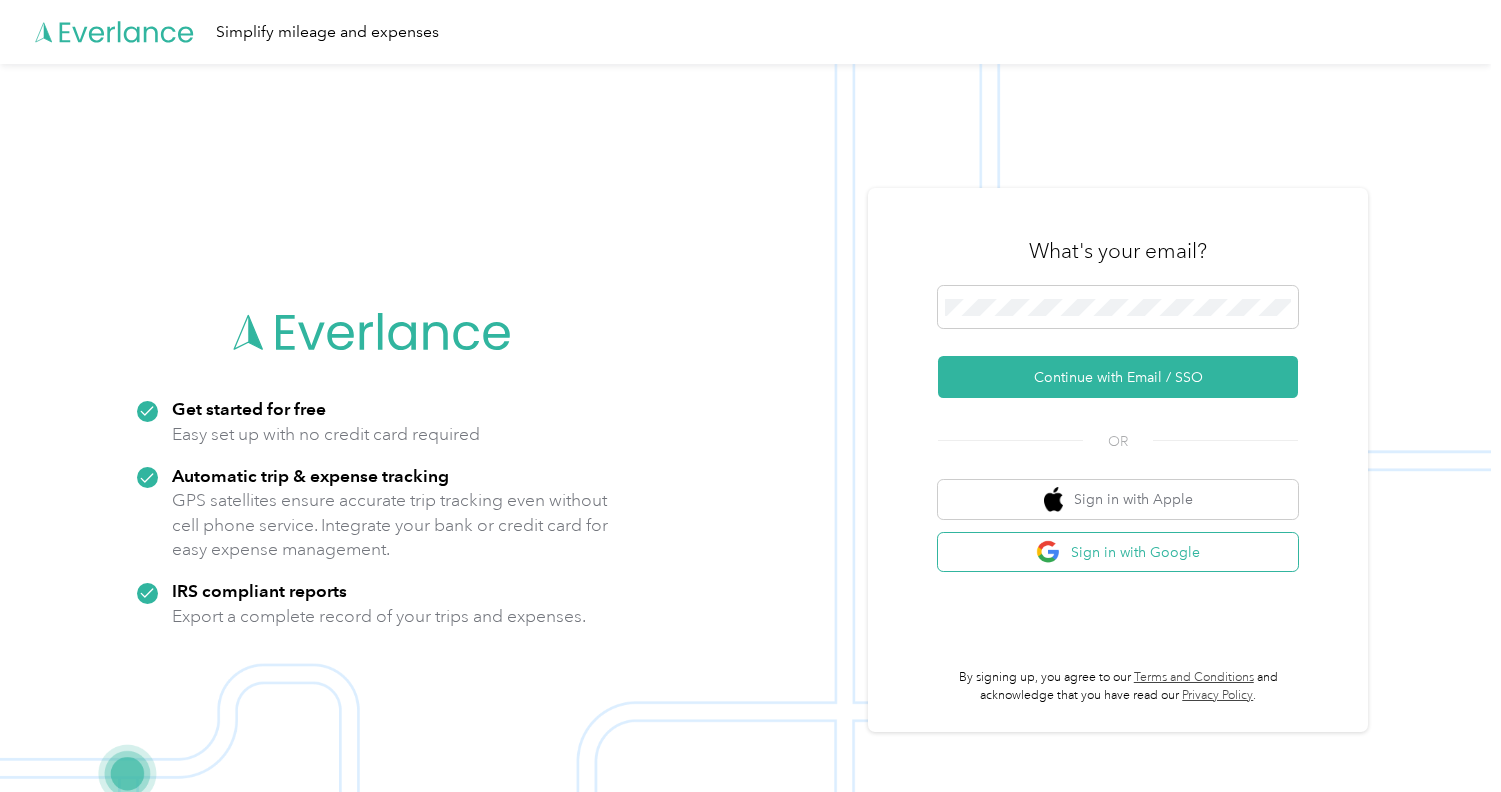 click at bounding box center (1048, 552) 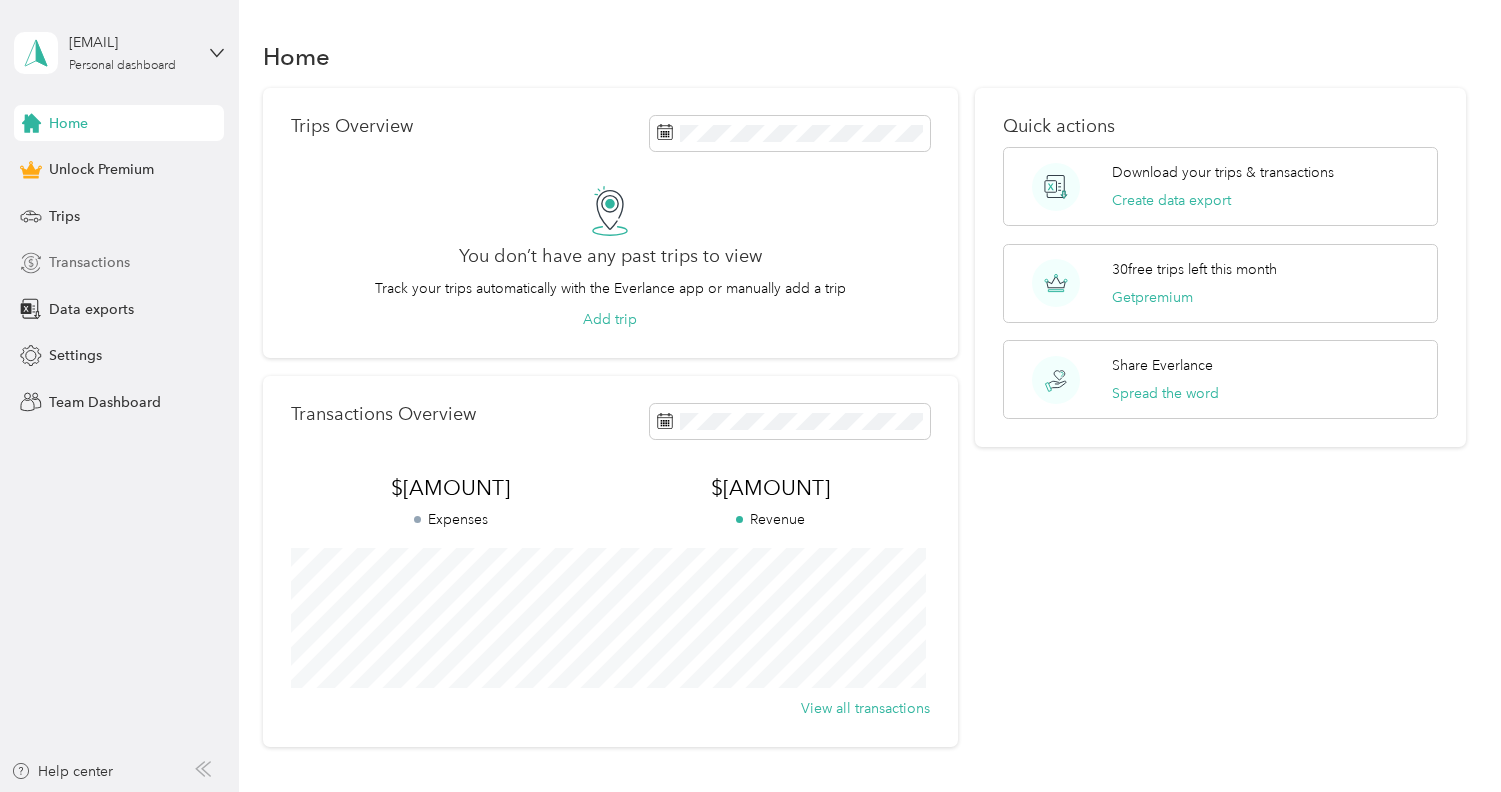click on "Transactions" at bounding box center (89, 262) 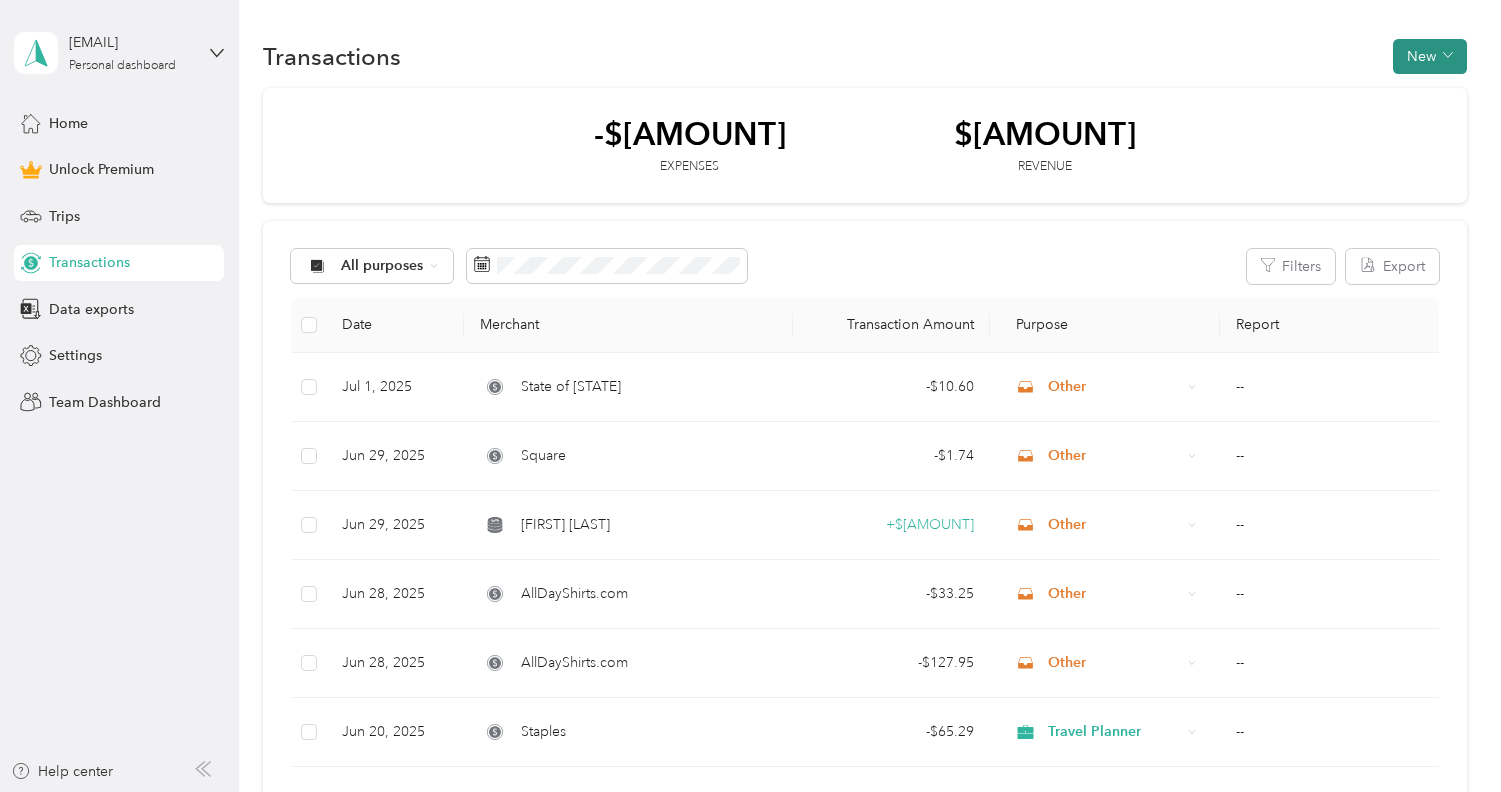 click on "New" at bounding box center [1430, 56] 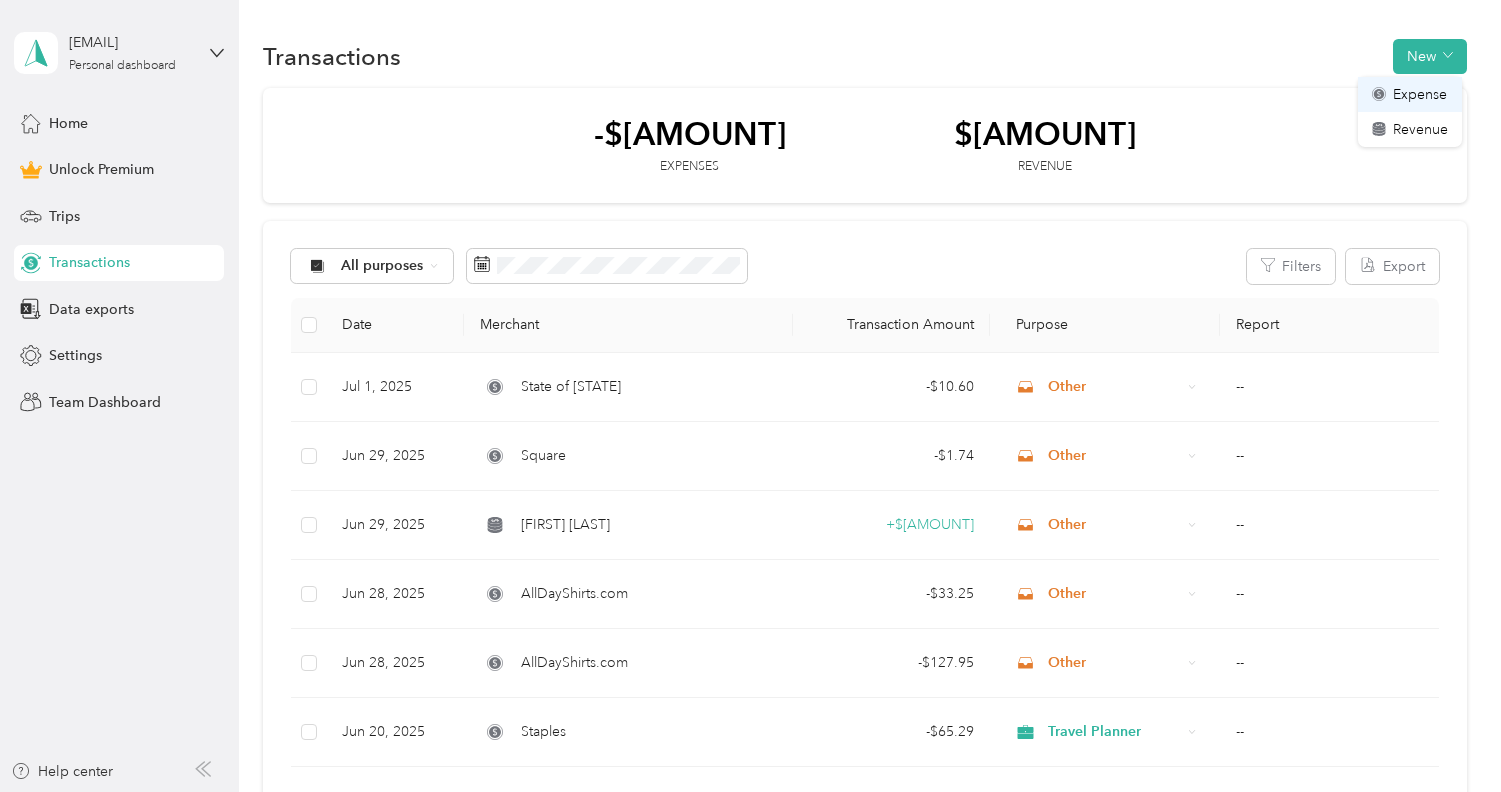 click on "Expense" at bounding box center (1420, 94) 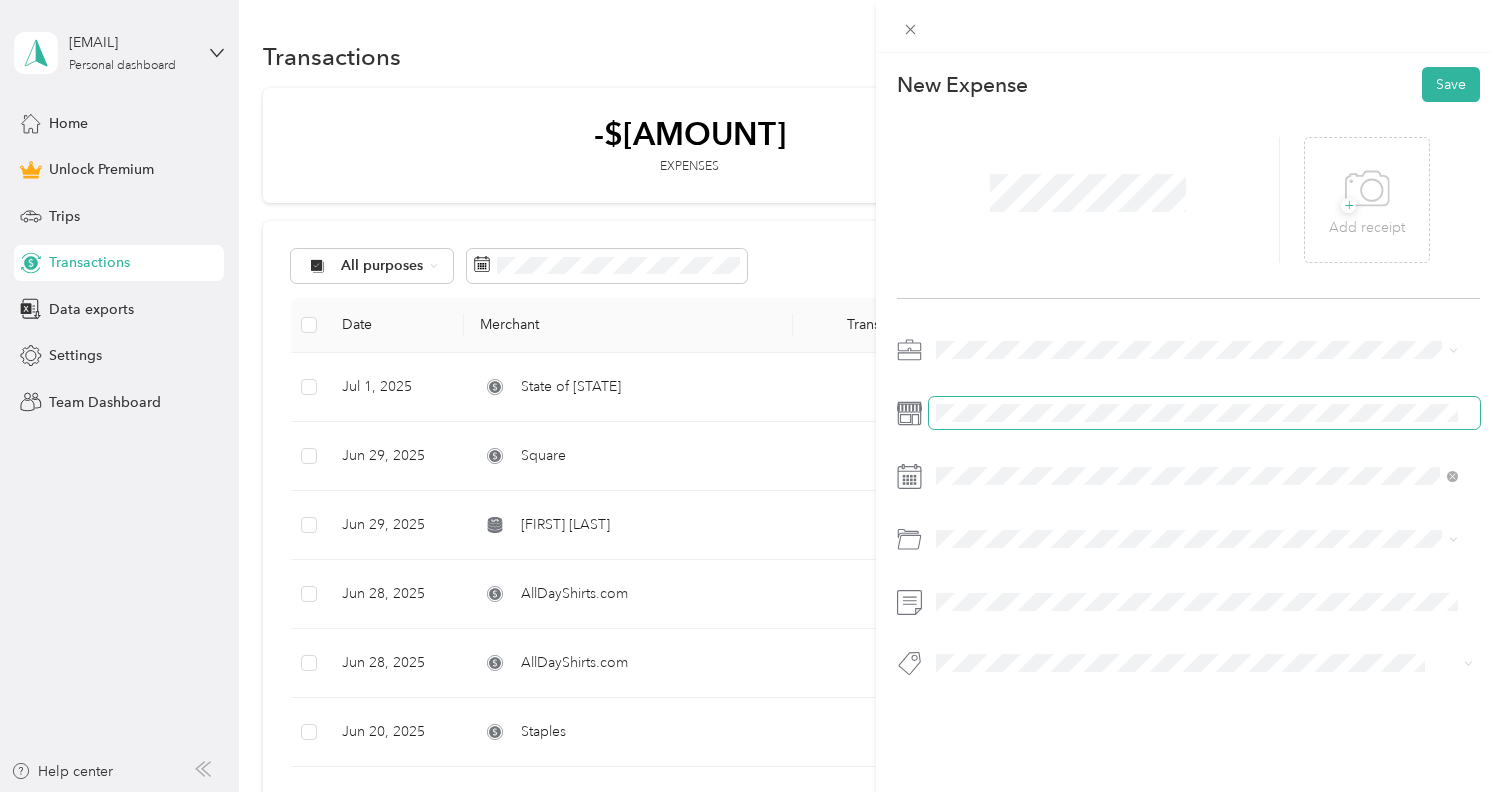 click at bounding box center [1204, 413] 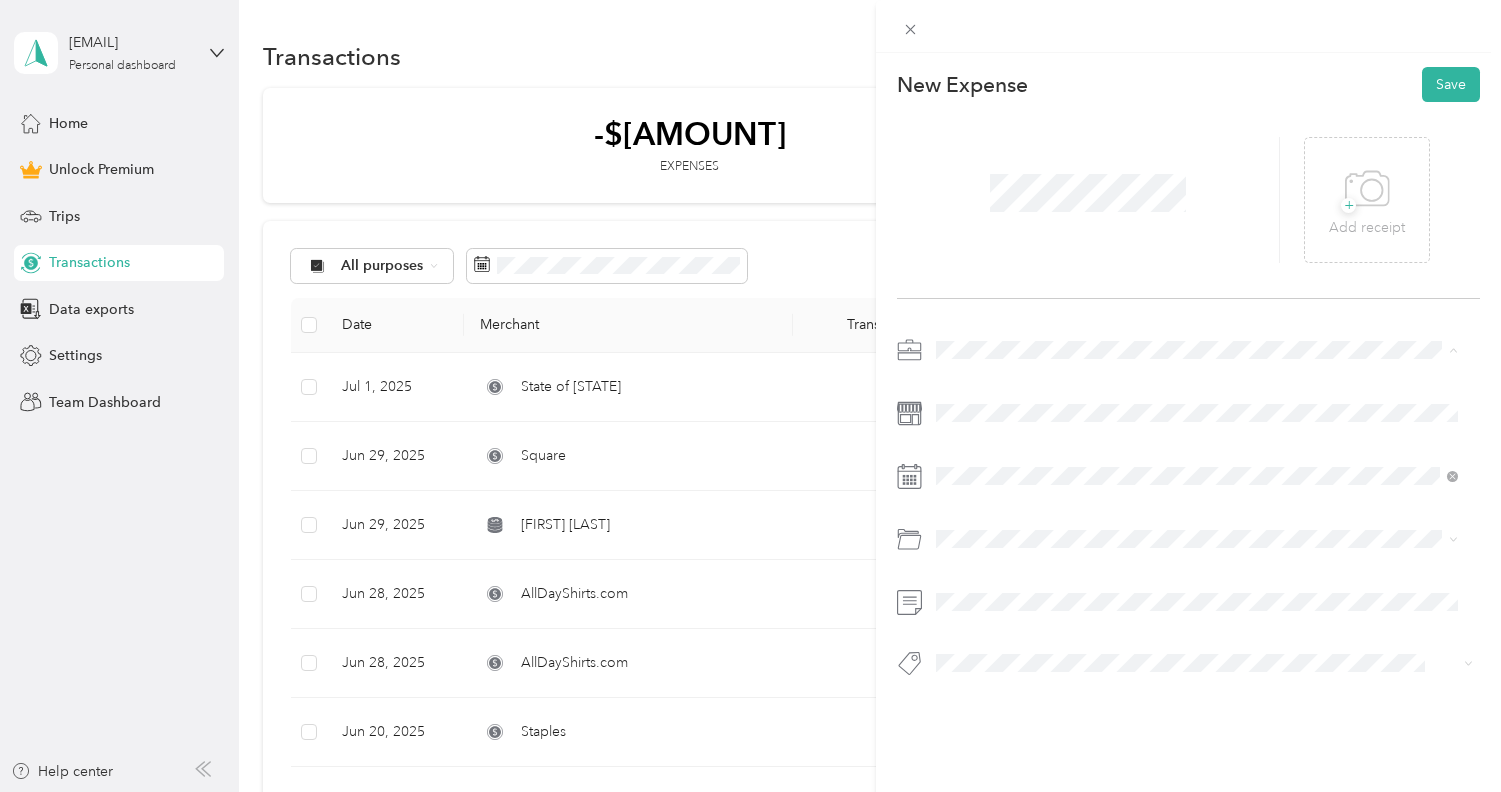 click on "Travel Planner" at bounding box center (1197, 455) 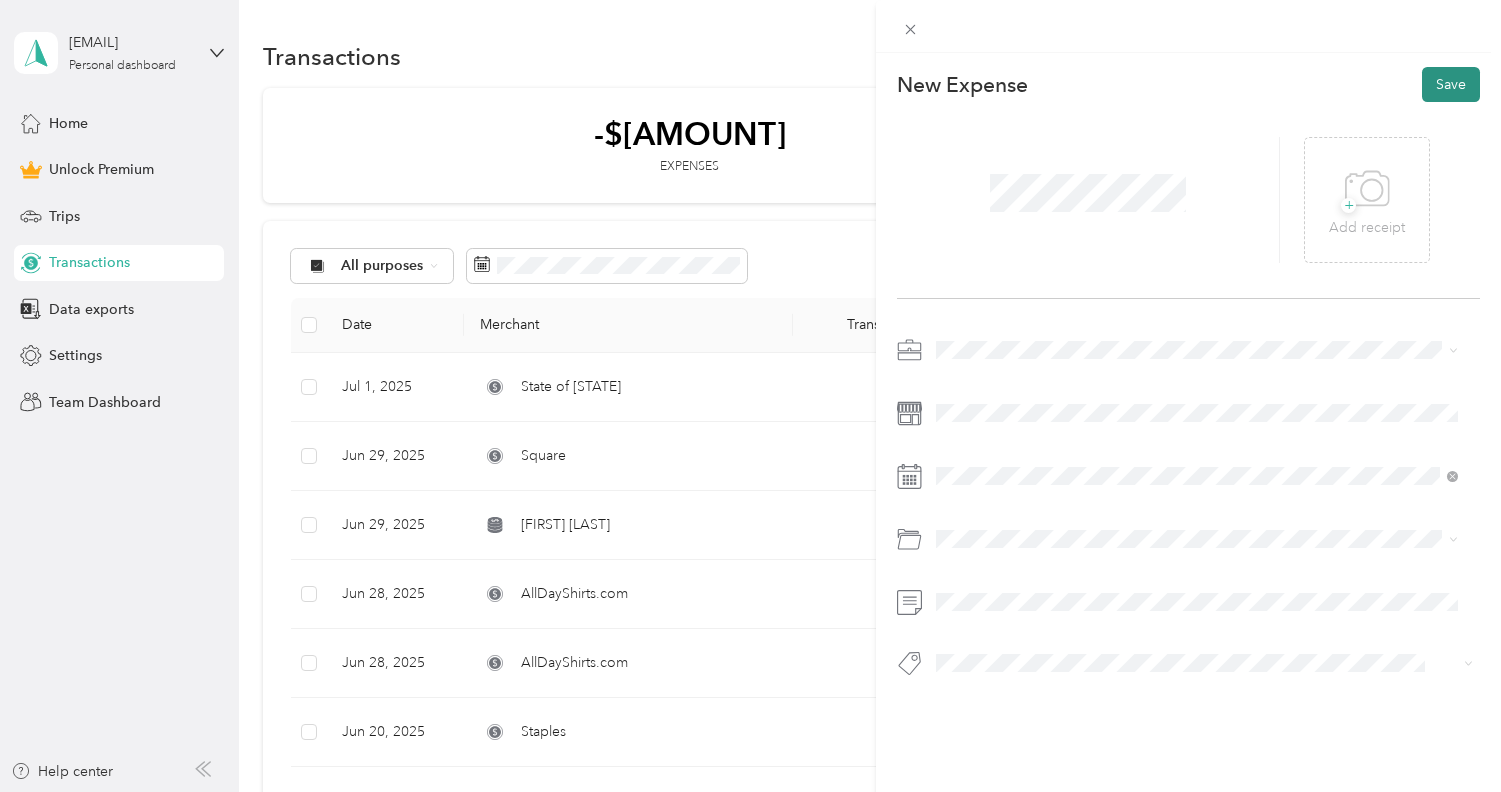 click on "Save" at bounding box center [1451, 84] 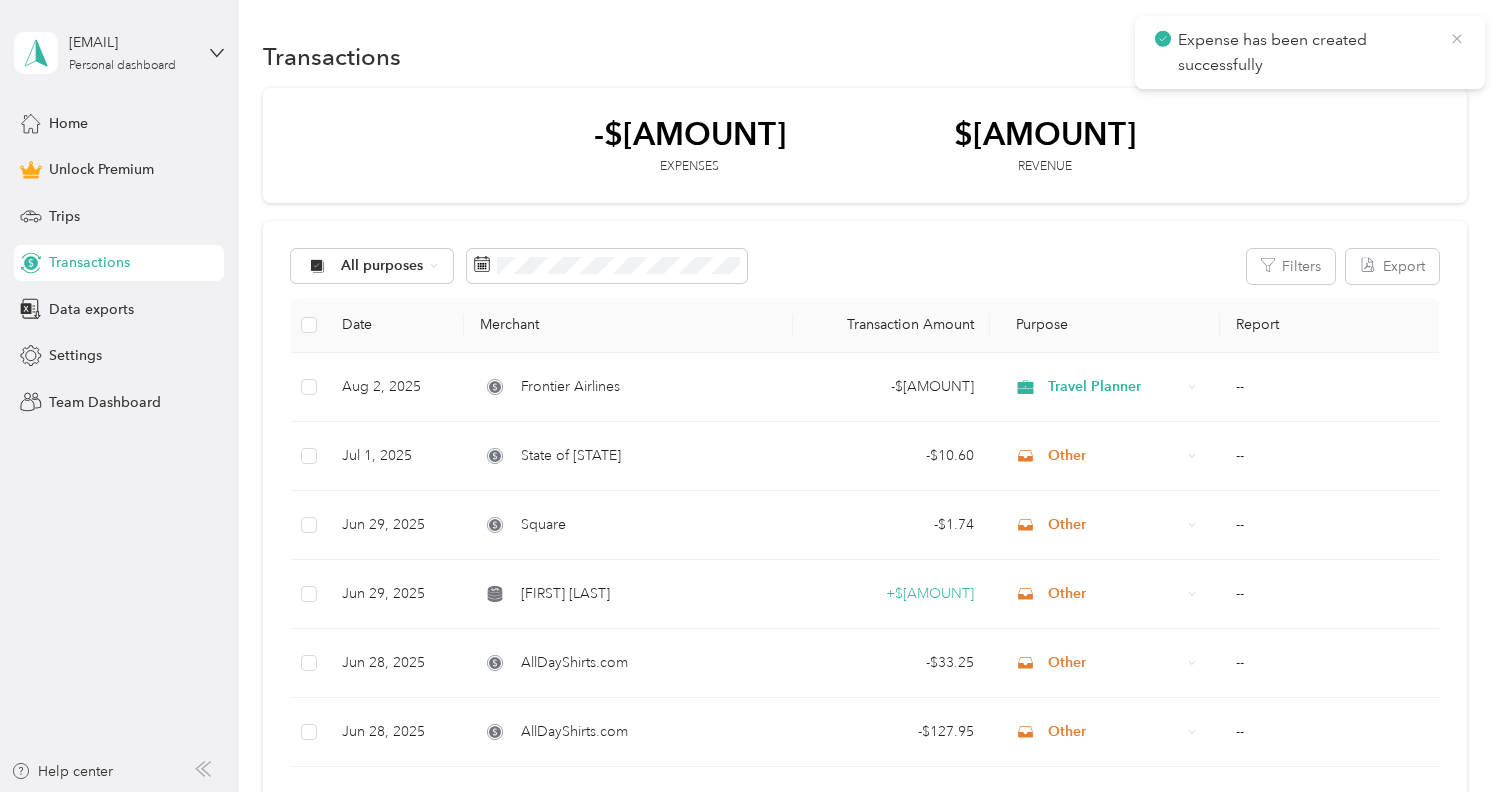 click 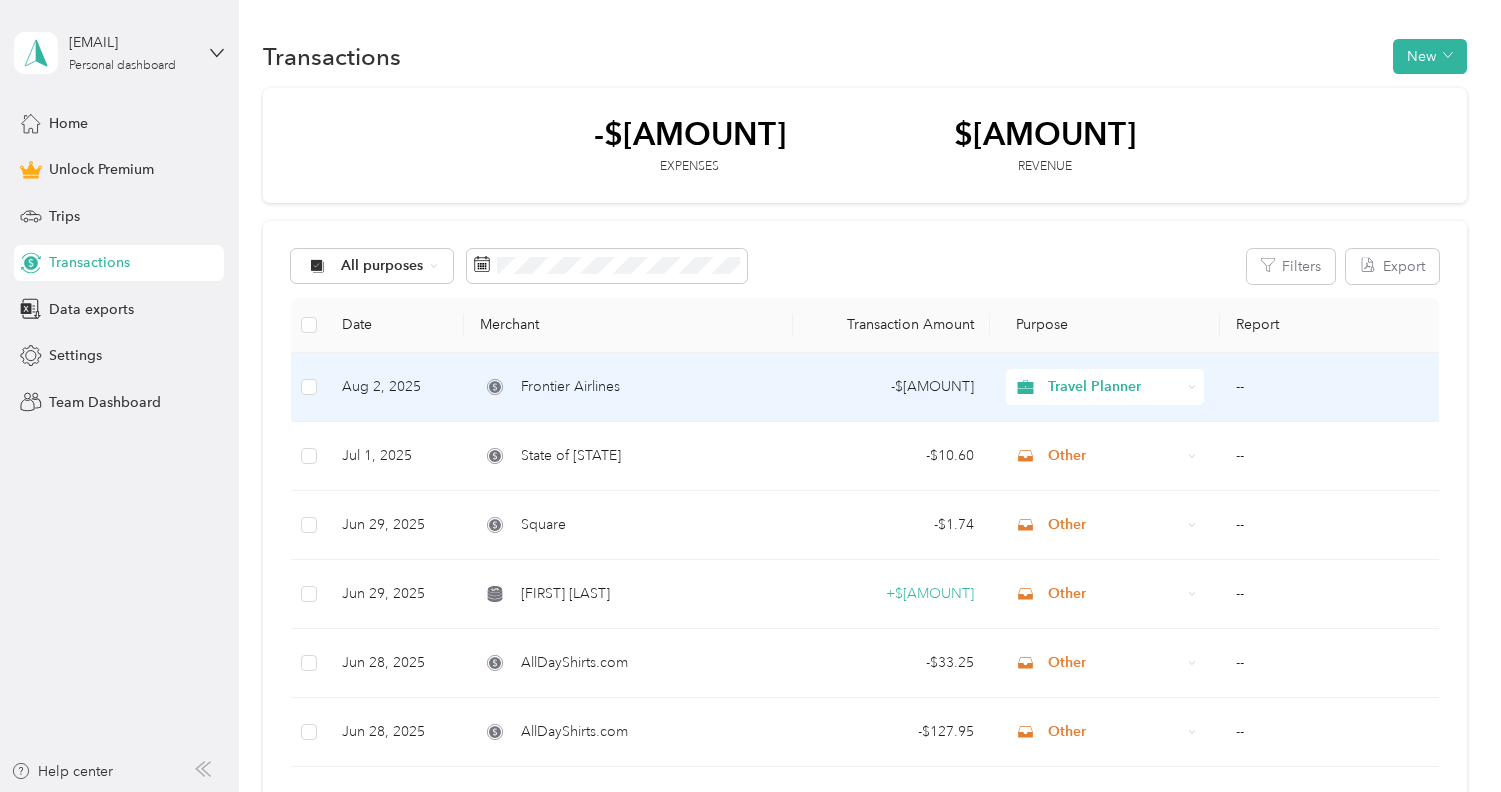 click on "Aug 2, 2025" at bounding box center (395, 387) 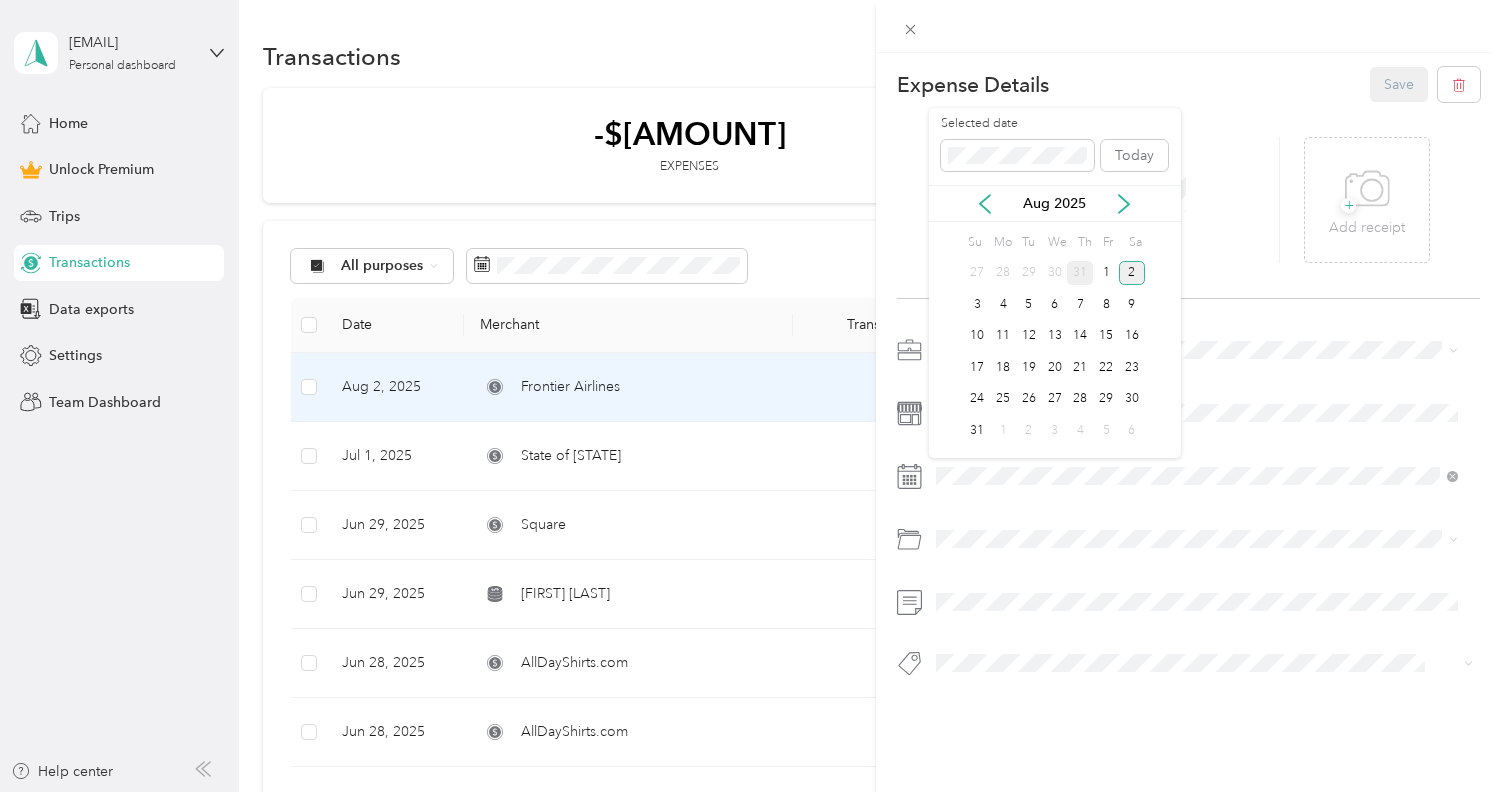 click on "31" at bounding box center (1080, 273) 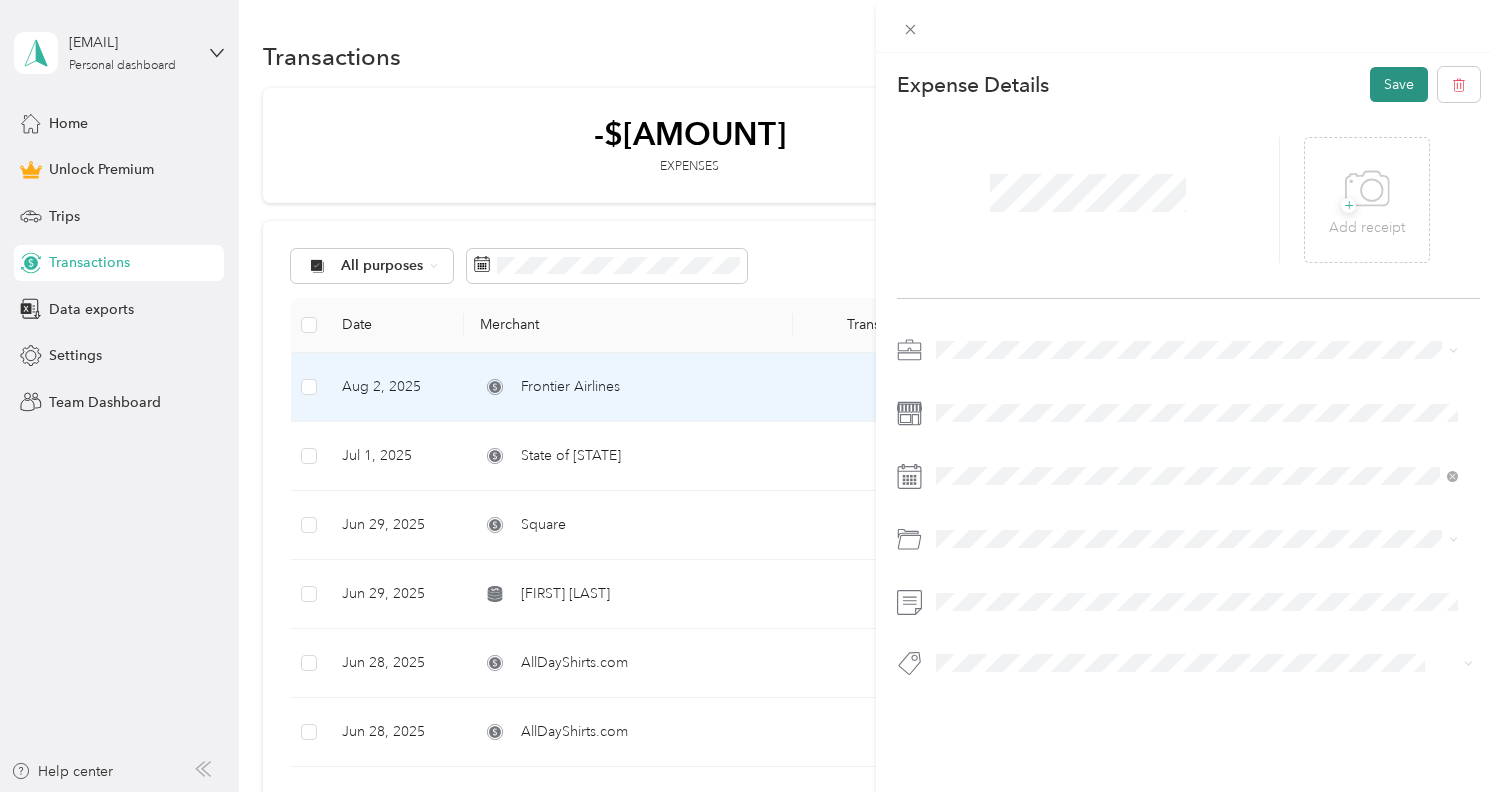 click on "Save" at bounding box center (1399, 84) 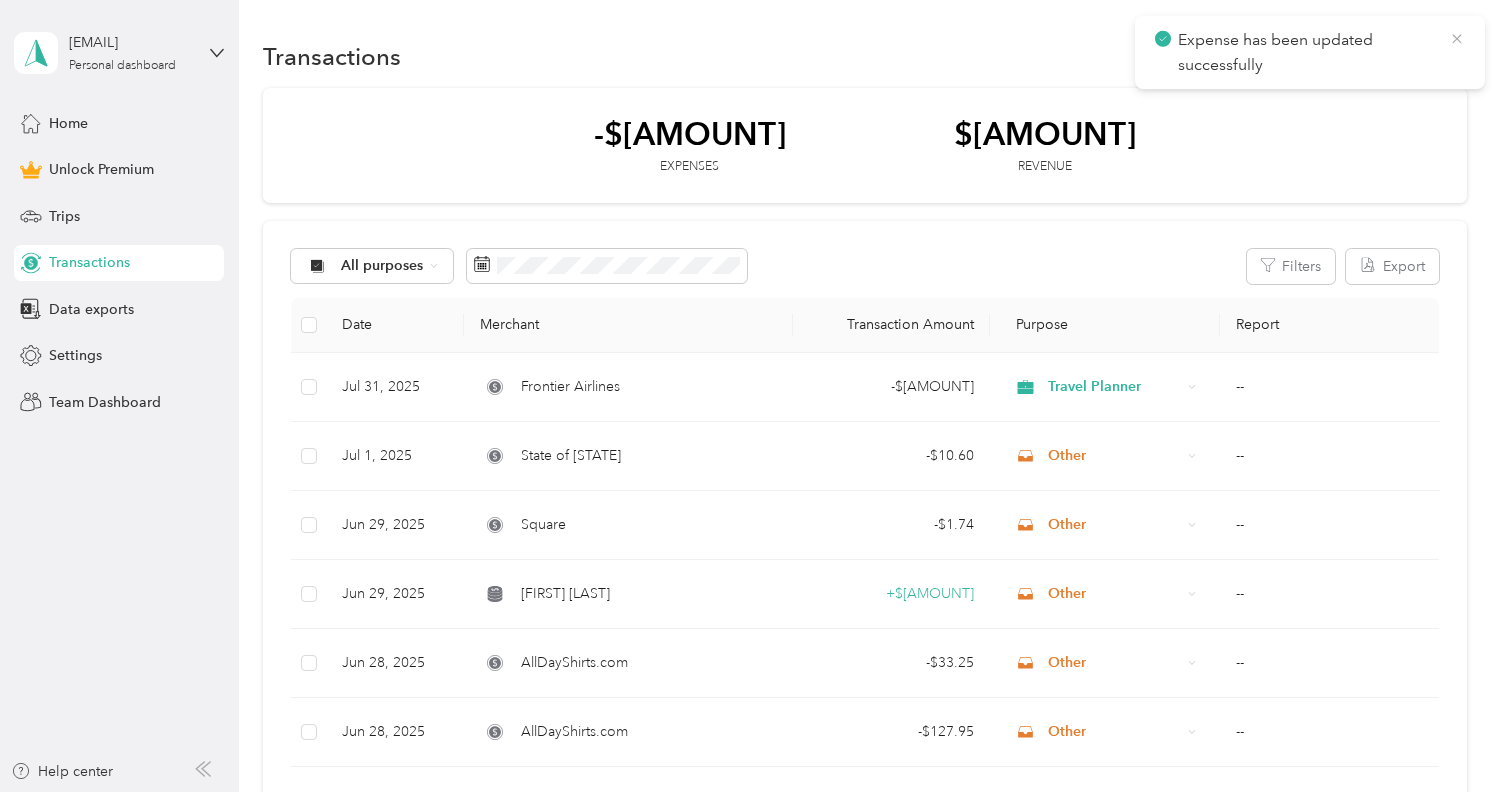 click 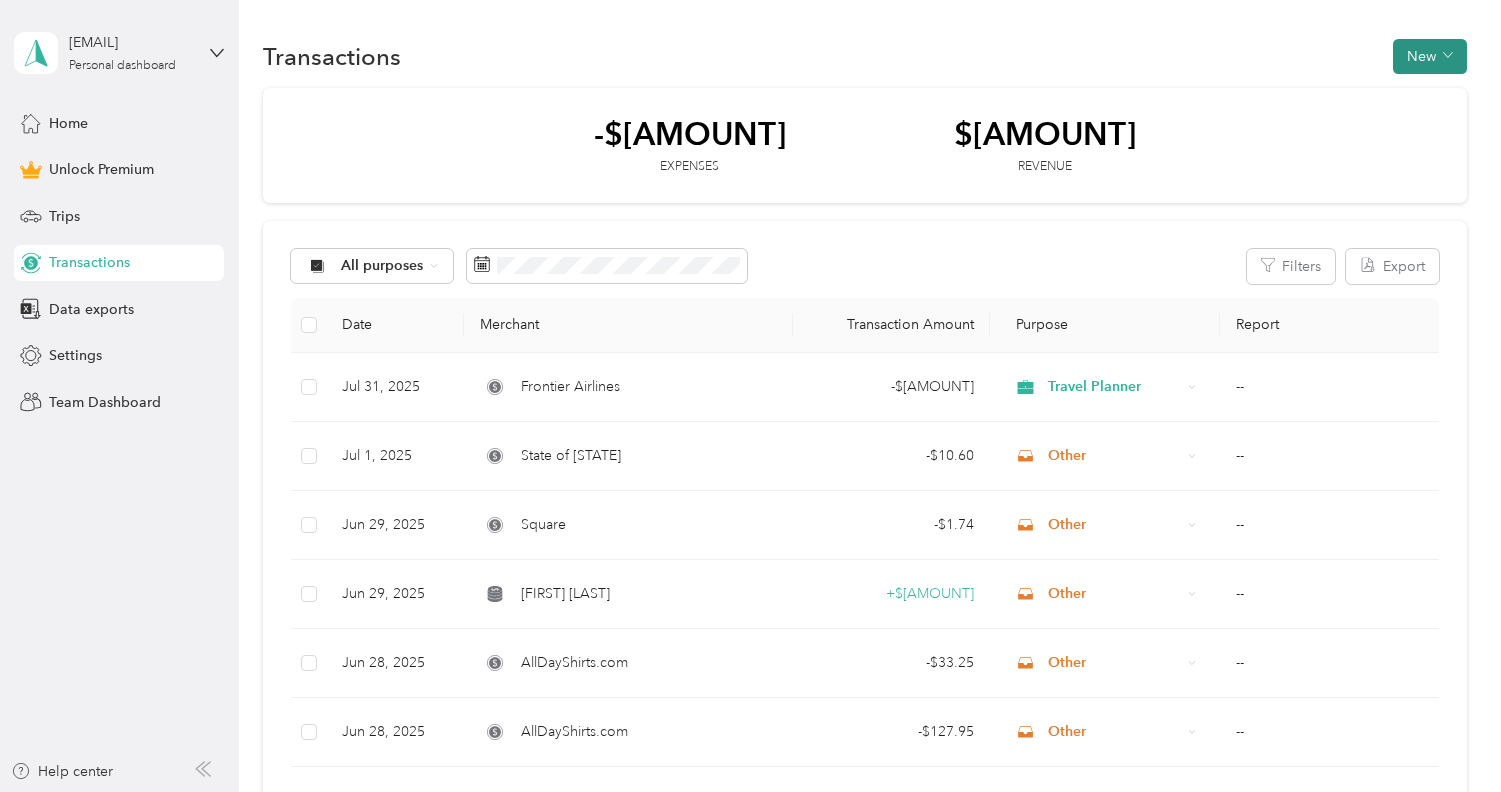 click on "New" at bounding box center [1430, 56] 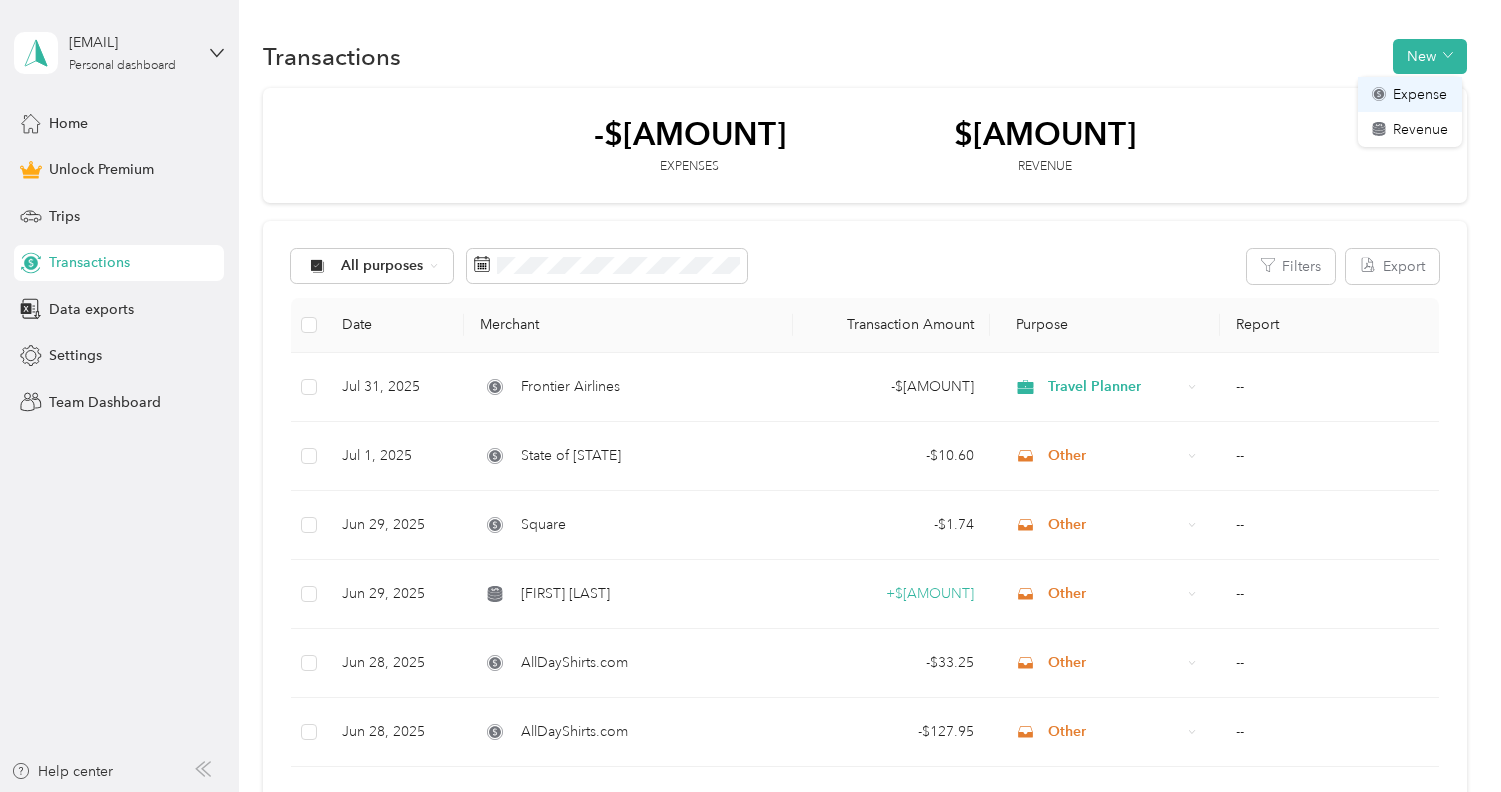 click 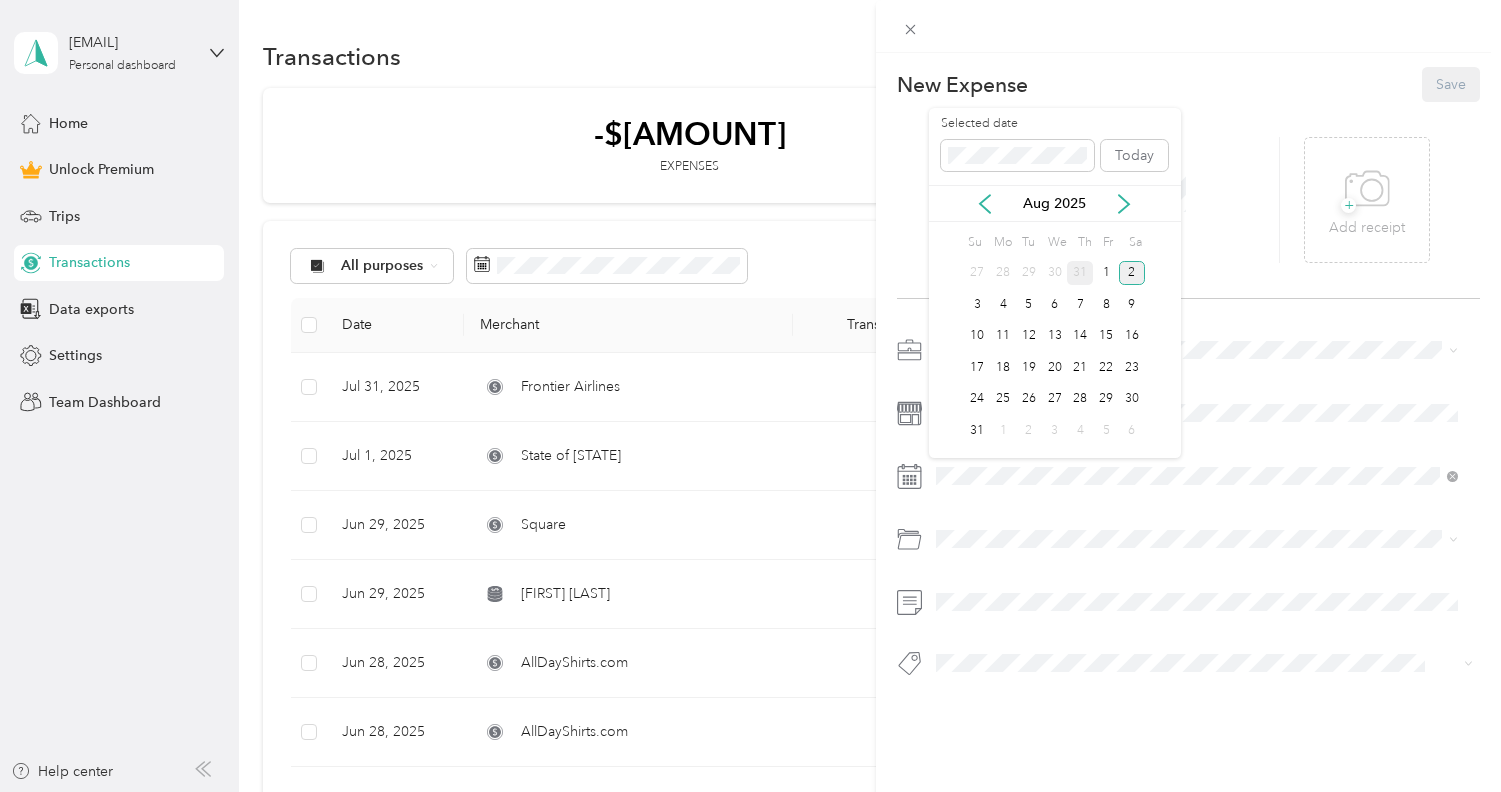 click on "31" at bounding box center (1080, 273) 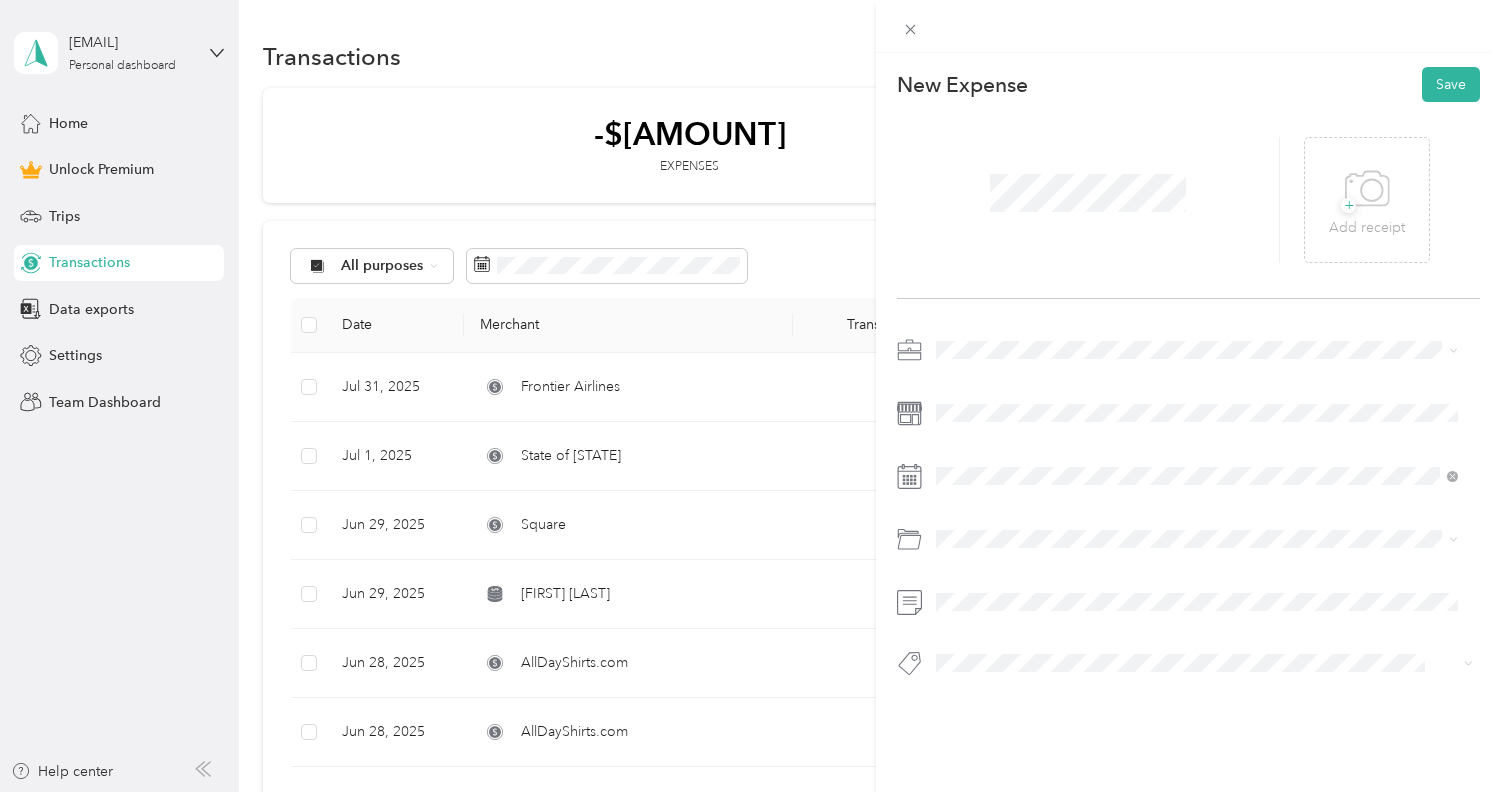 click on "Travel Planner" at bounding box center [987, 448] 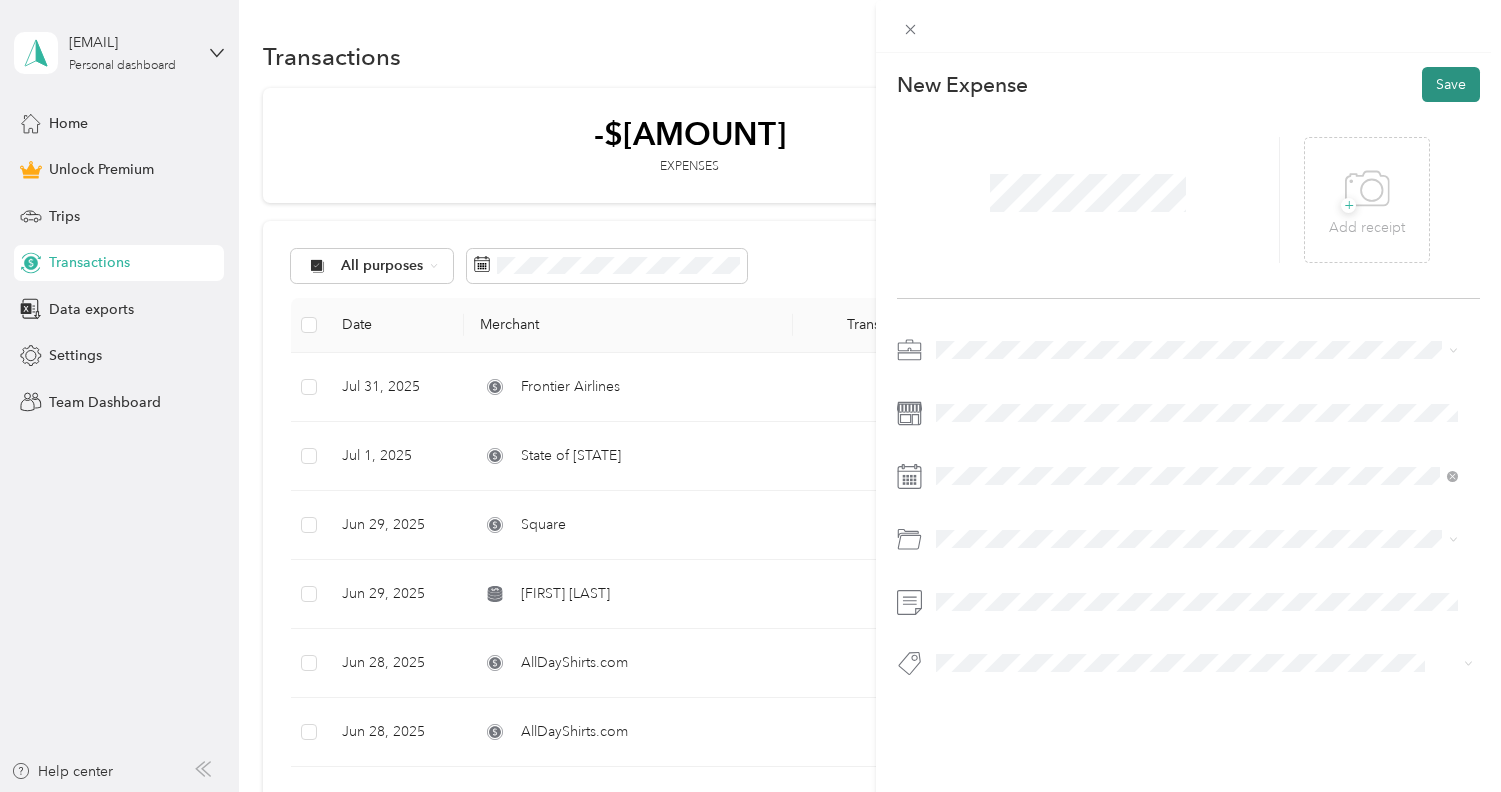 click on "Save" at bounding box center [1451, 84] 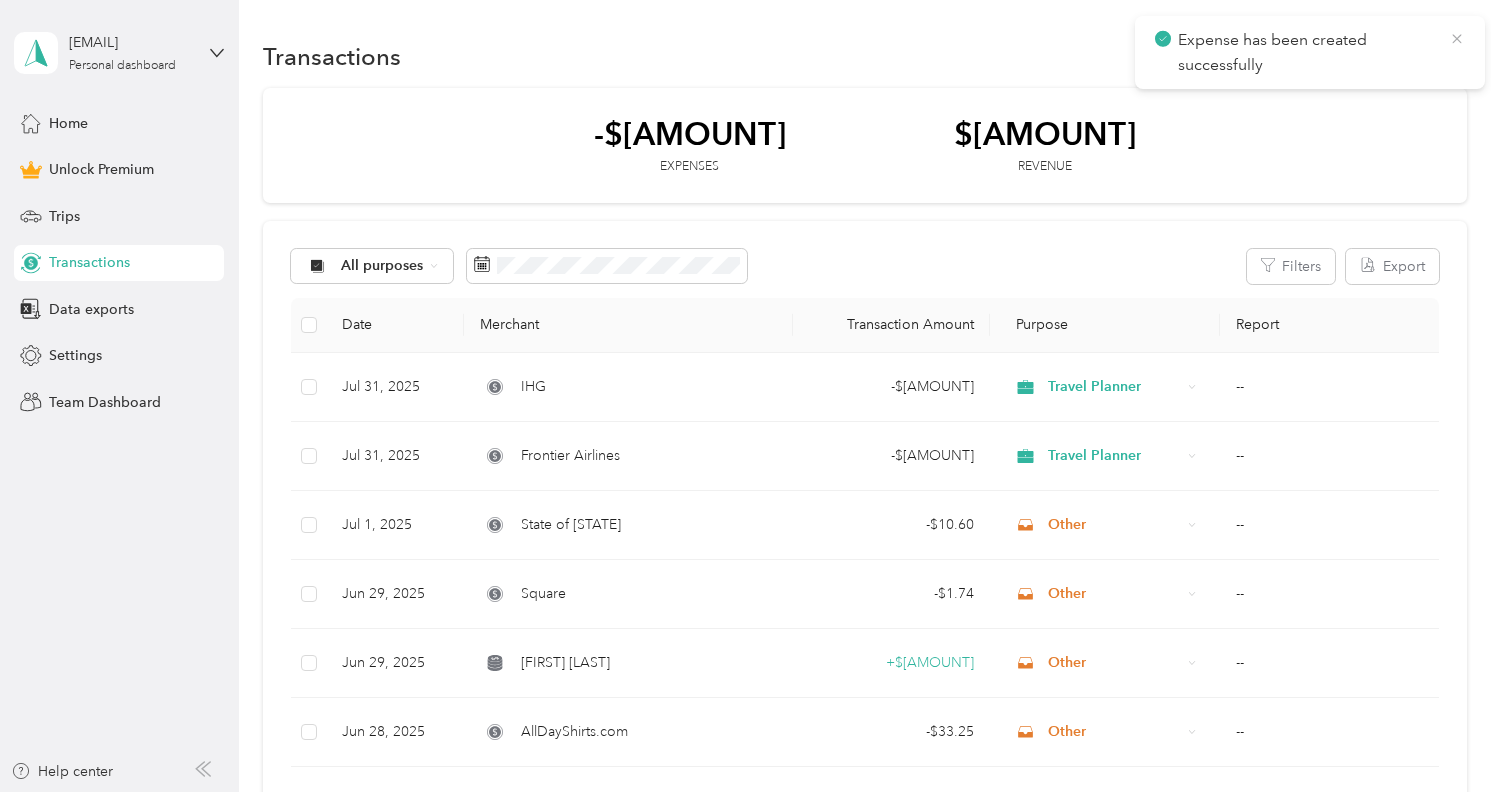 click 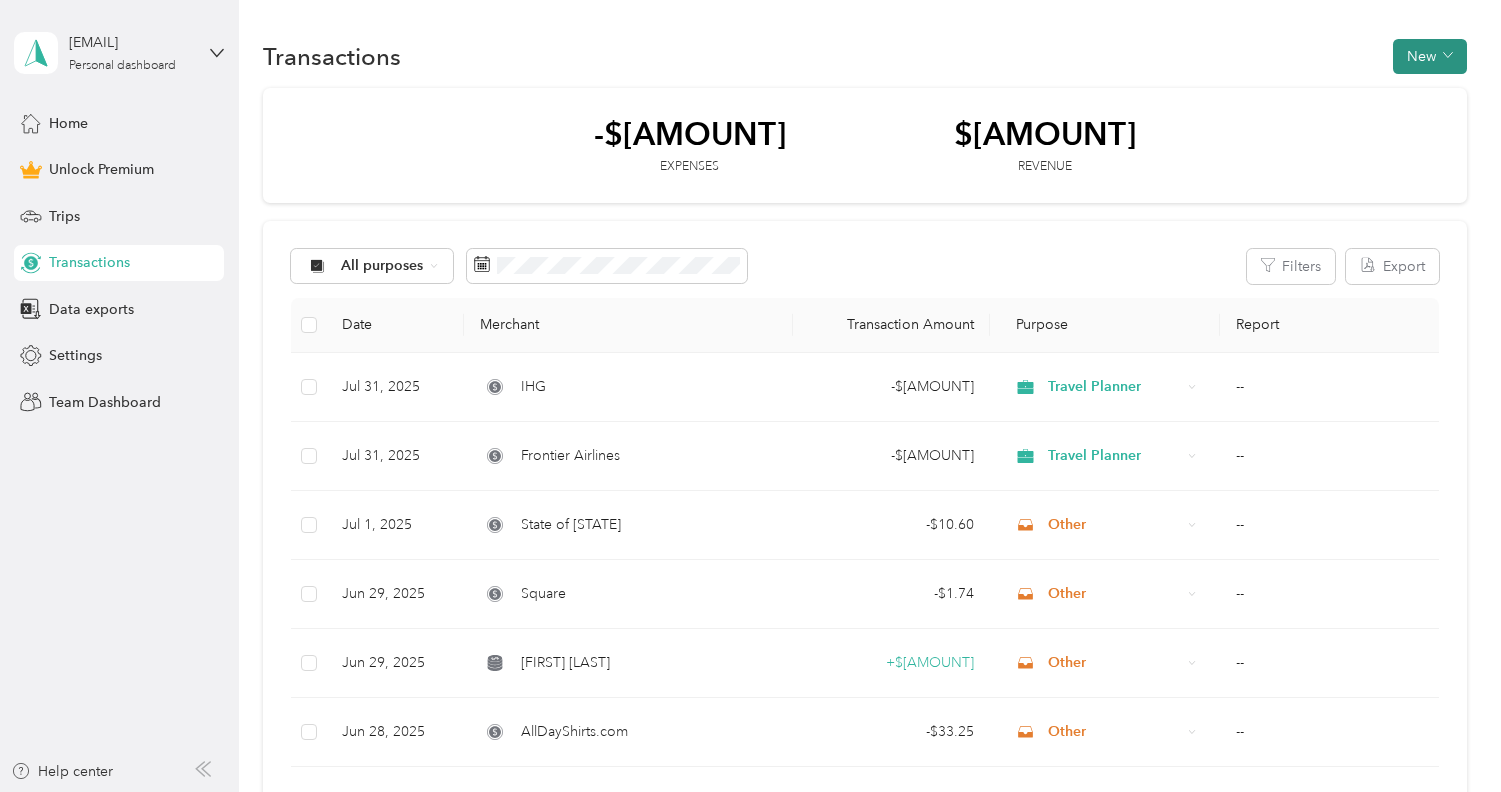 click on "New" at bounding box center (1430, 56) 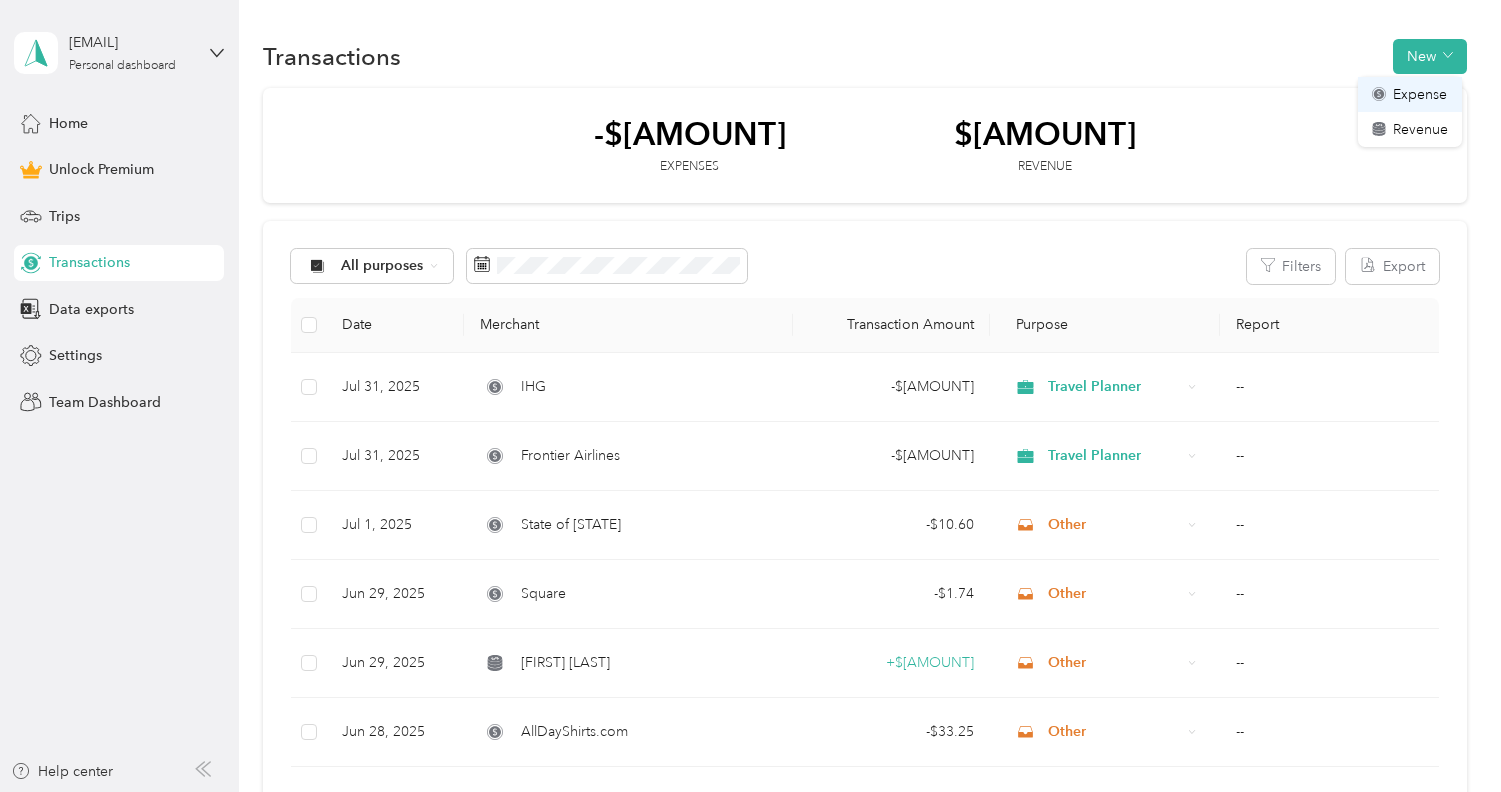 click on "Expense" at bounding box center [1410, 94] 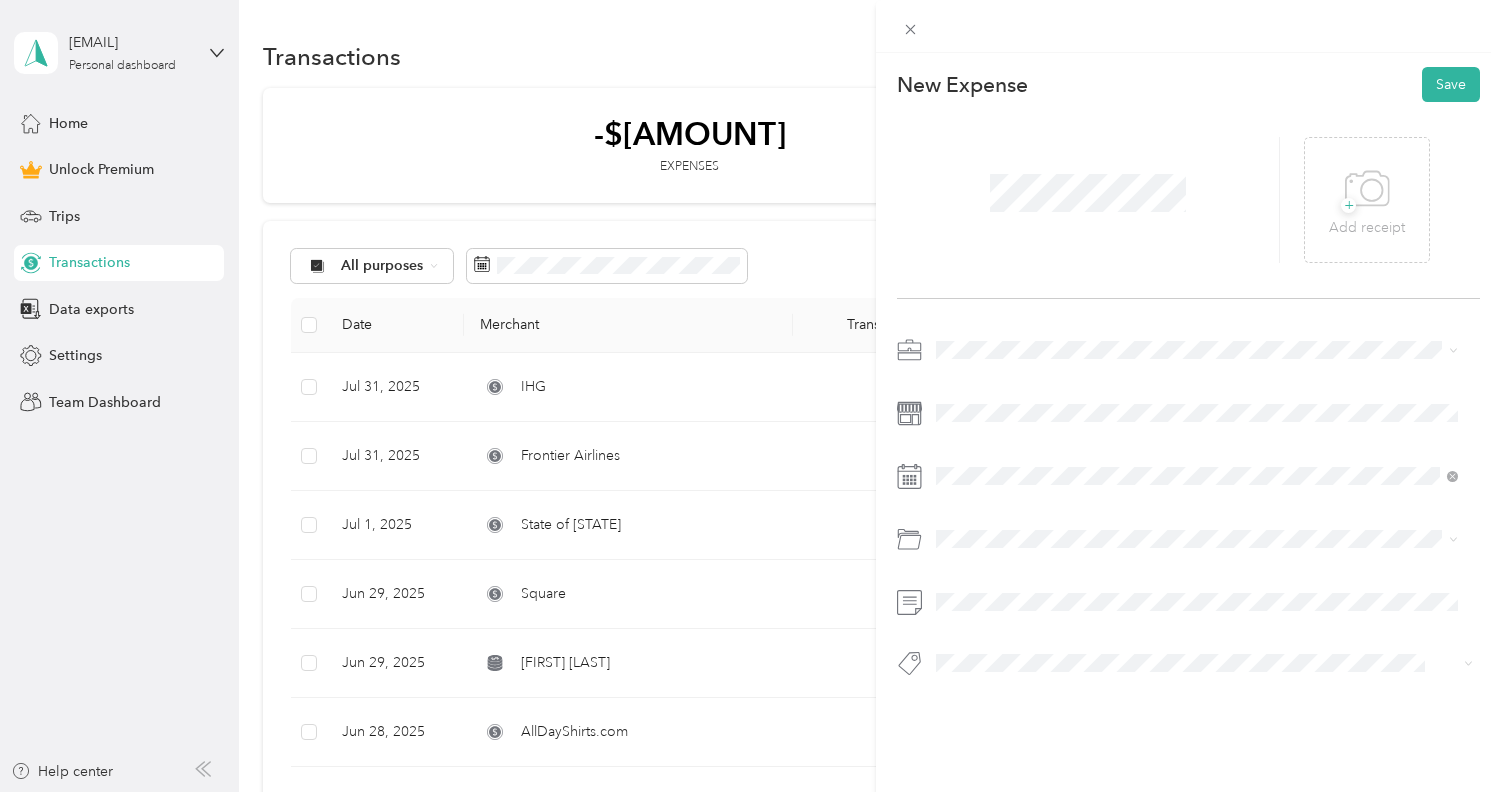 click on "Travel Planner" at bounding box center [1197, 448] 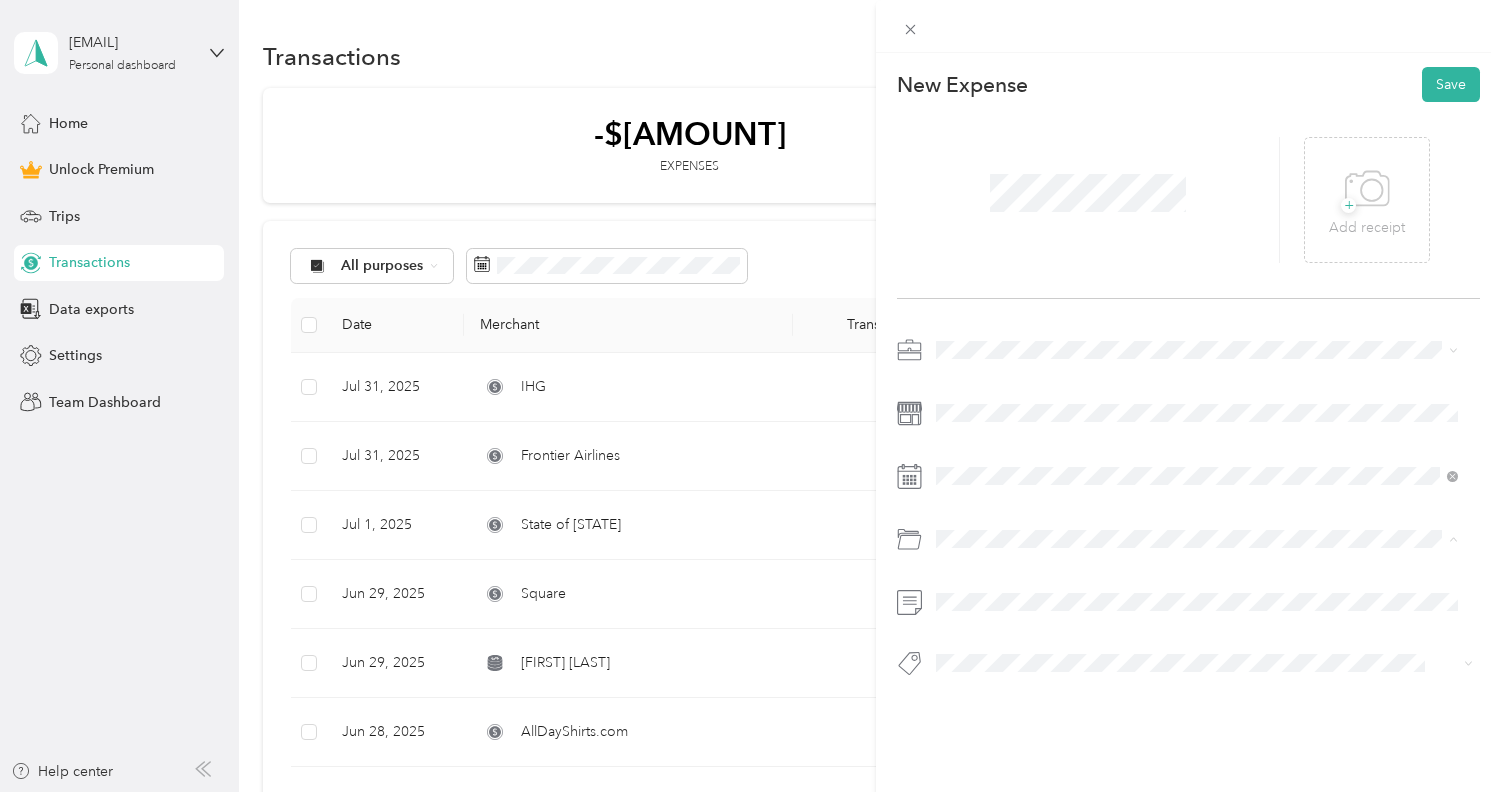 click on "Education and Training" at bounding box center [1015, 619] 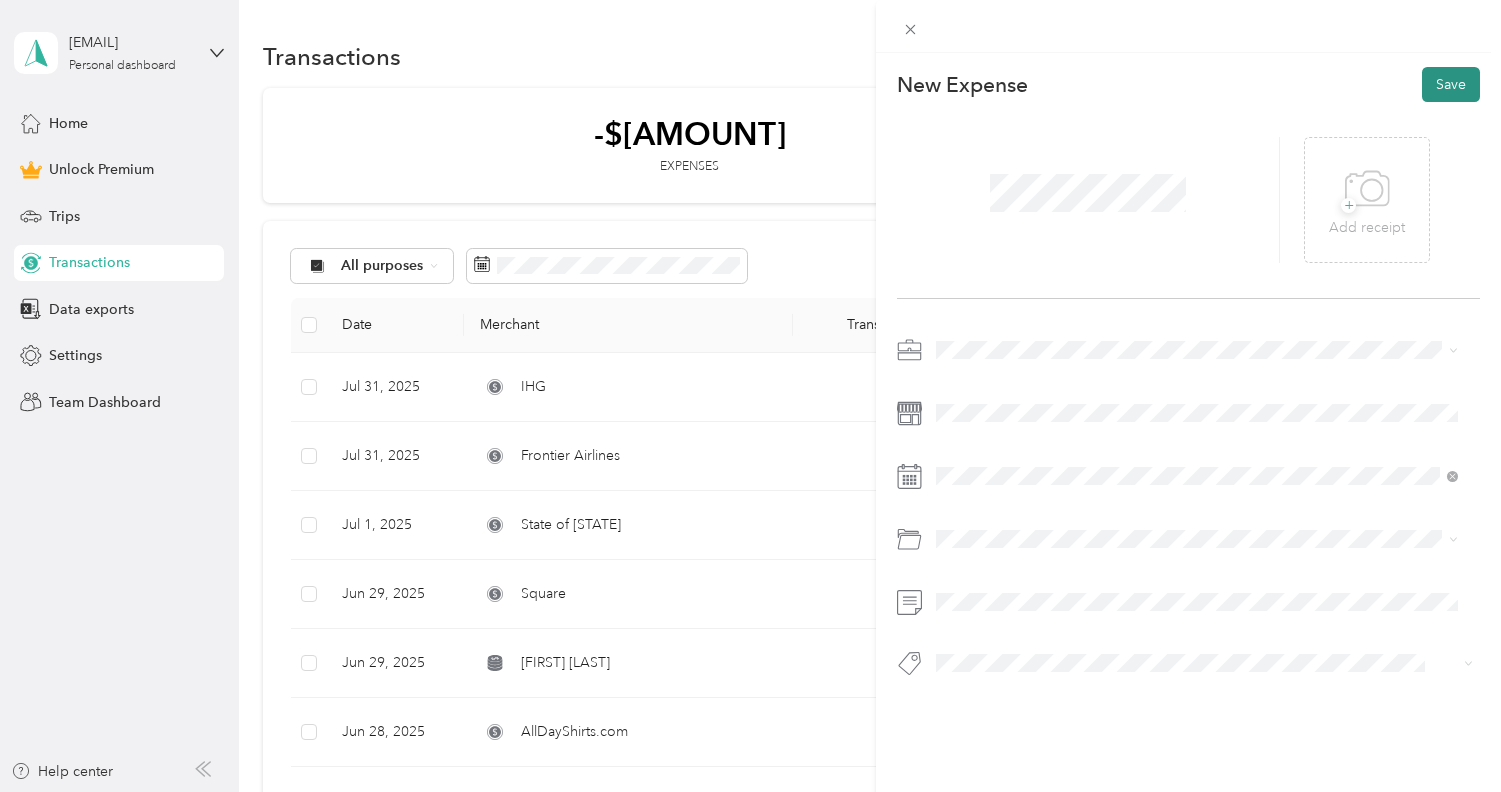 click on "Save" at bounding box center [1451, 84] 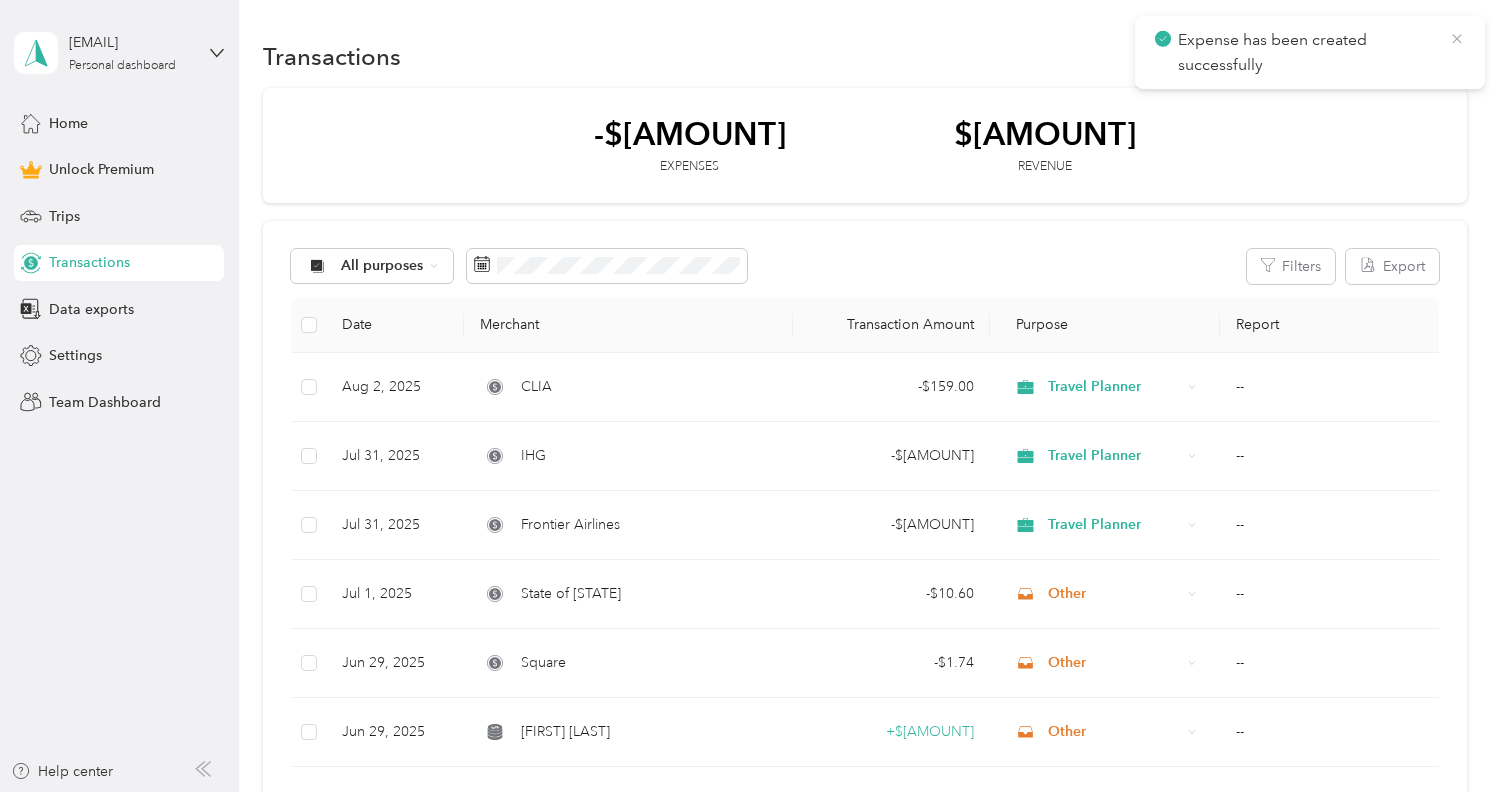 click 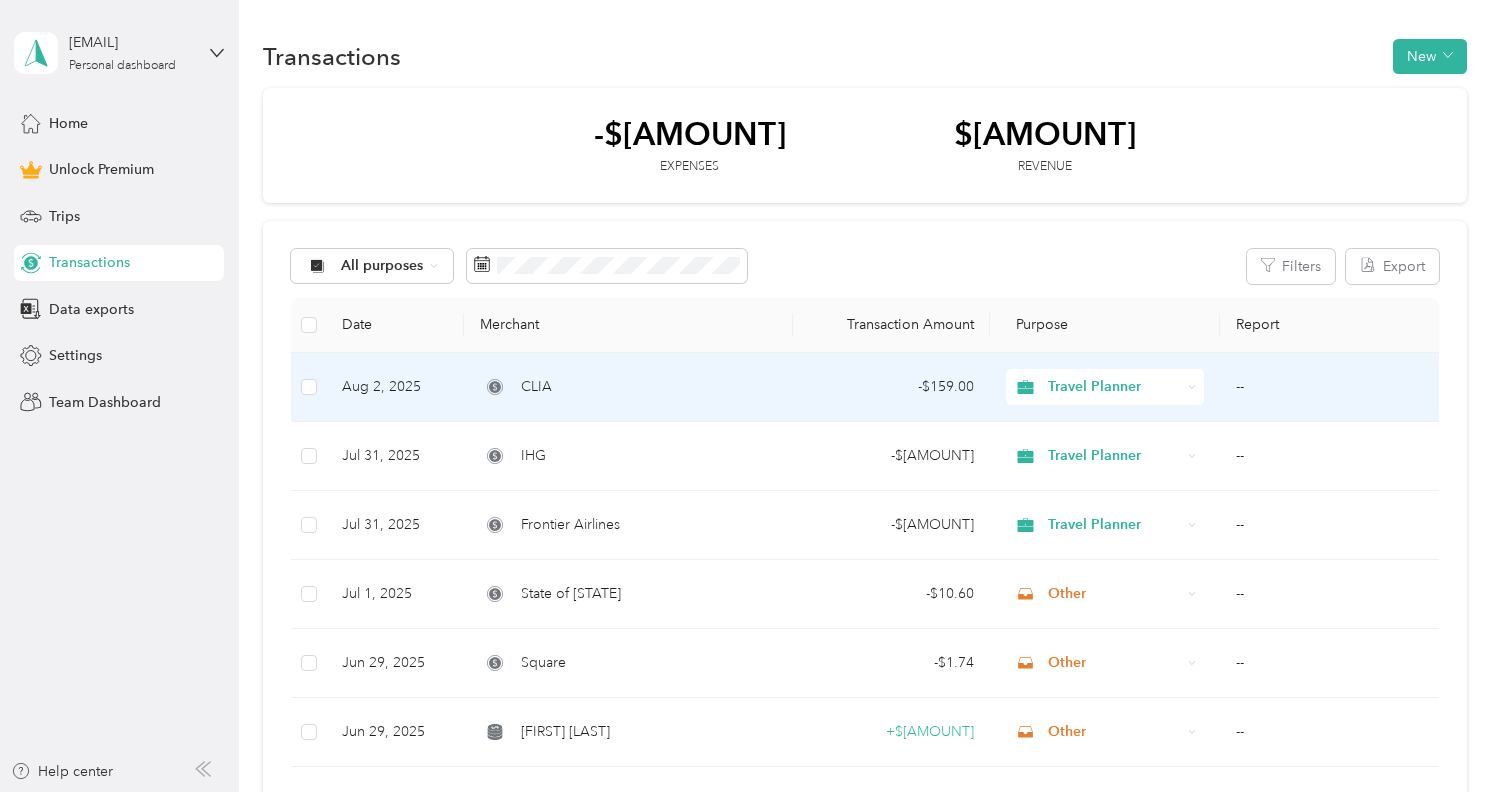 click on "CLIA" at bounding box center [628, 387] 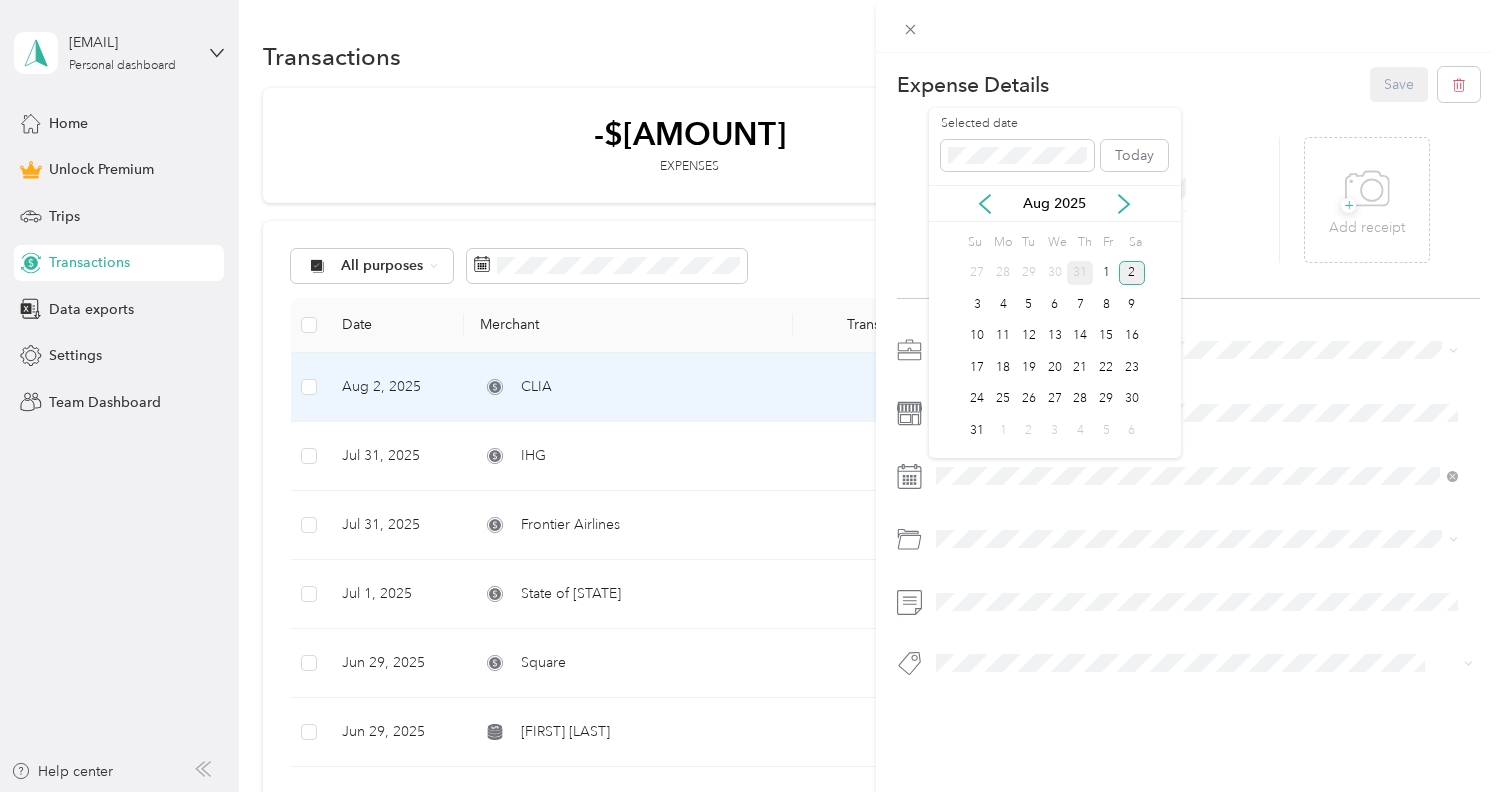 click on "31" at bounding box center [1080, 273] 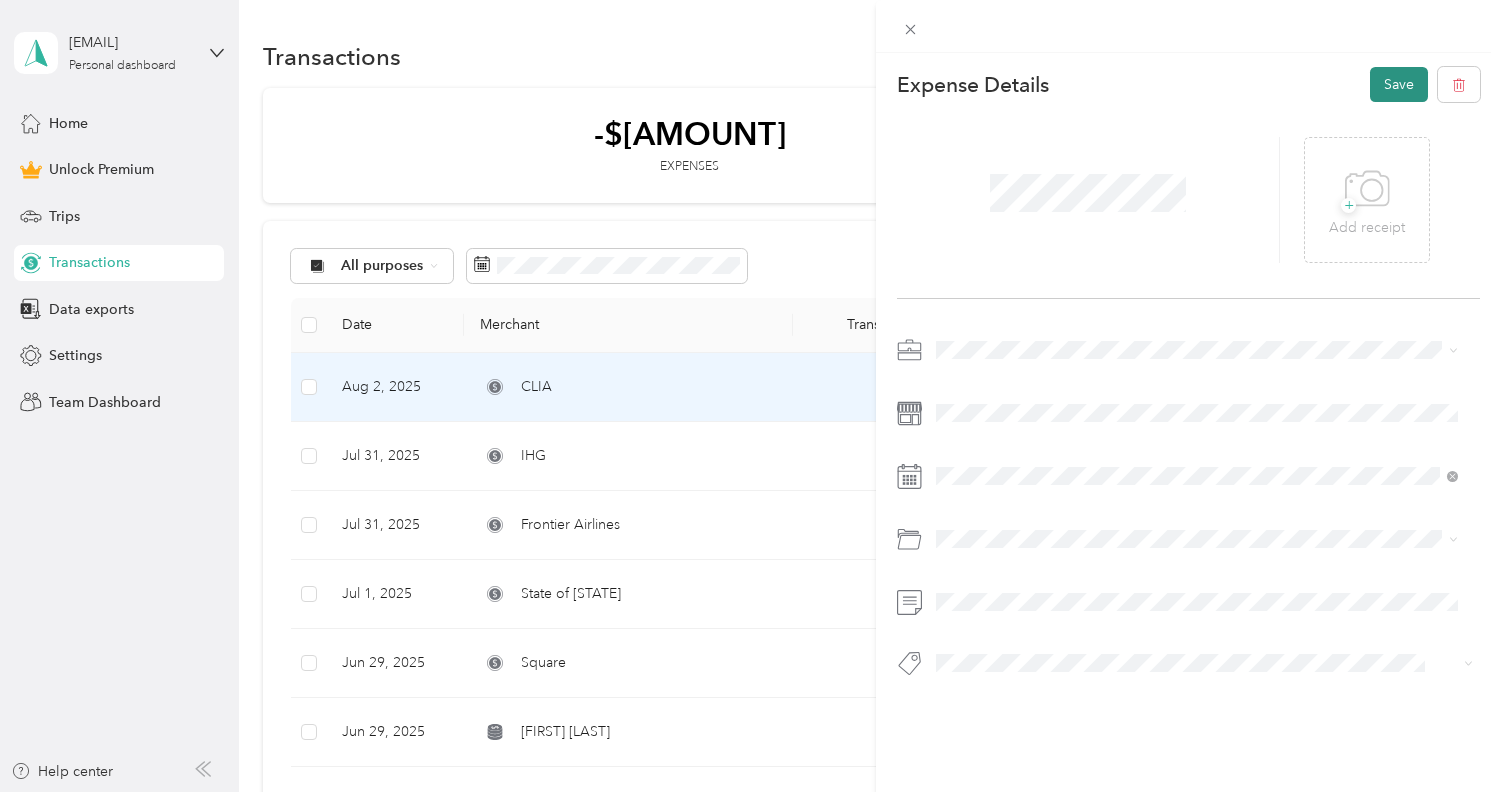 click on "Save" at bounding box center (1399, 84) 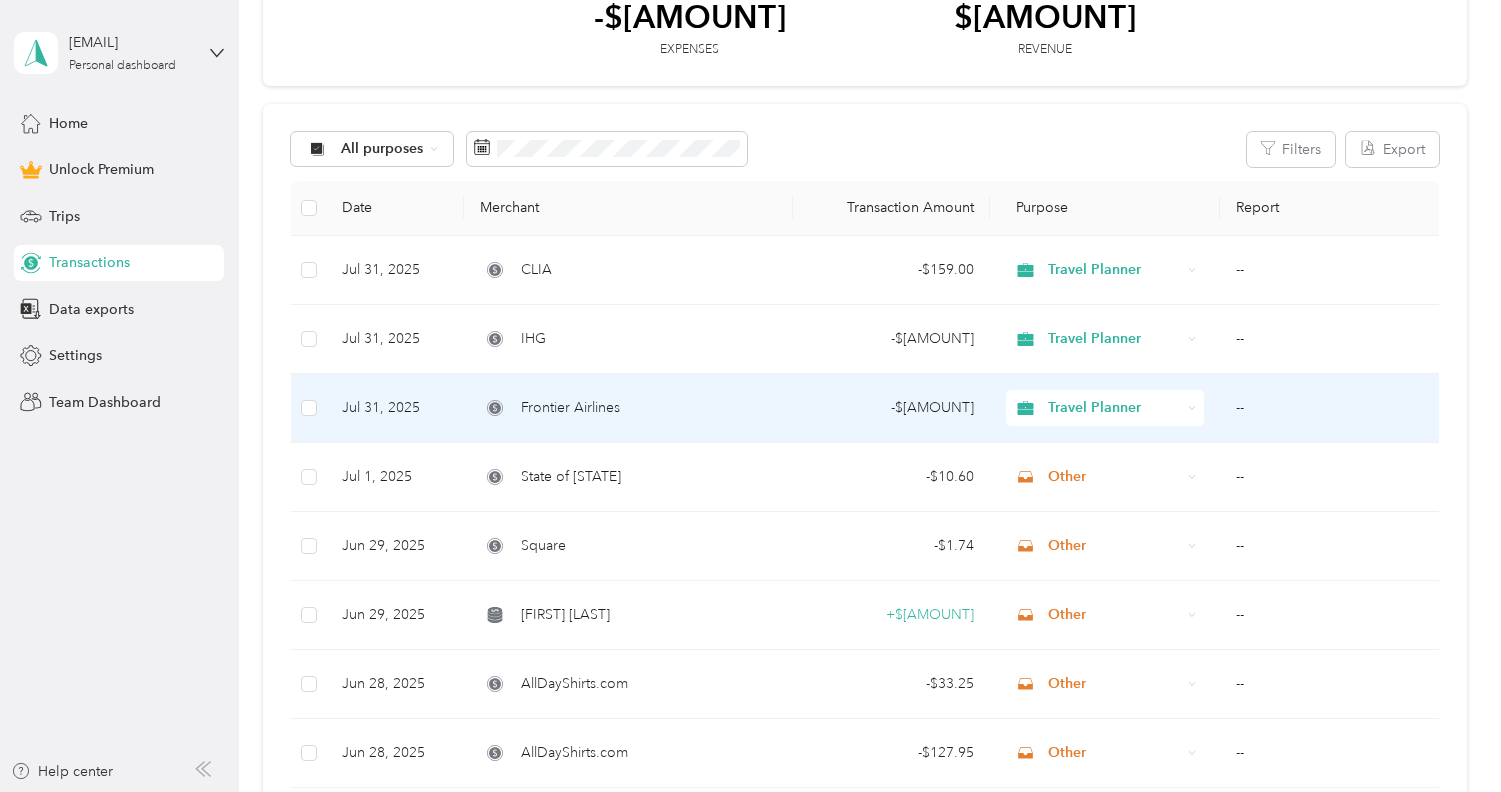scroll, scrollTop: 0, scrollLeft: 0, axis: both 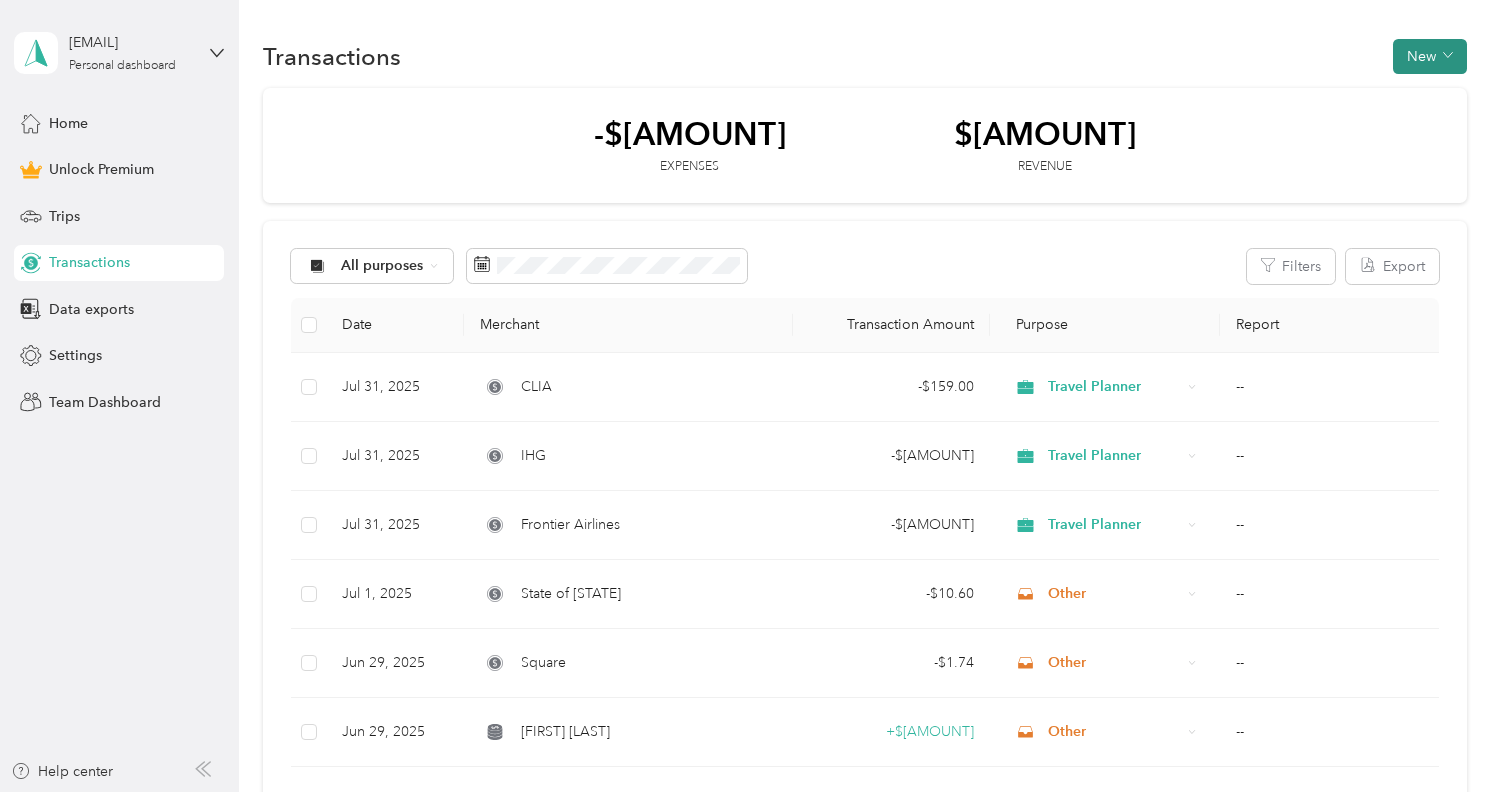 click on "New" at bounding box center [1430, 56] 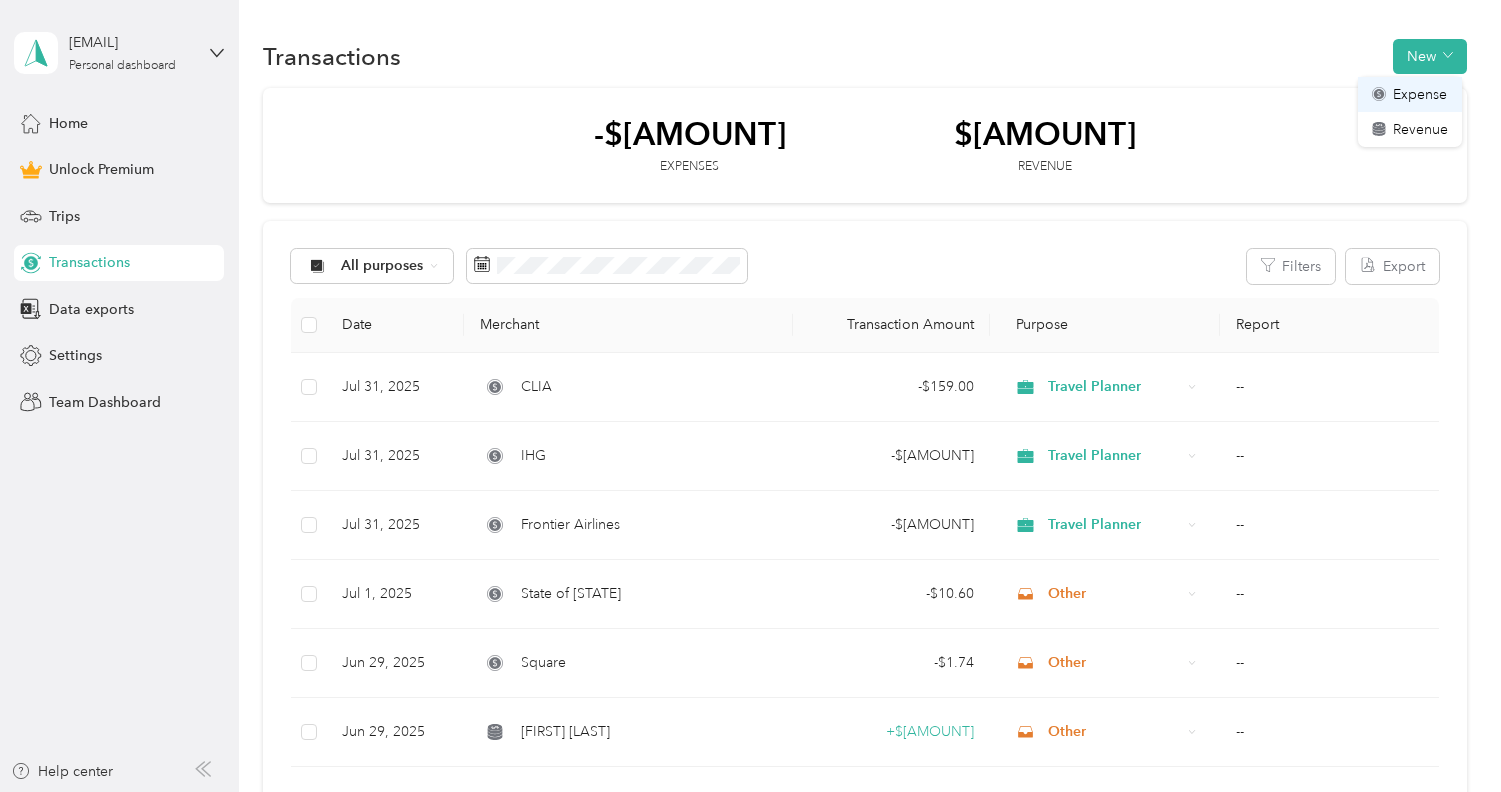 click on "Expense" at bounding box center [1420, 94] 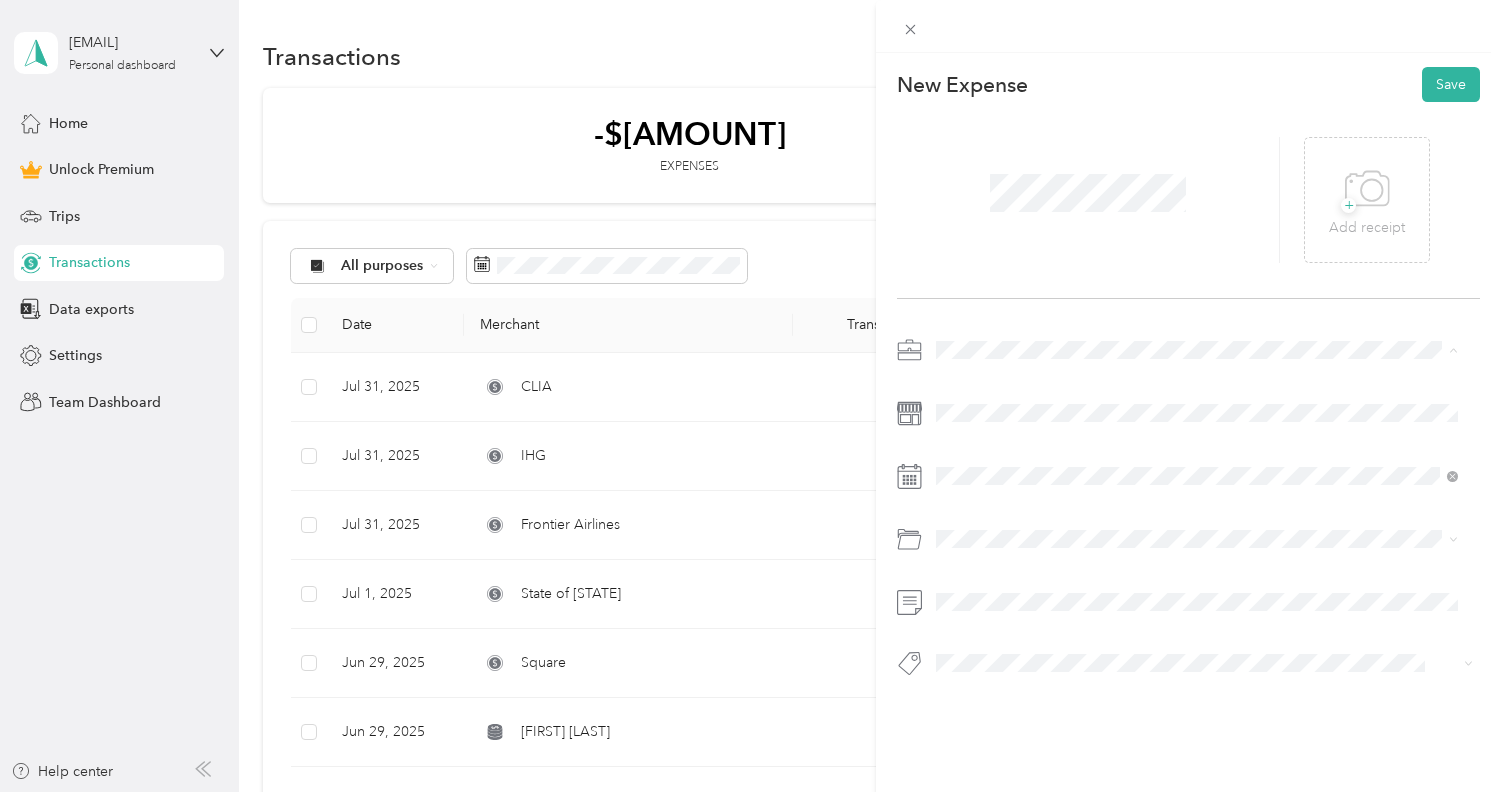 click on "Travel Planner" at bounding box center [1197, 455] 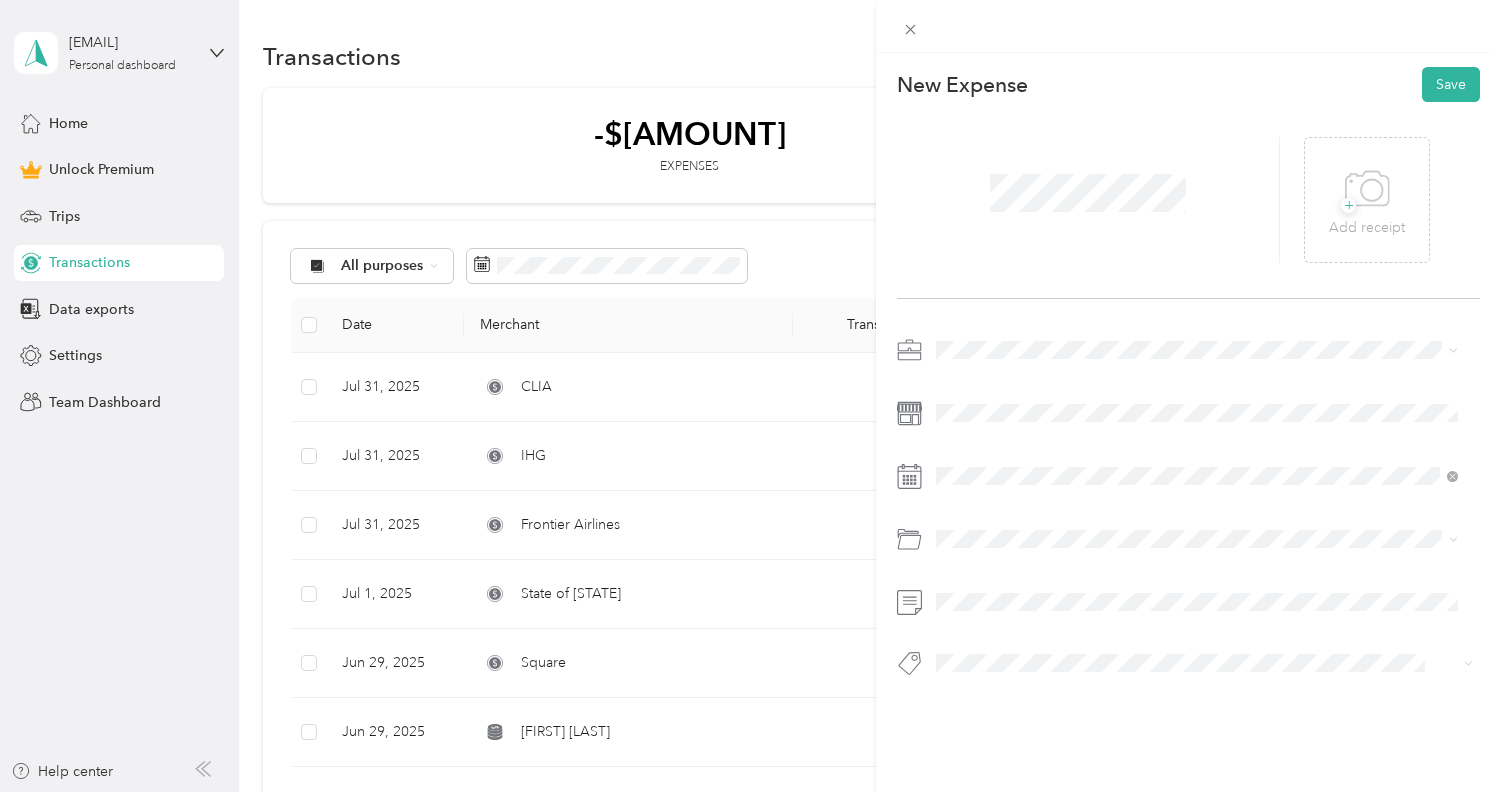 click at bounding box center [1188, 512] 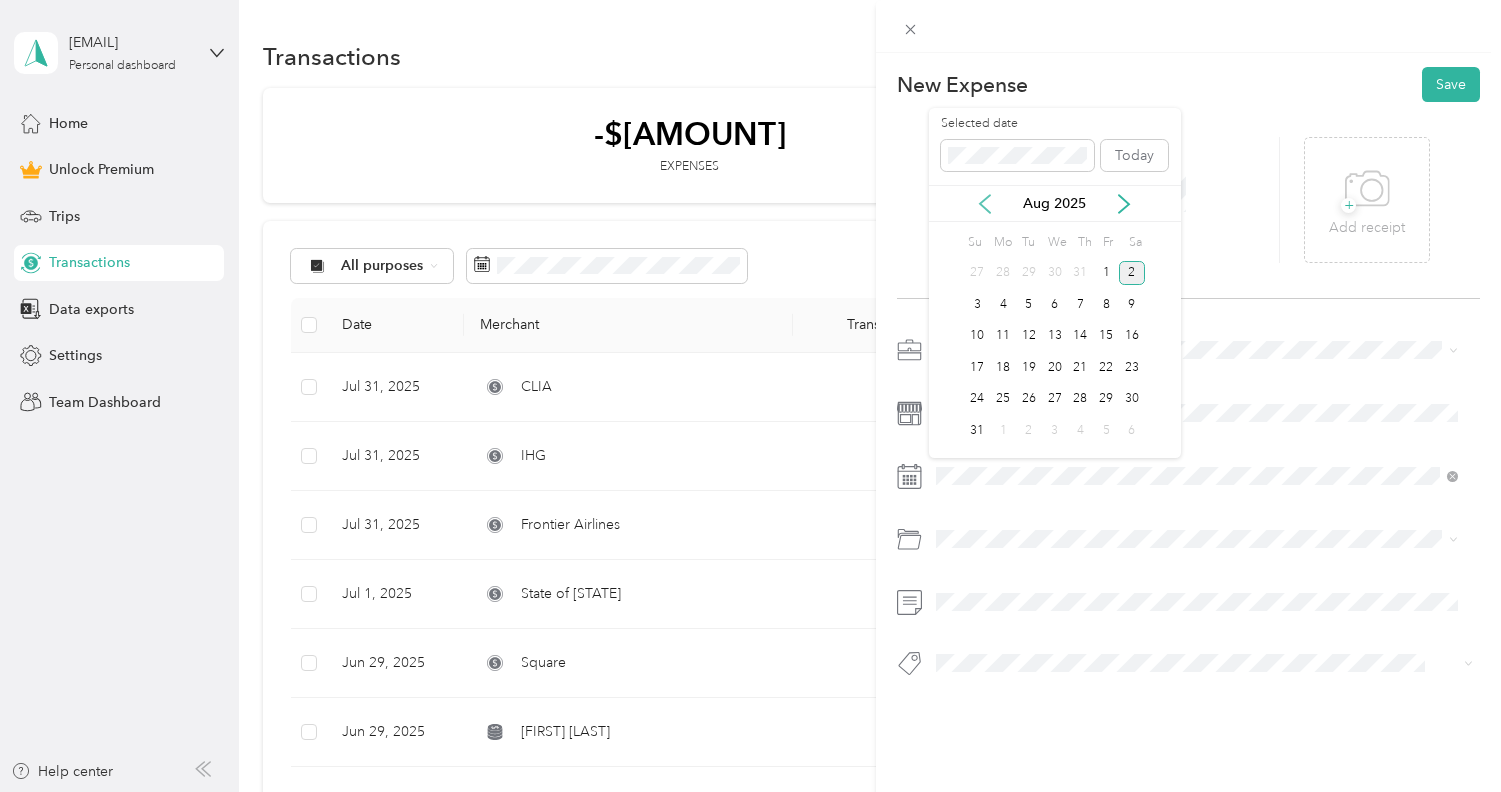 click 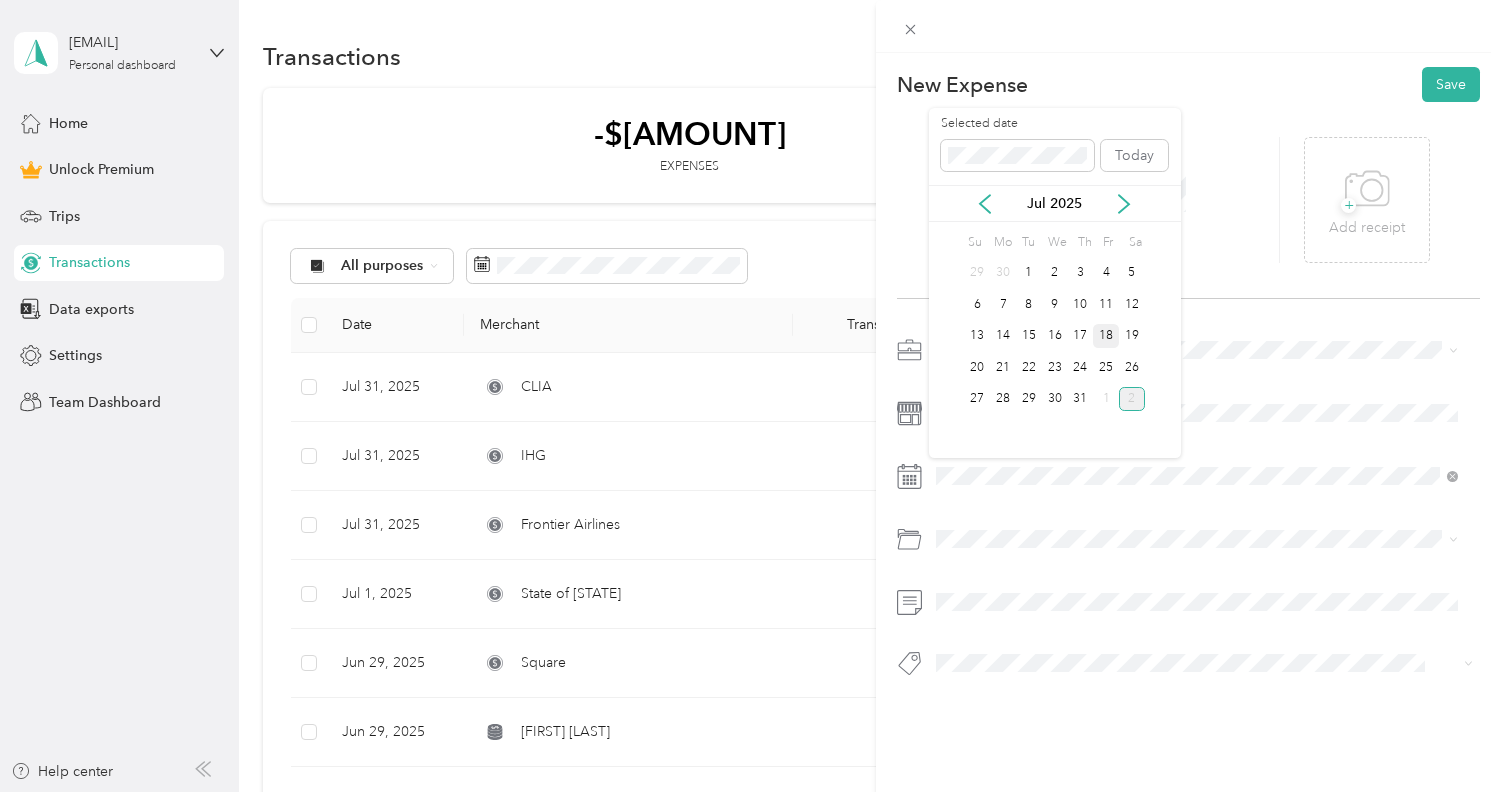 click on "18" at bounding box center [1106, 336] 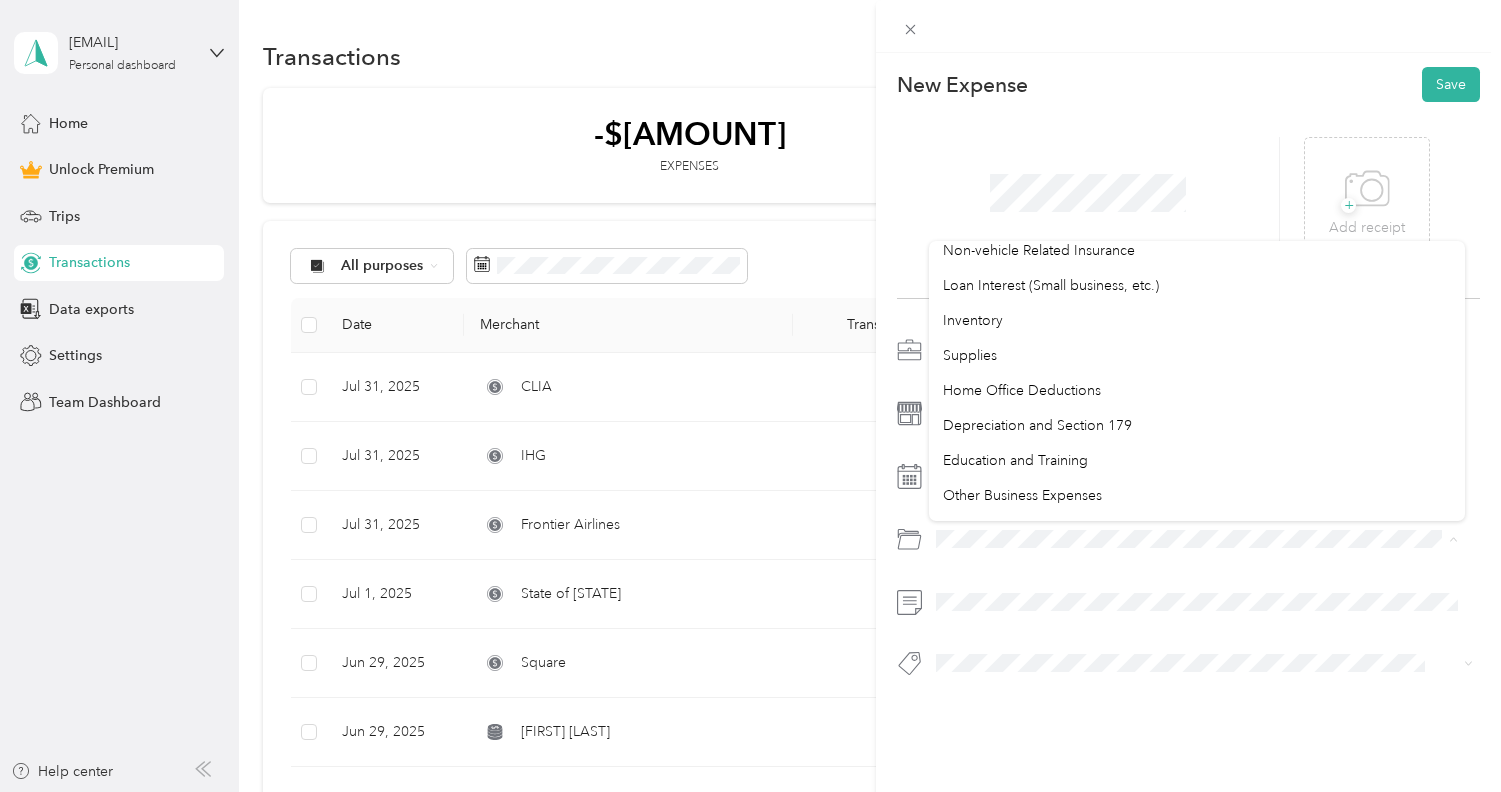 scroll, scrollTop: 1060, scrollLeft: 0, axis: vertical 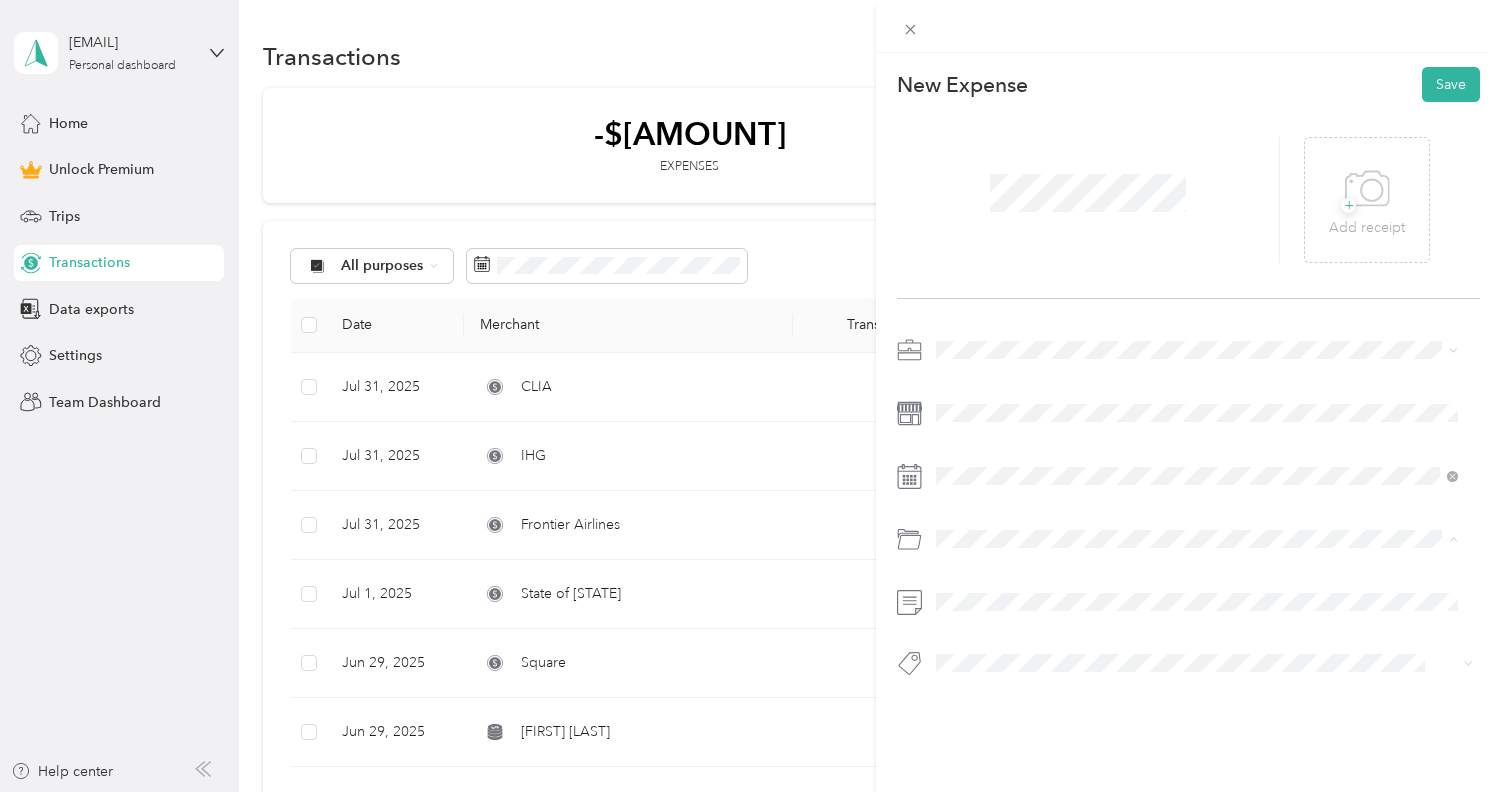 click on "Other Business Expenses" at bounding box center [1197, 469] 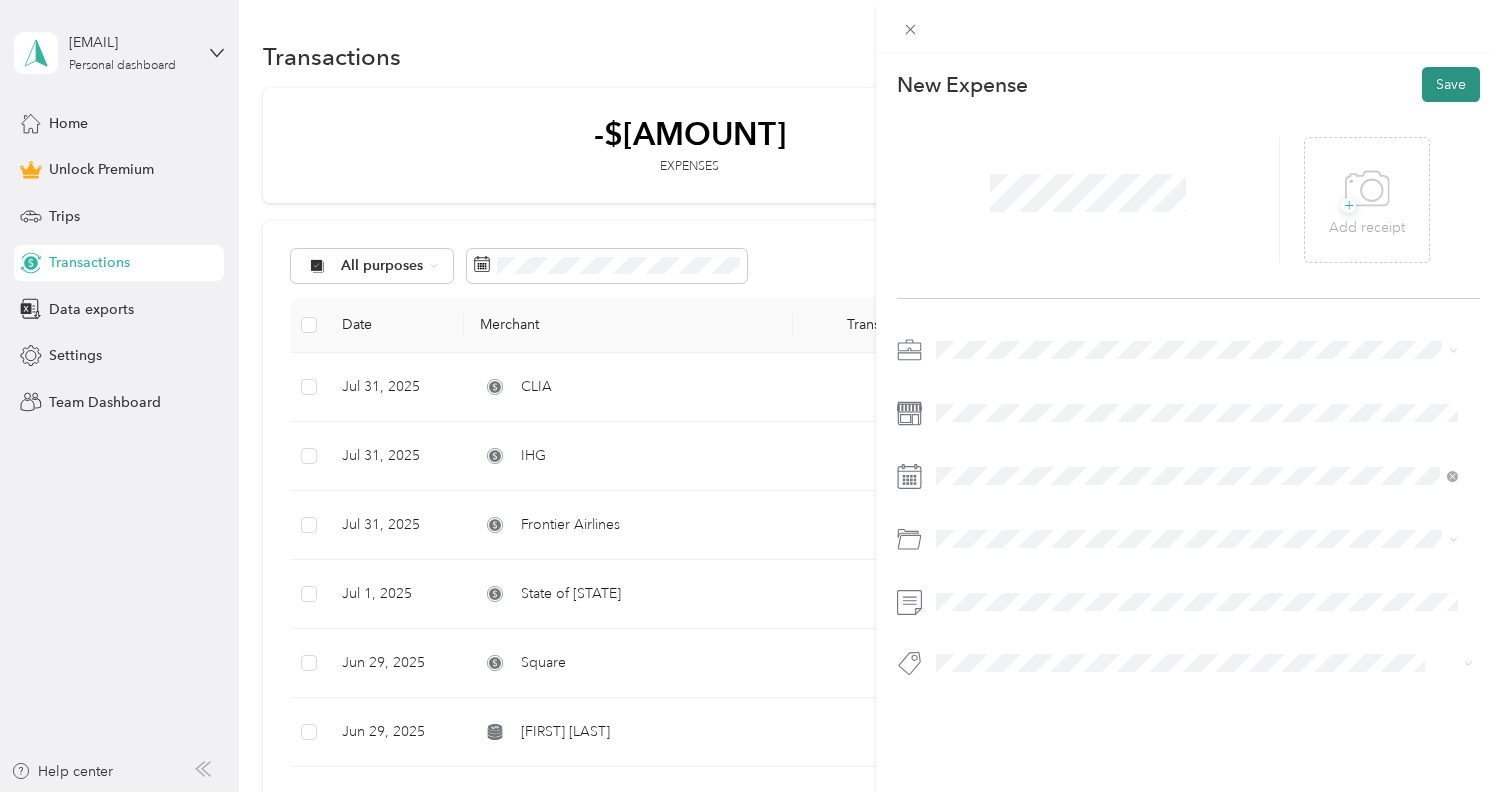click on "Save" at bounding box center [1451, 84] 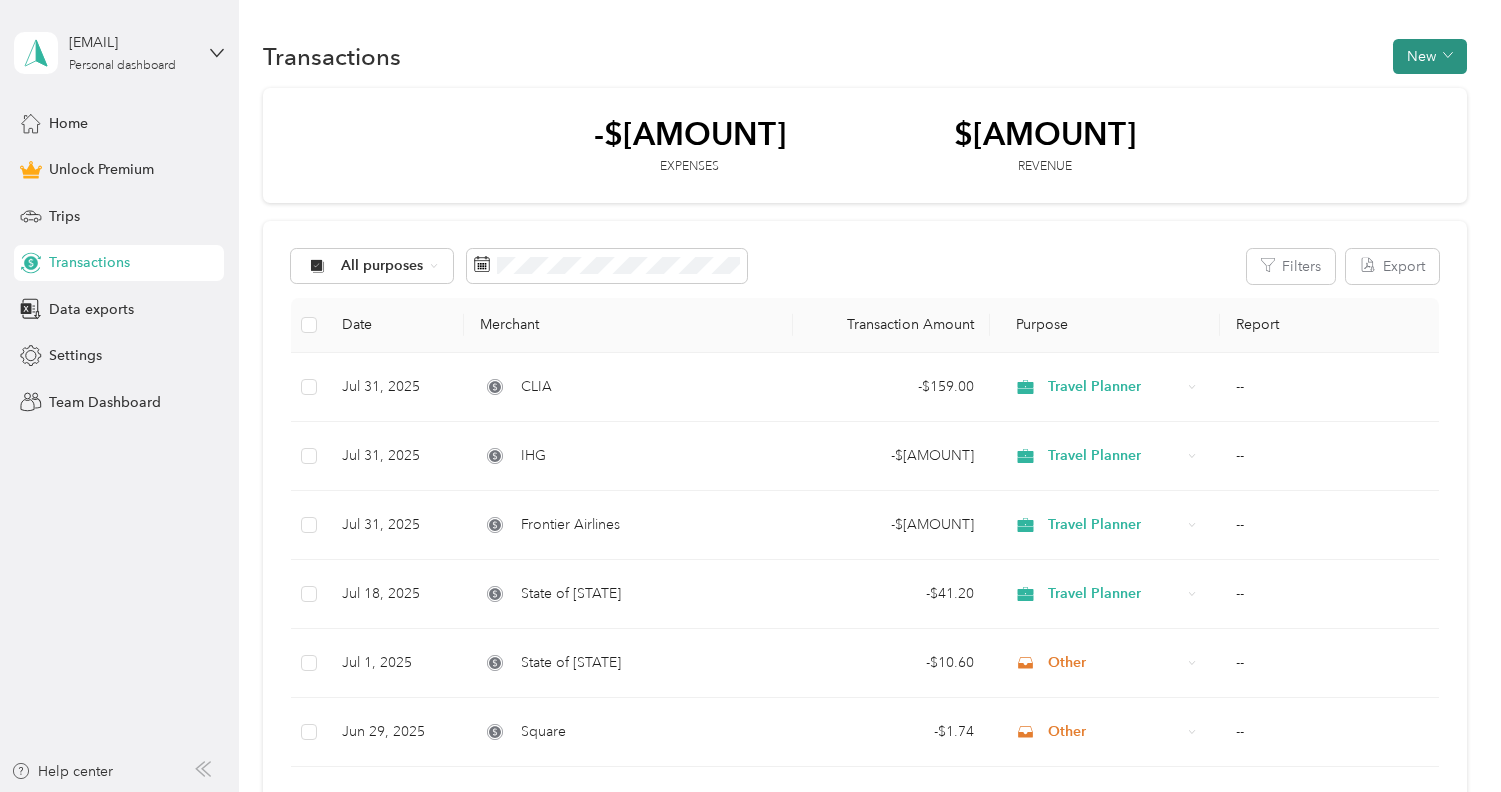 click on "New" at bounding box center [1430, 56] 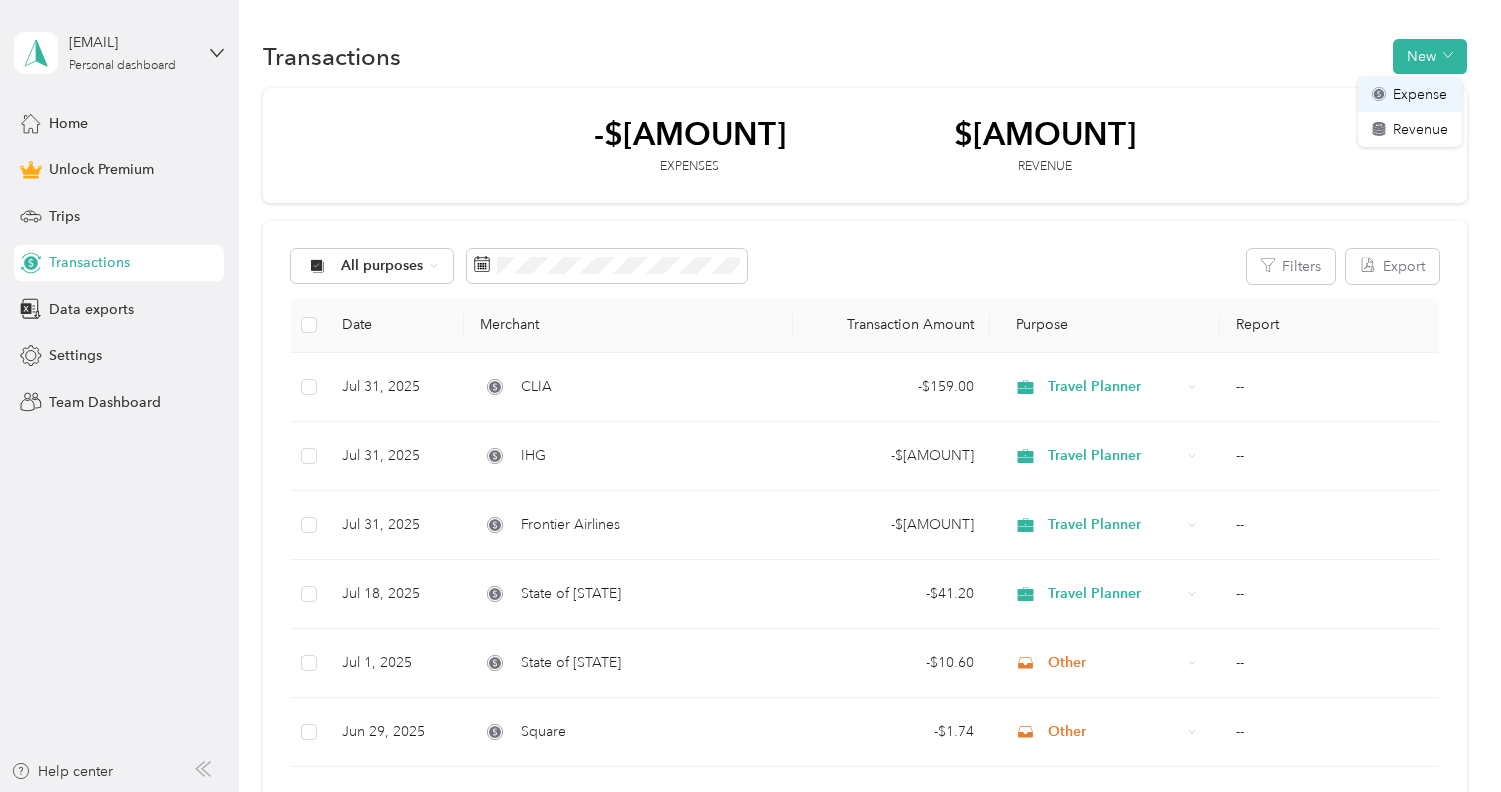 click on "Expense" at bounding box center [1420, 94] 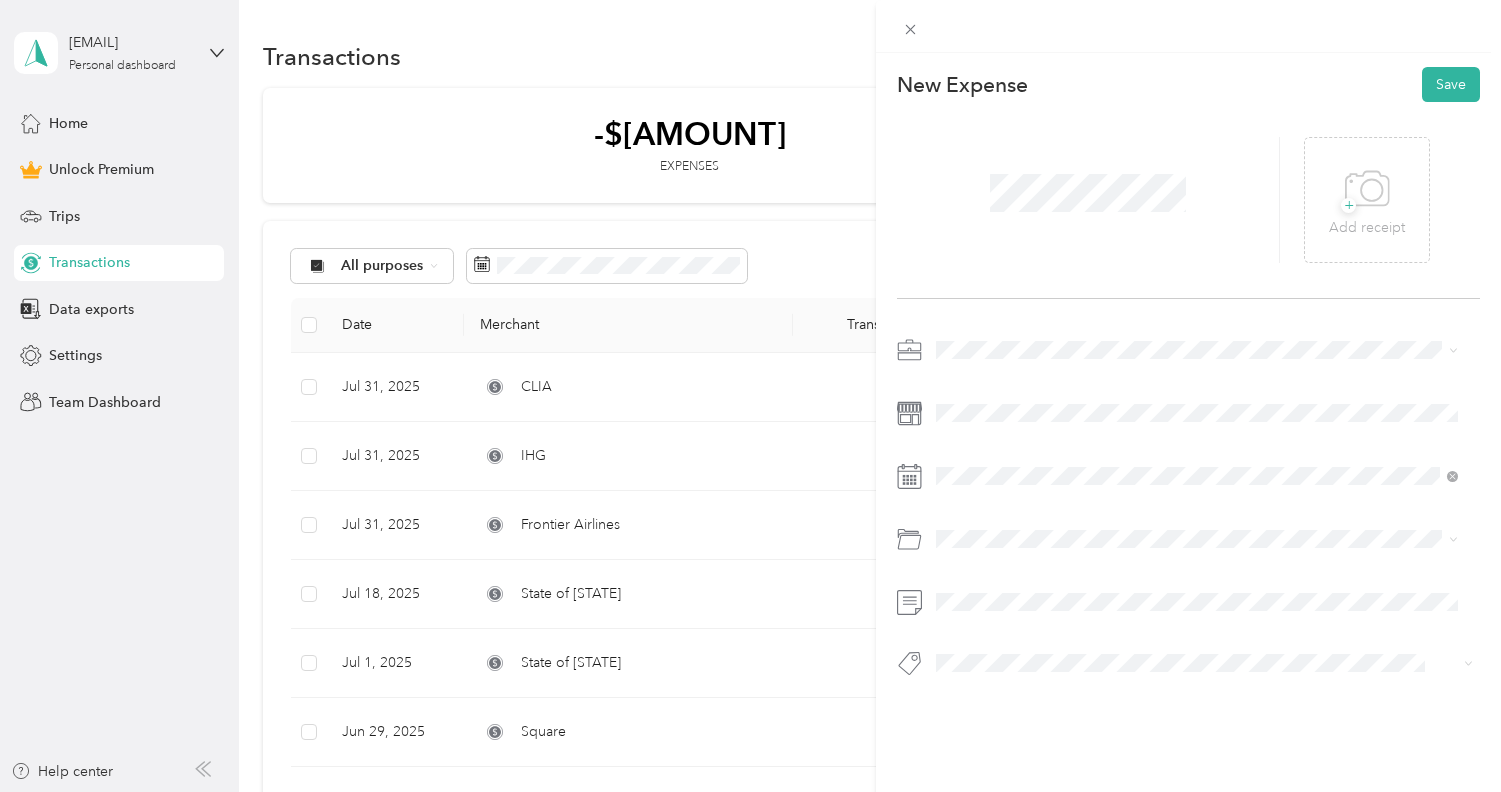 click on "Travel Planner" at bounding box center (1197, 454) 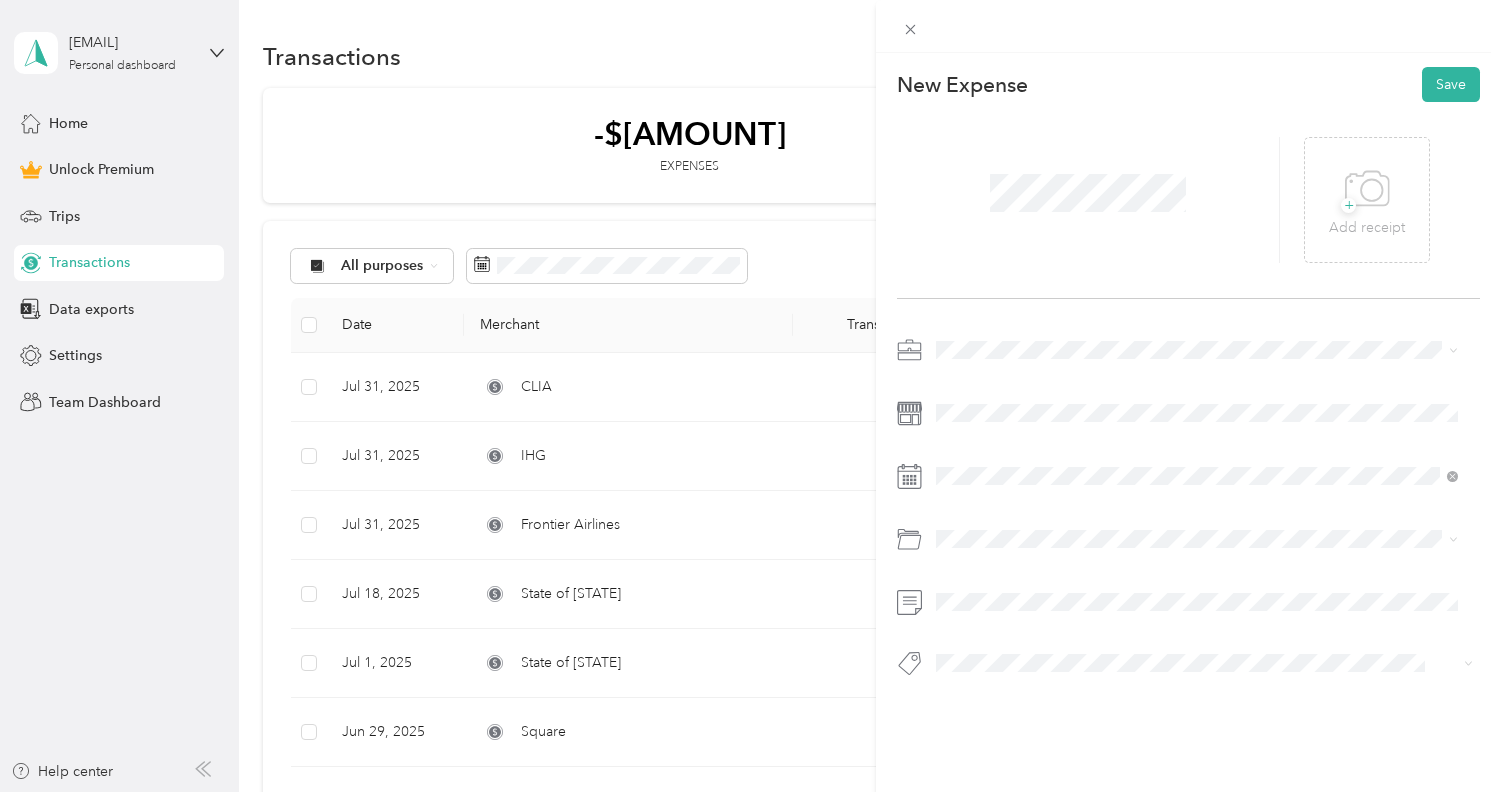 click on "Non-vehicle Related Insurance" at bounding box center (1039, 651) 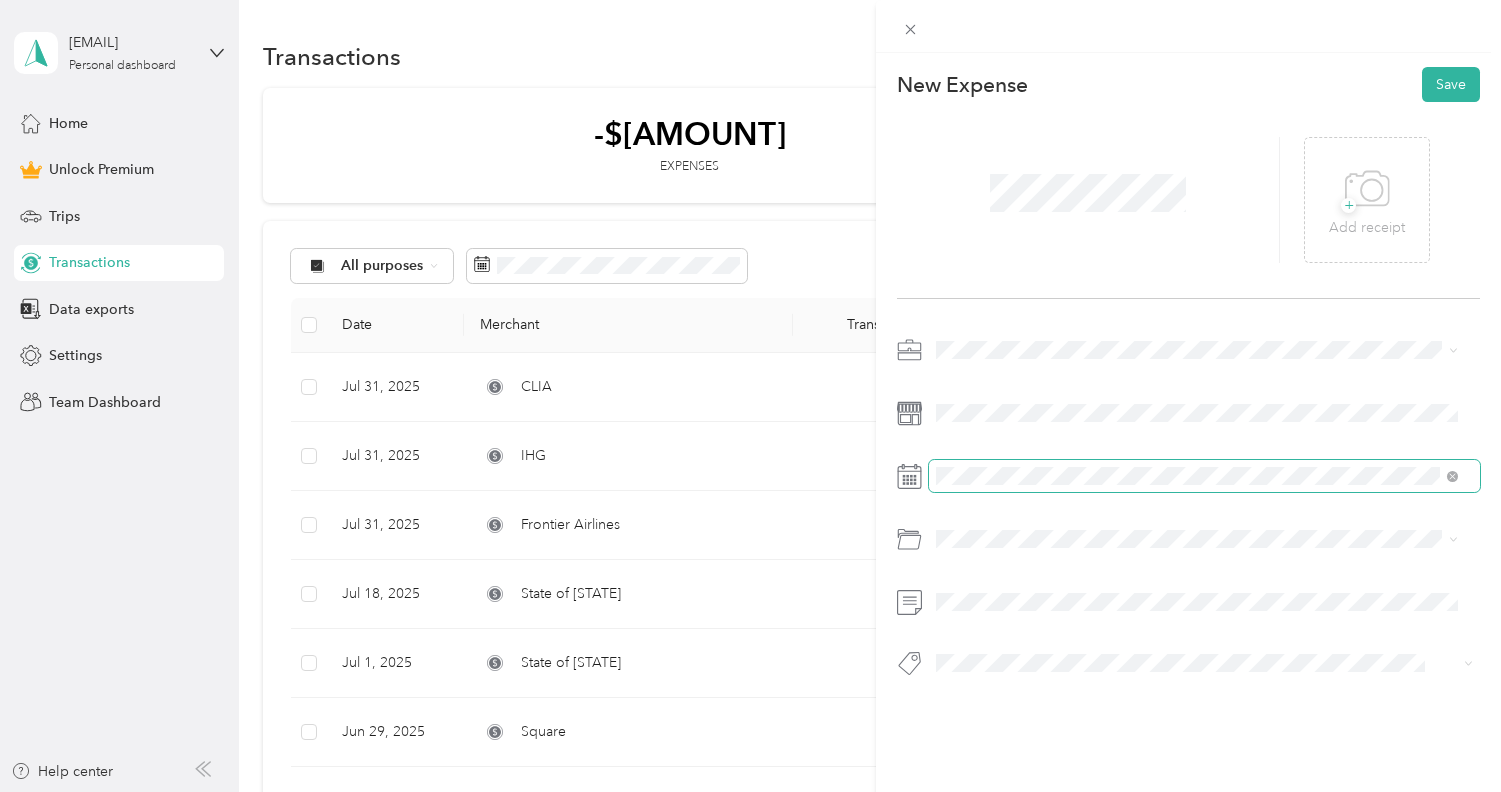 click at bounding box center (1204, 476) 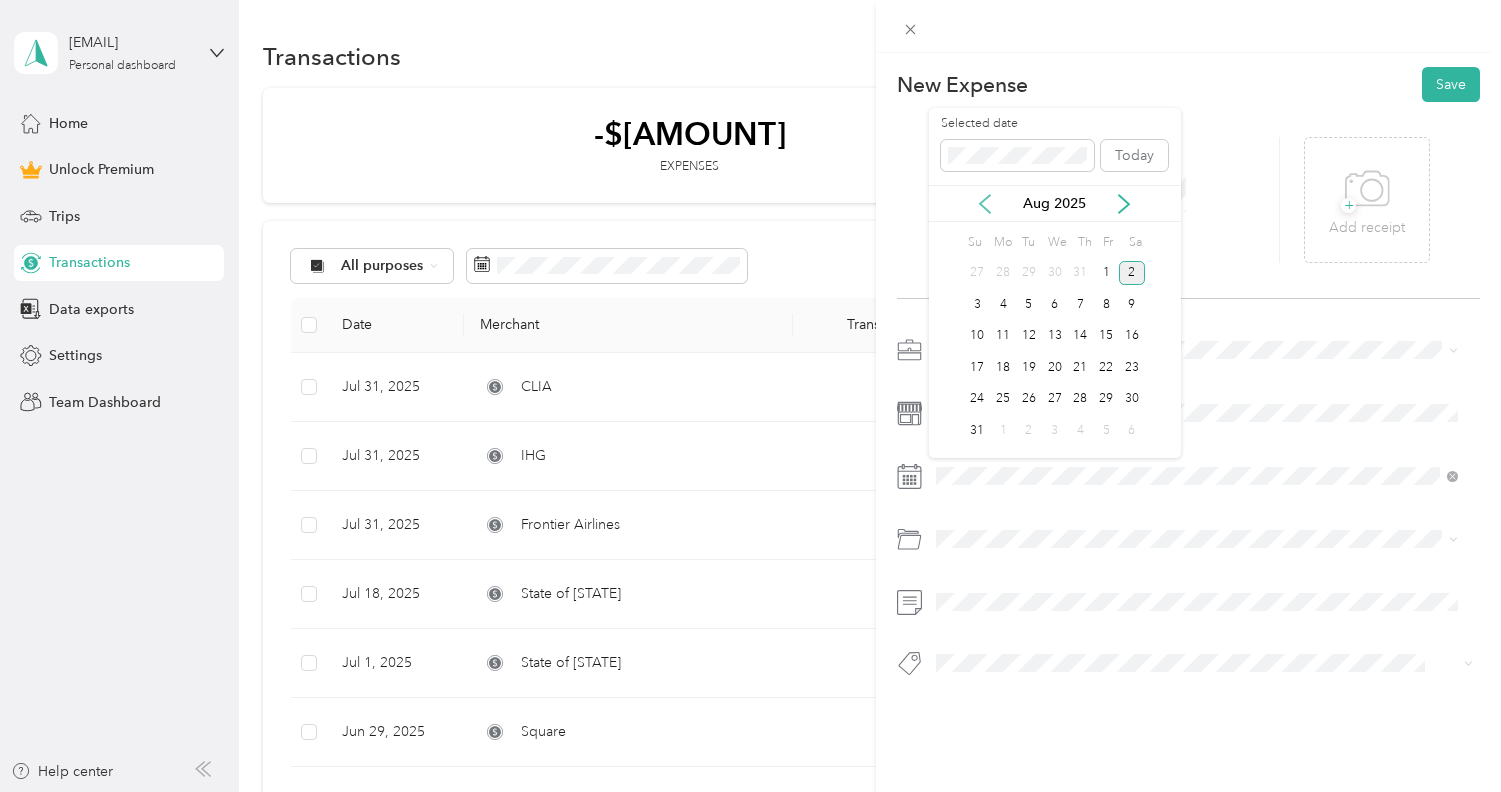 click 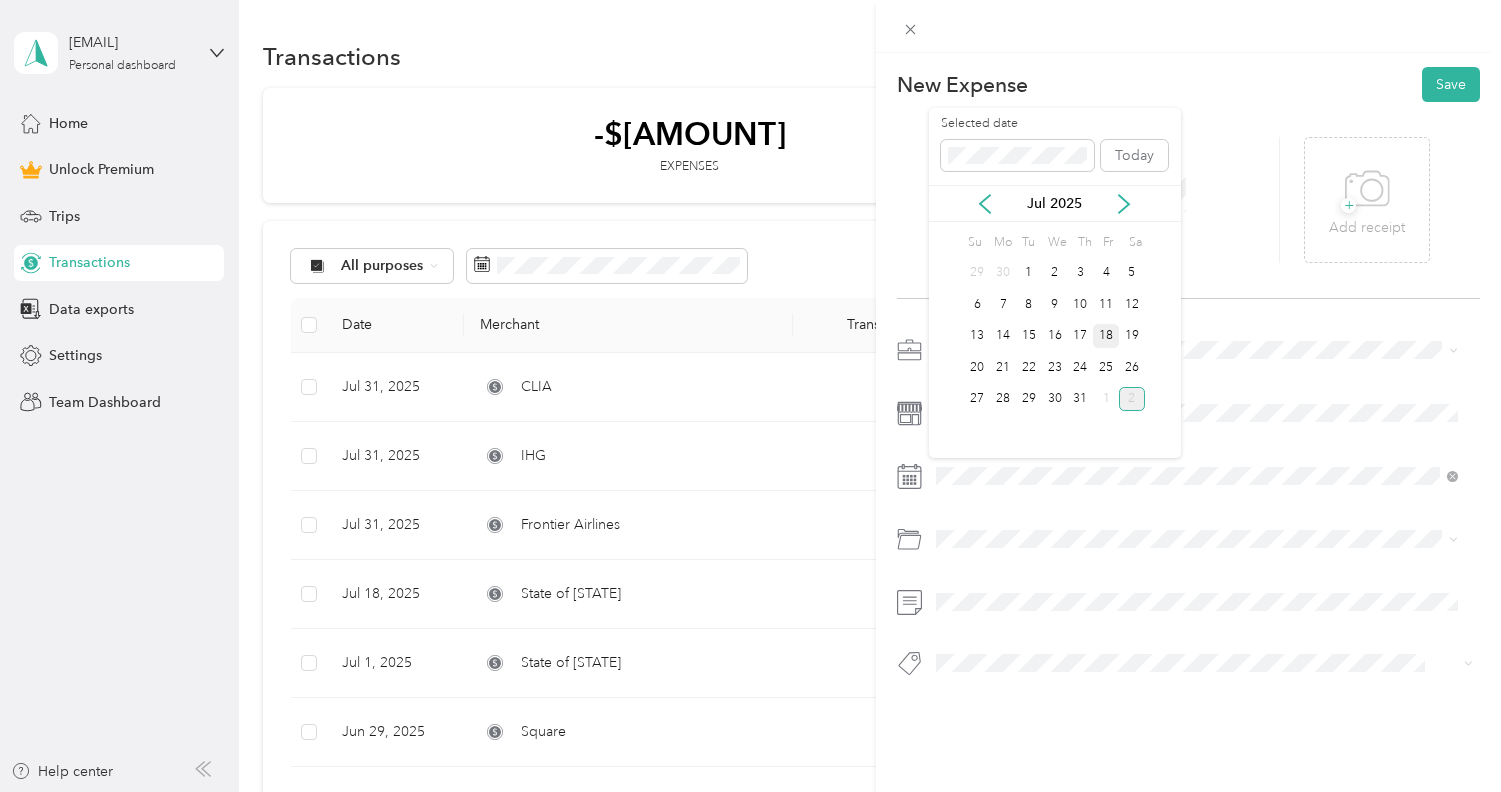 click on "18" at bounding box center [1106, 336] 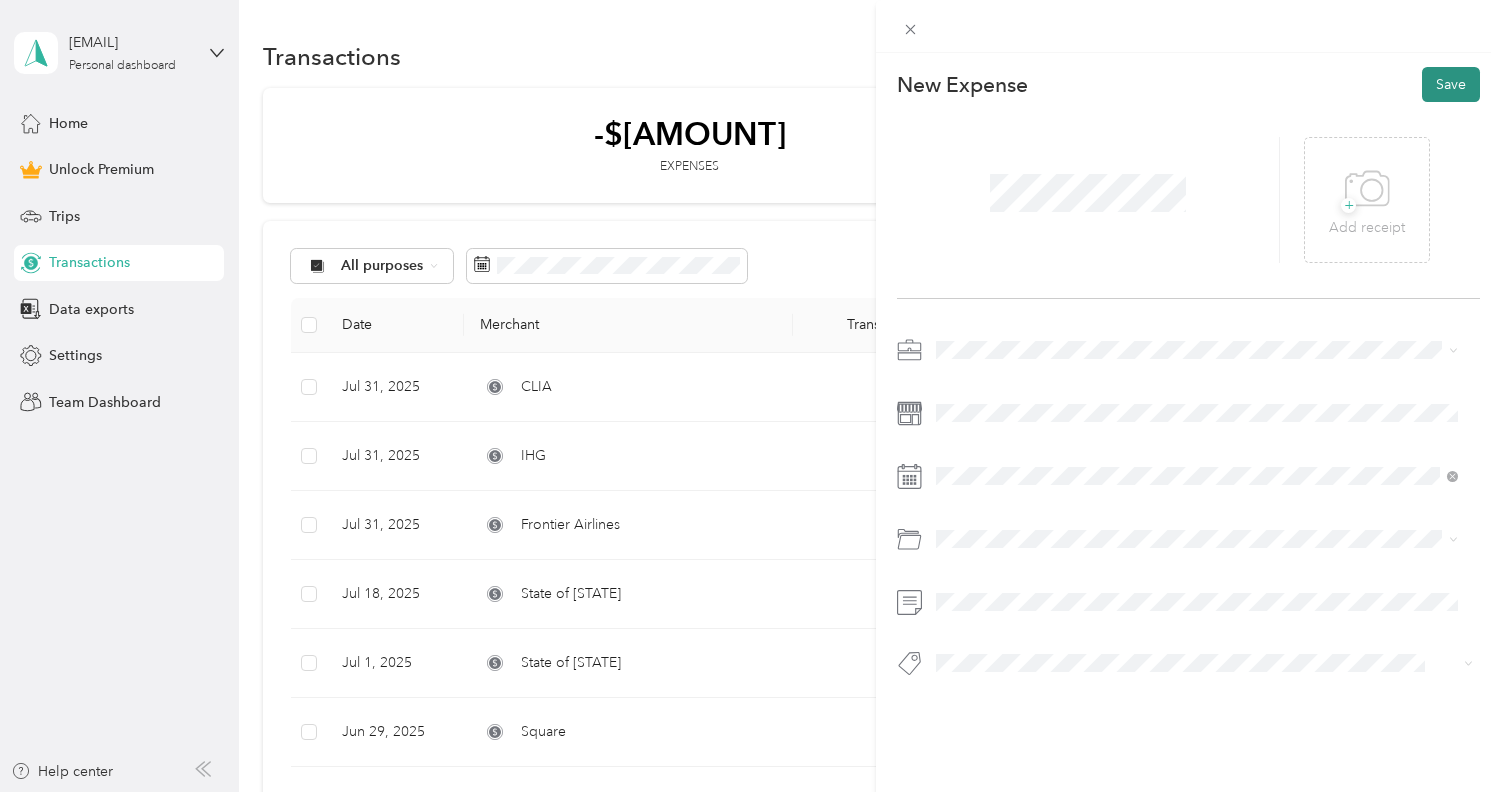 click on "Save" at bounding box center (1451, 84) 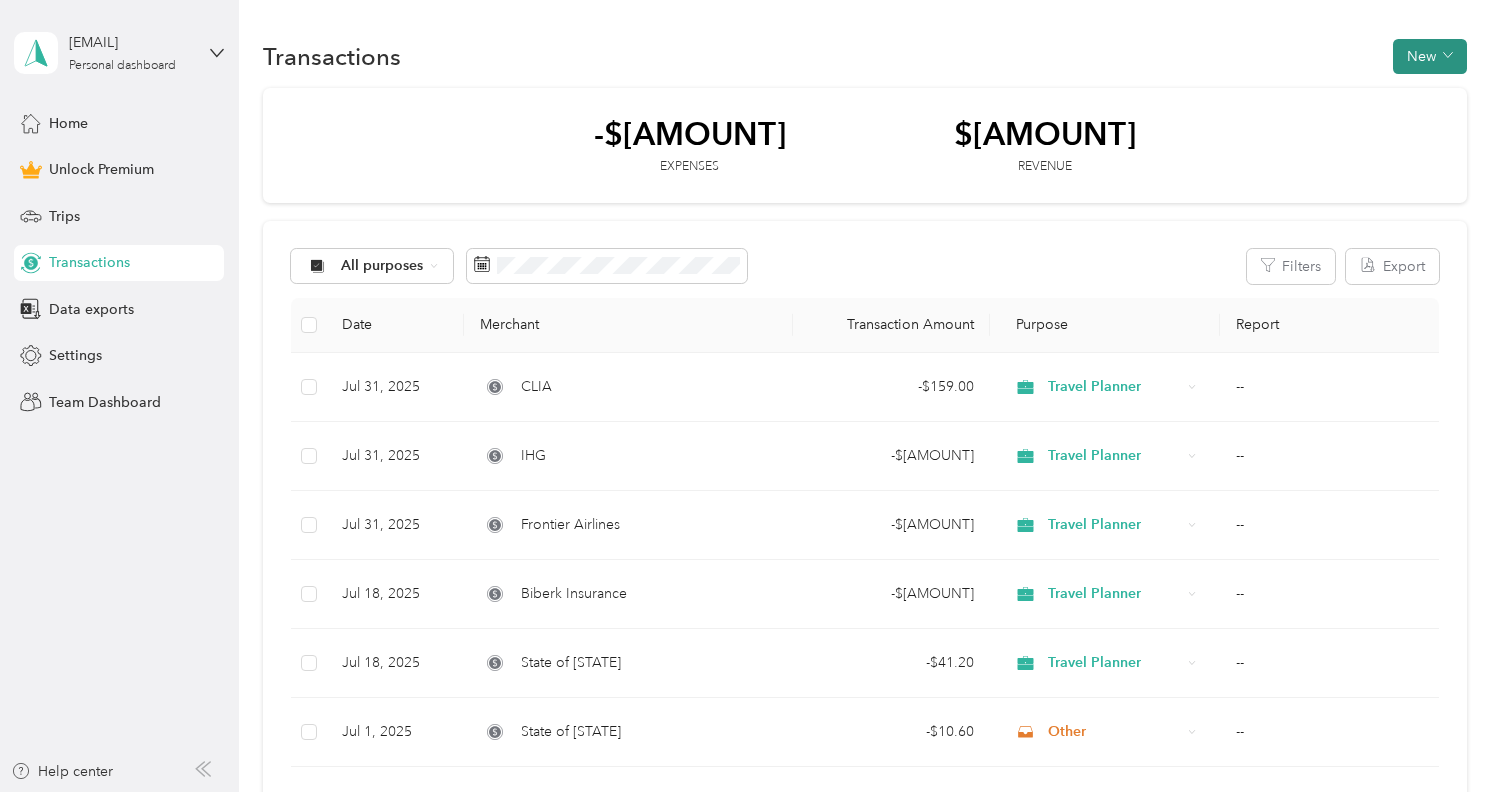 click on "New" at bounding box center [1430, 56] 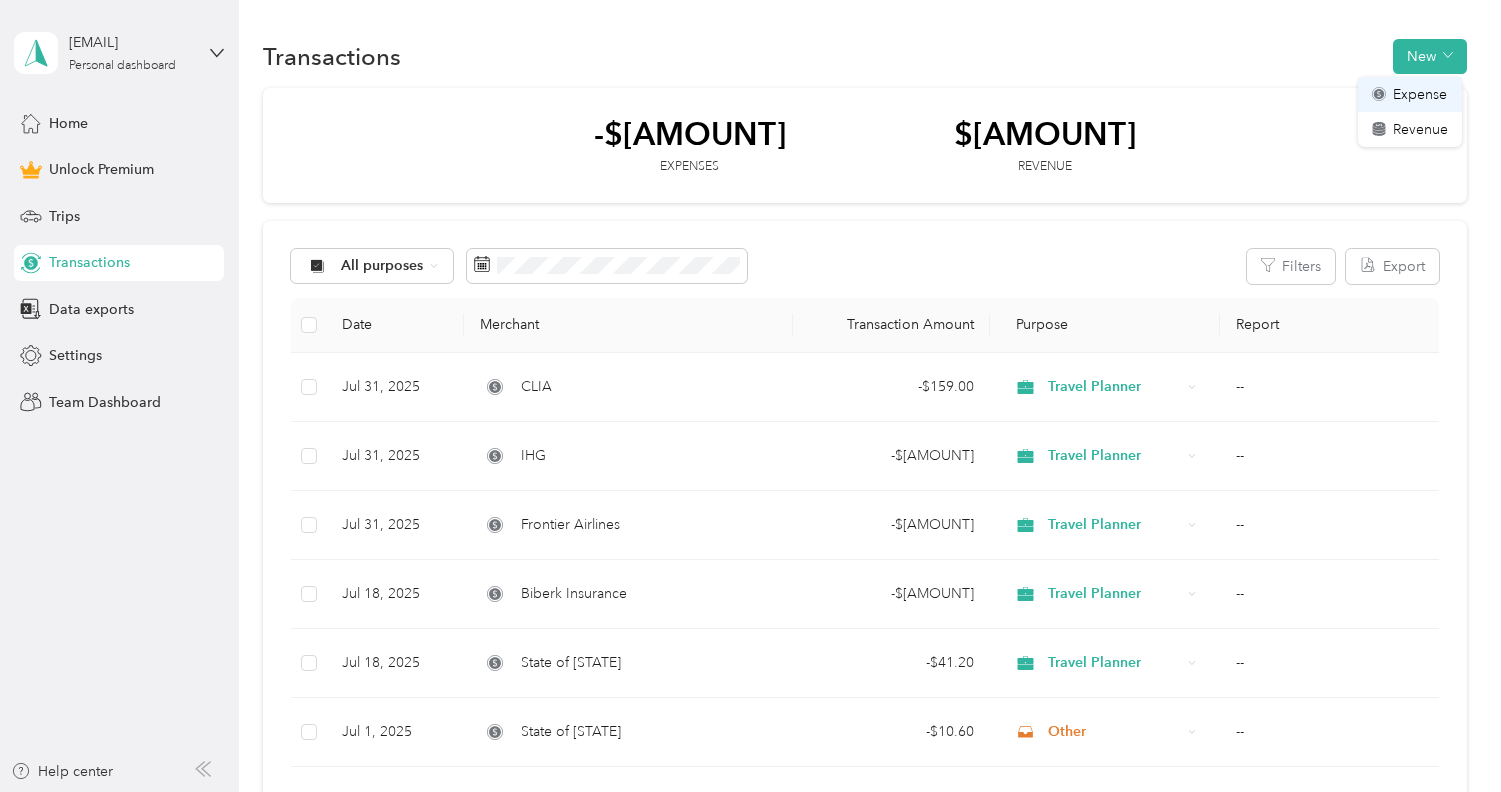 click on "Expense" at bounding box center [1410, 94] 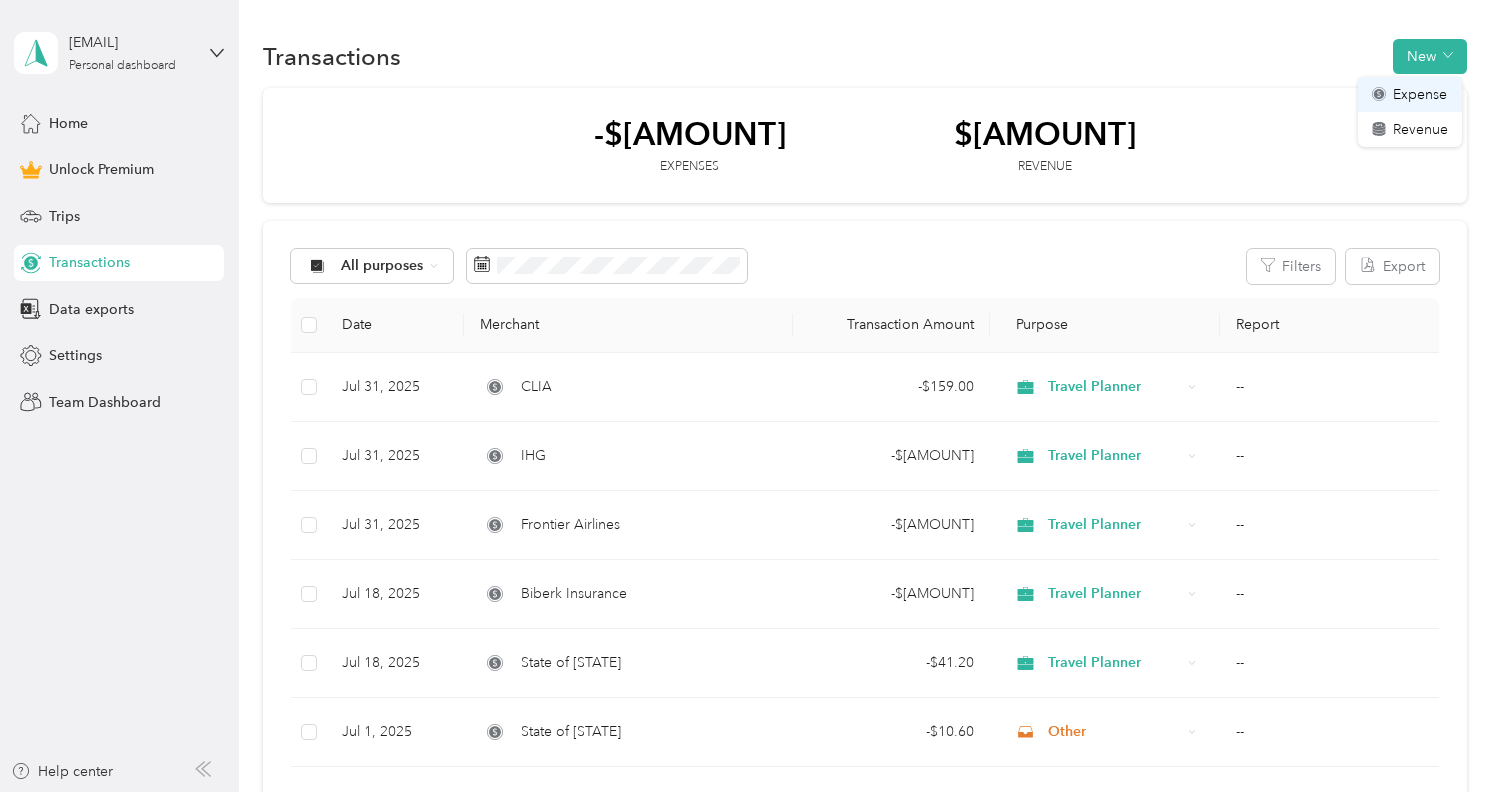 click on "Expense" at bounding box center (1410, 94) 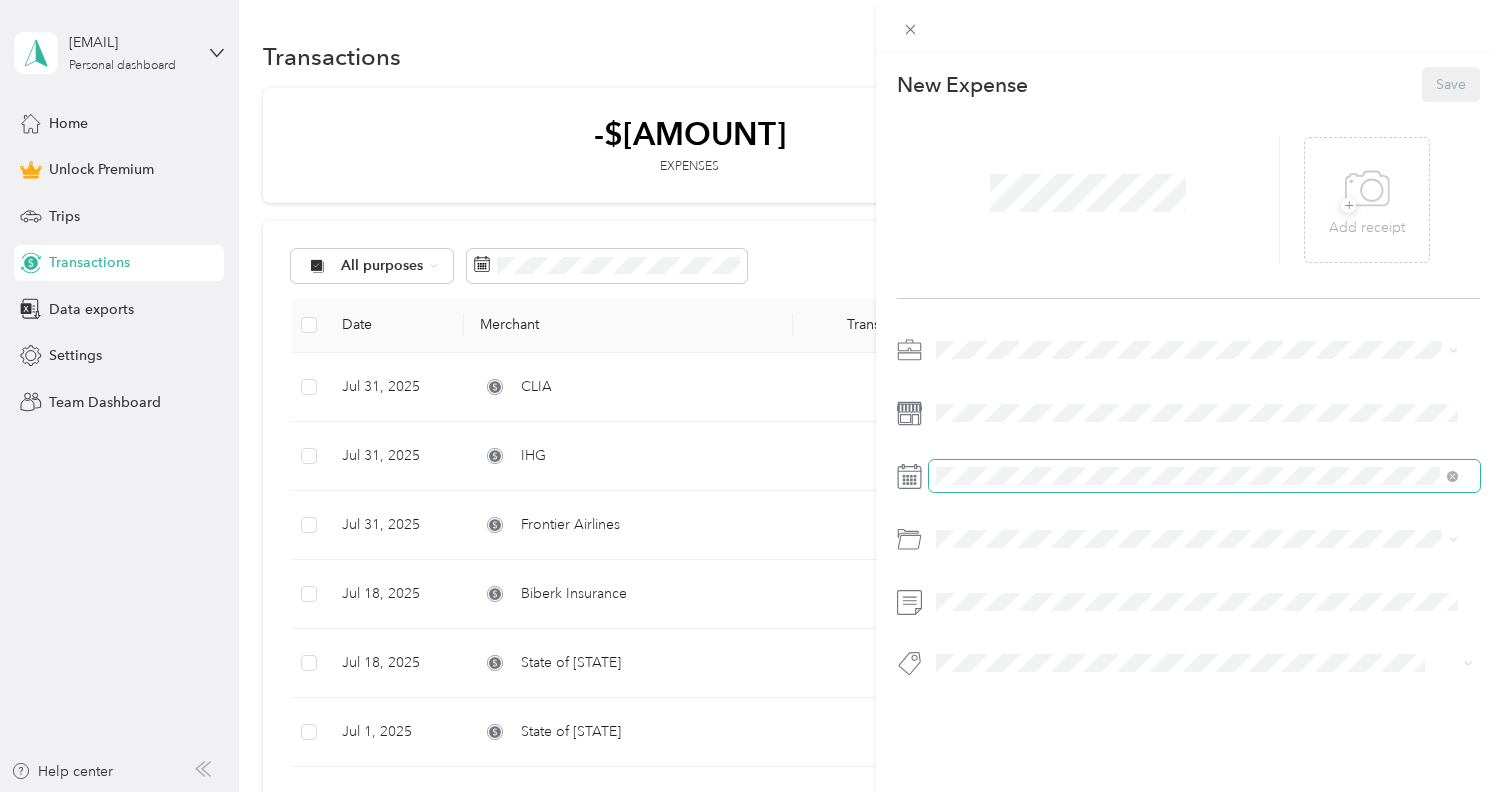click at bounding box center (1204, 476) 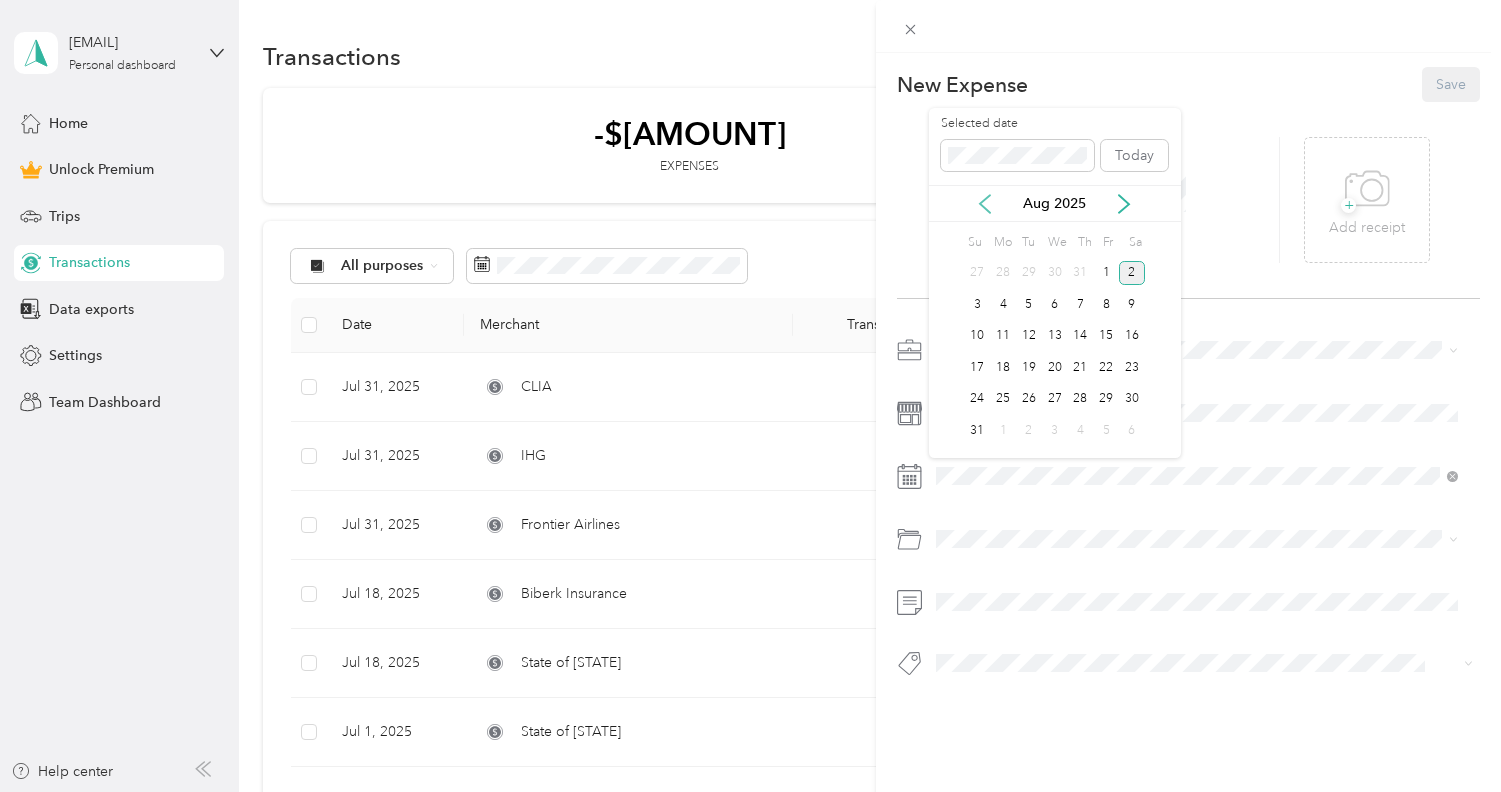 click 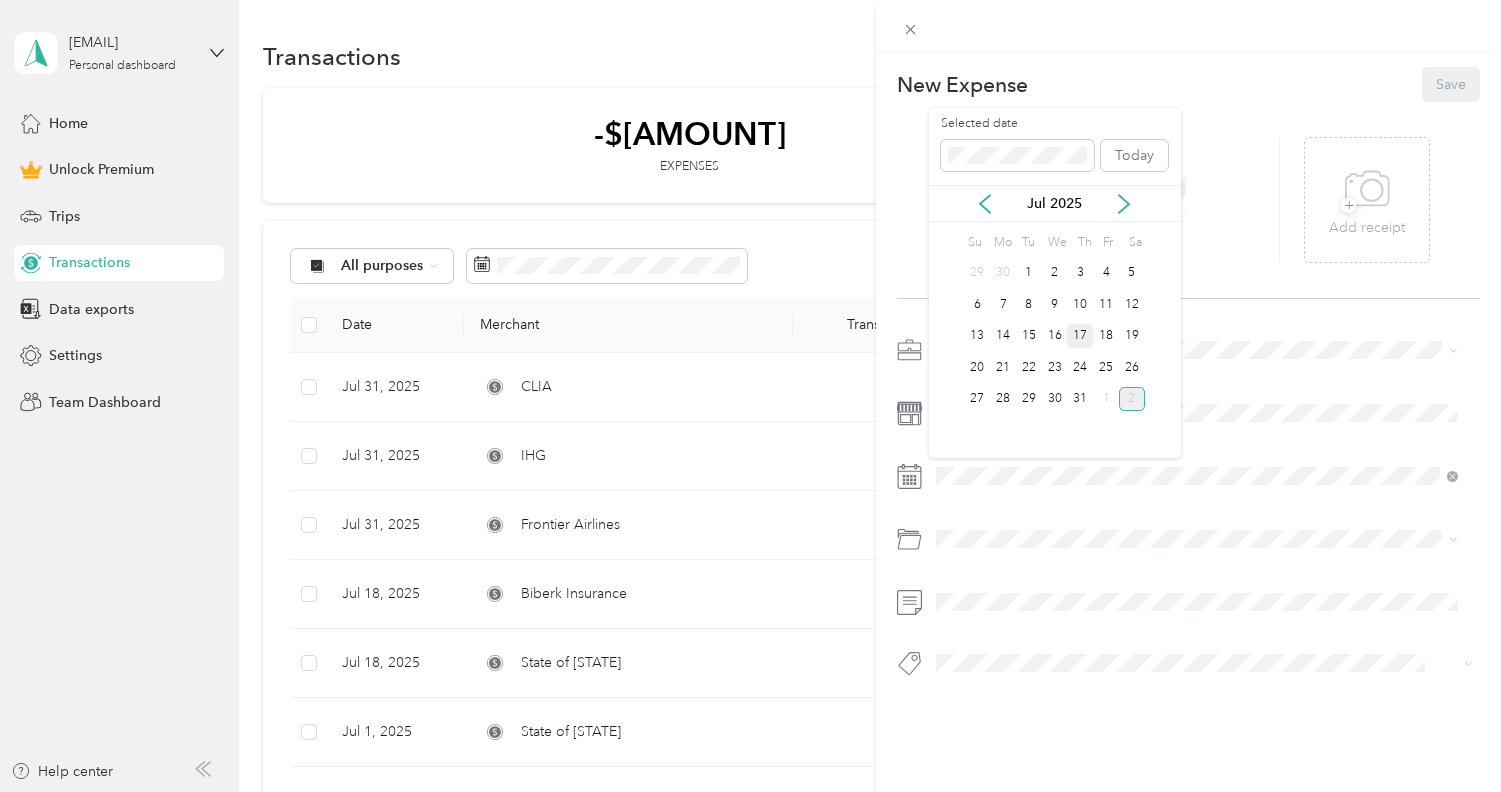 click on "17" at bounding box center [1080, 336] 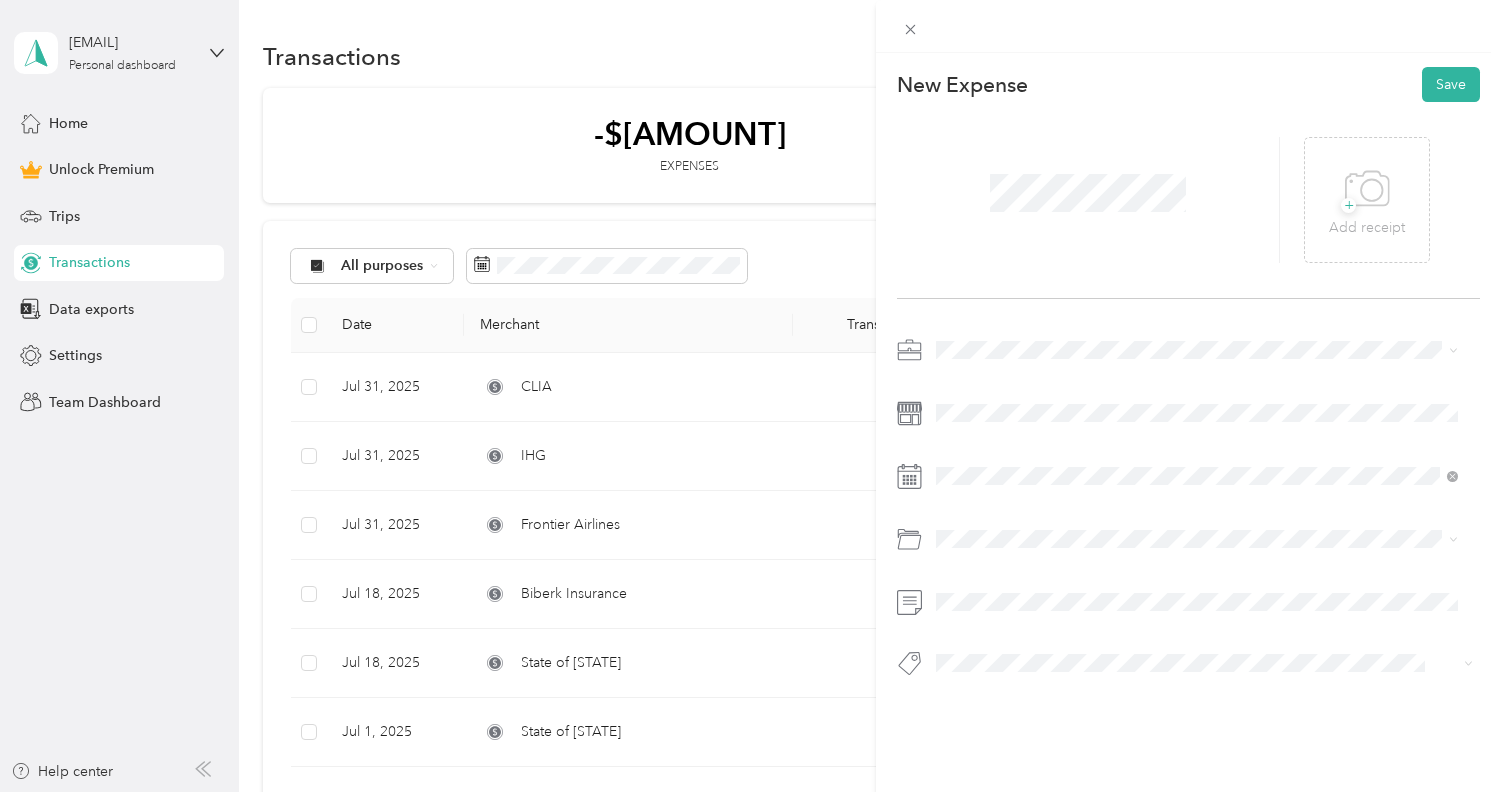 click at bounding box center (1204, 350) 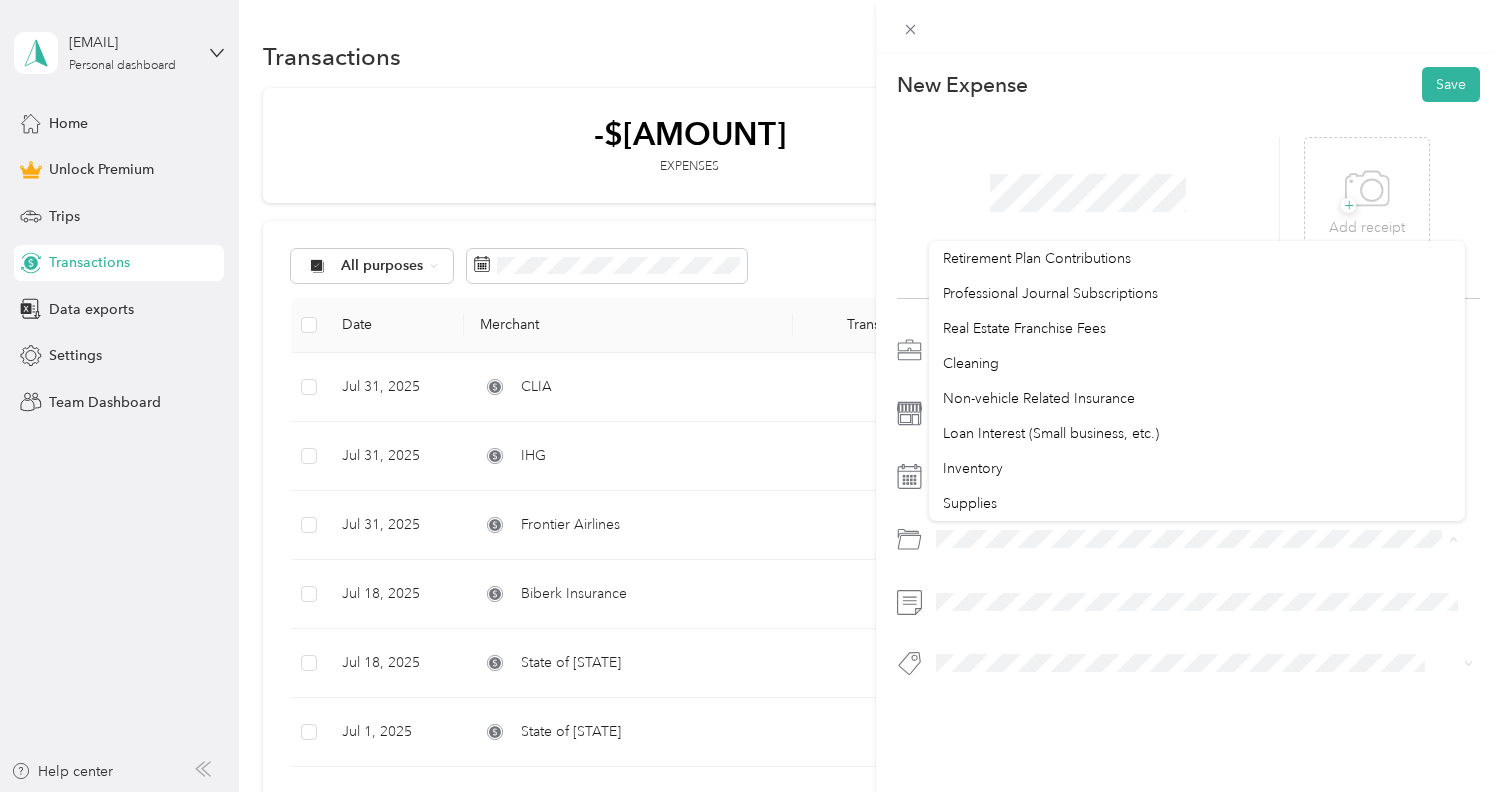 scroll, scrollTop: 1060, scrollLeft: 0, axis: vertical 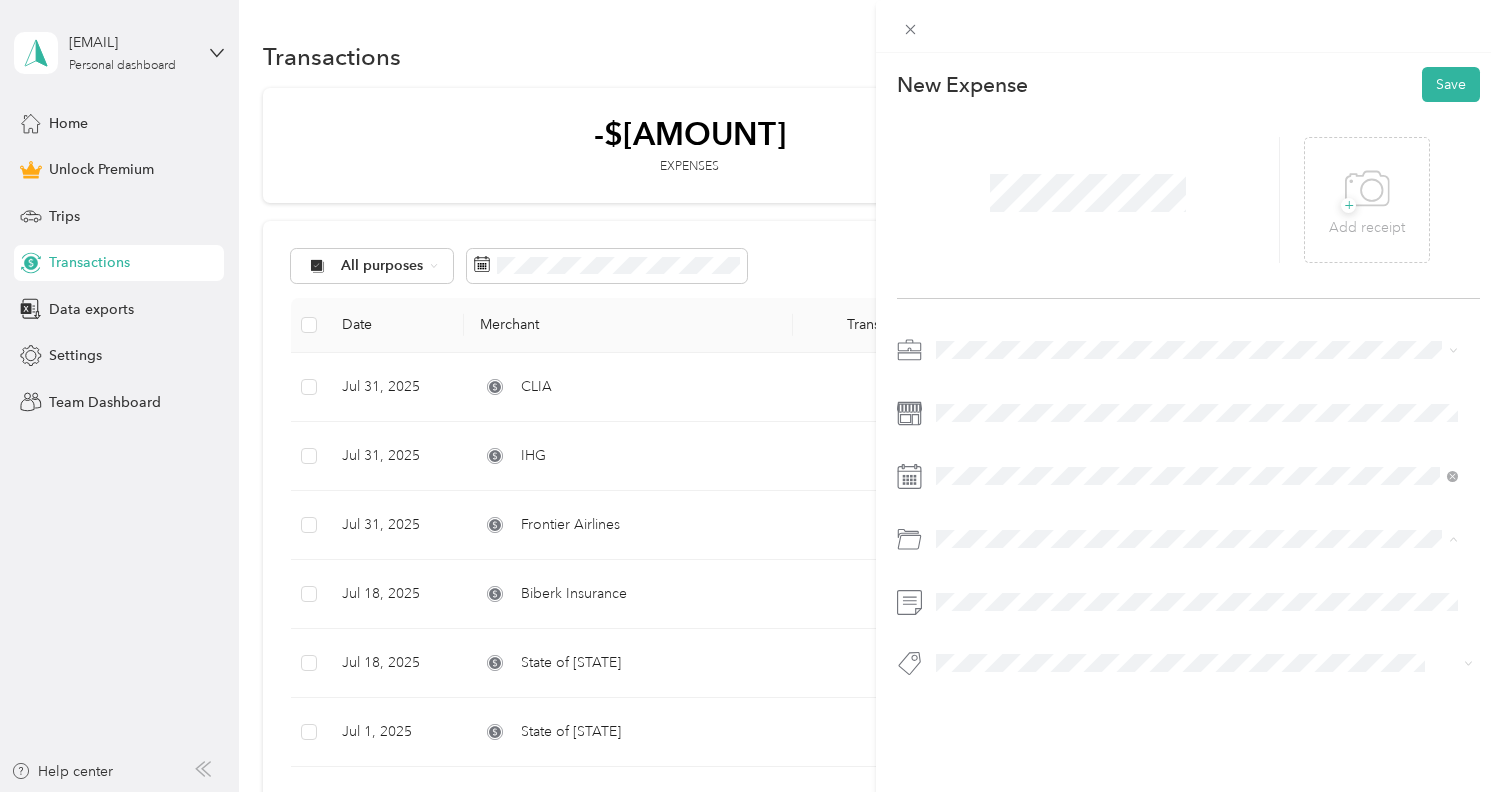 click on "Other Business Expenses" at bounding box center (1022, 469) 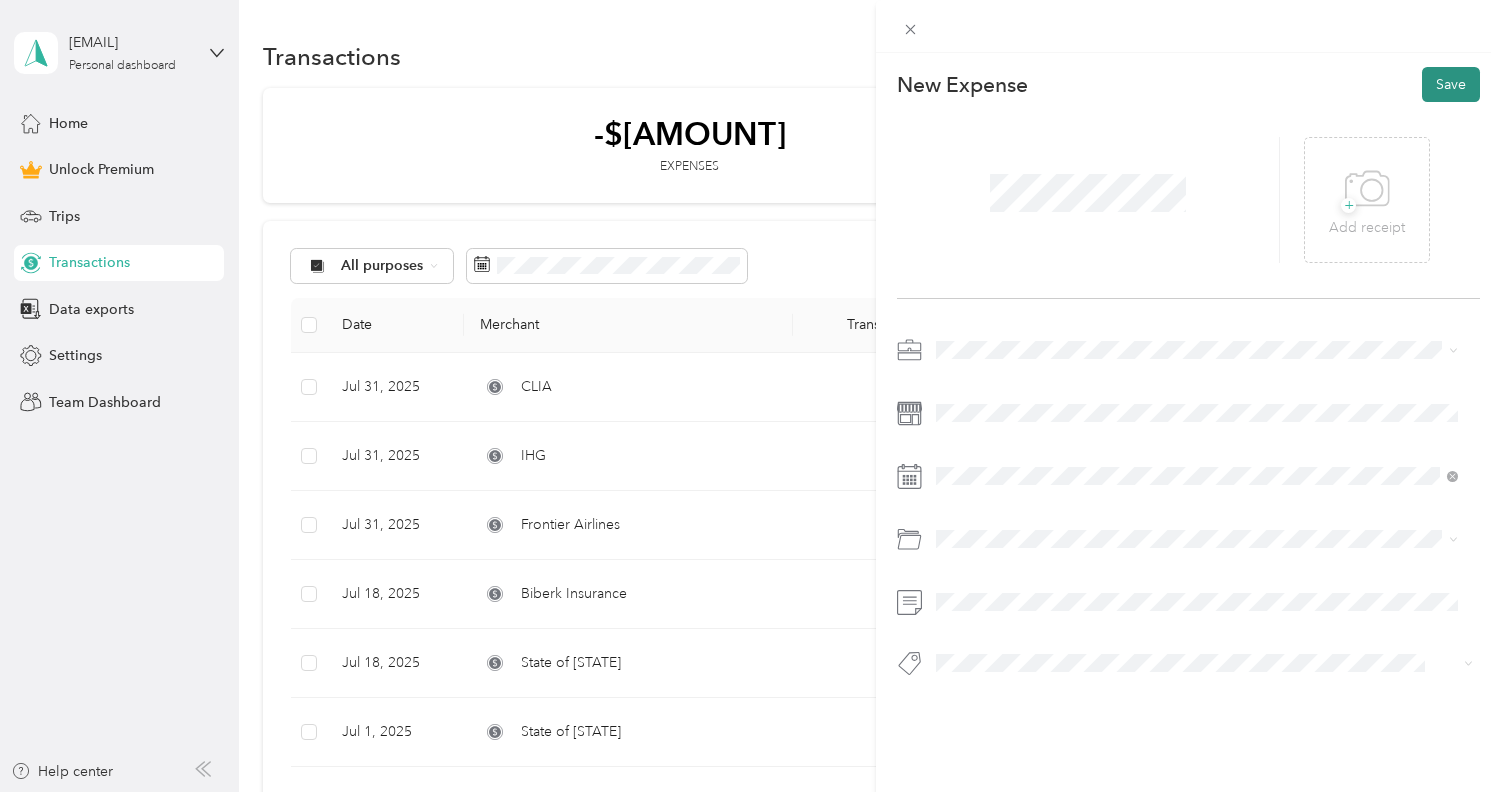 click on "Save" at bounding box center (1451, 84) 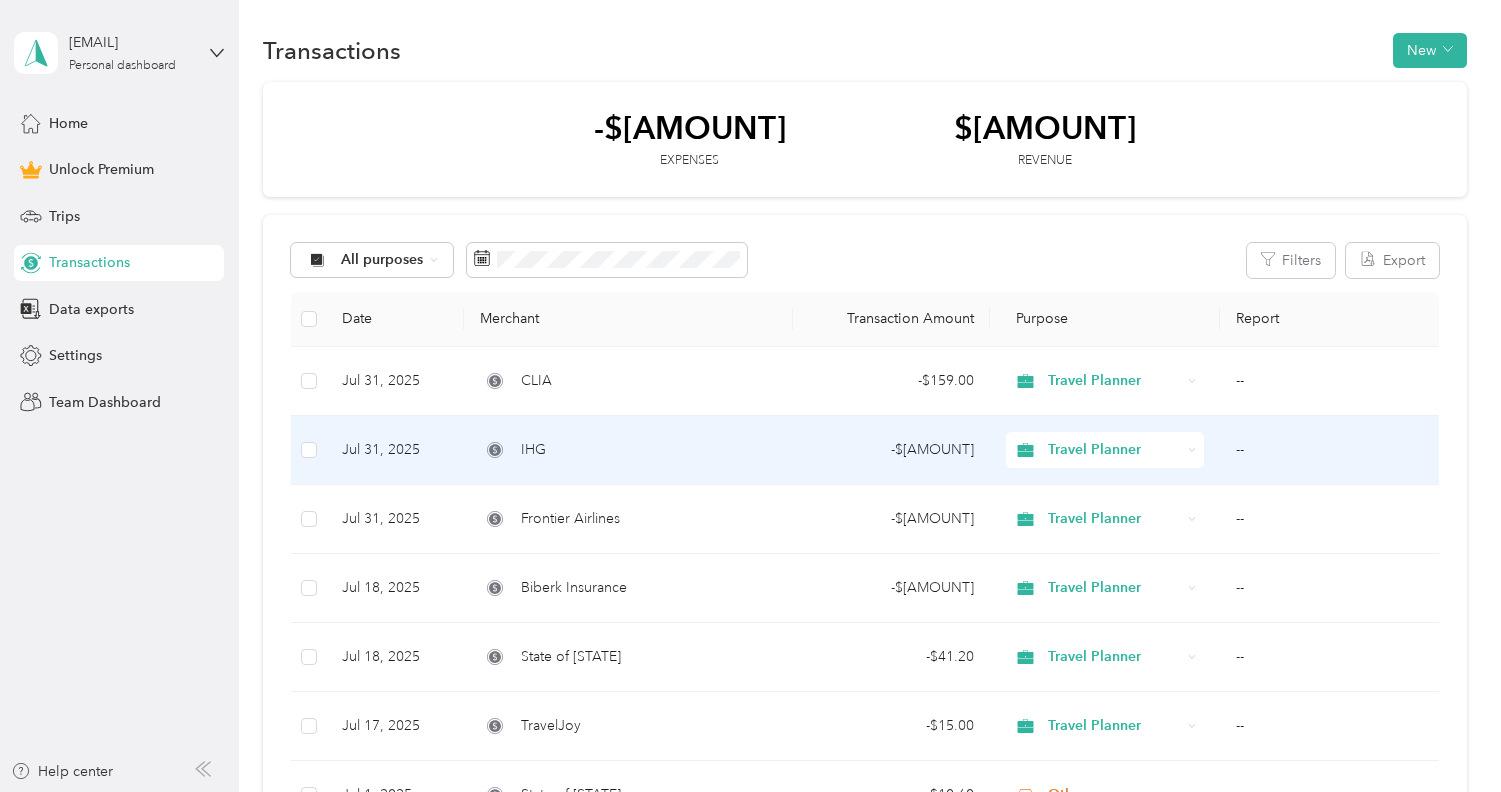 scroll, scrollTop: 0, scrollLeft: 0, axis: both 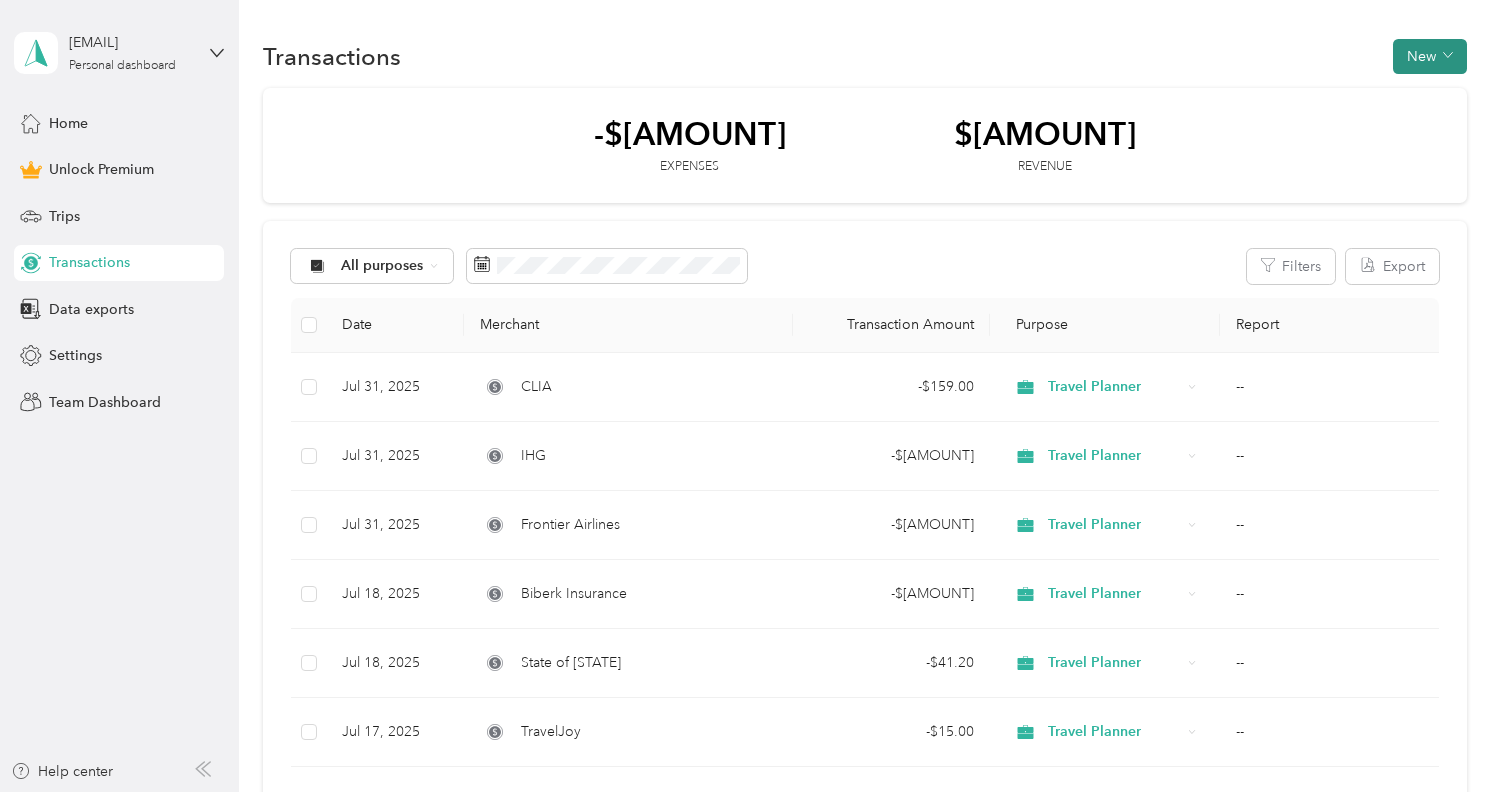 click on "New" at bounding box center (1430, 56) 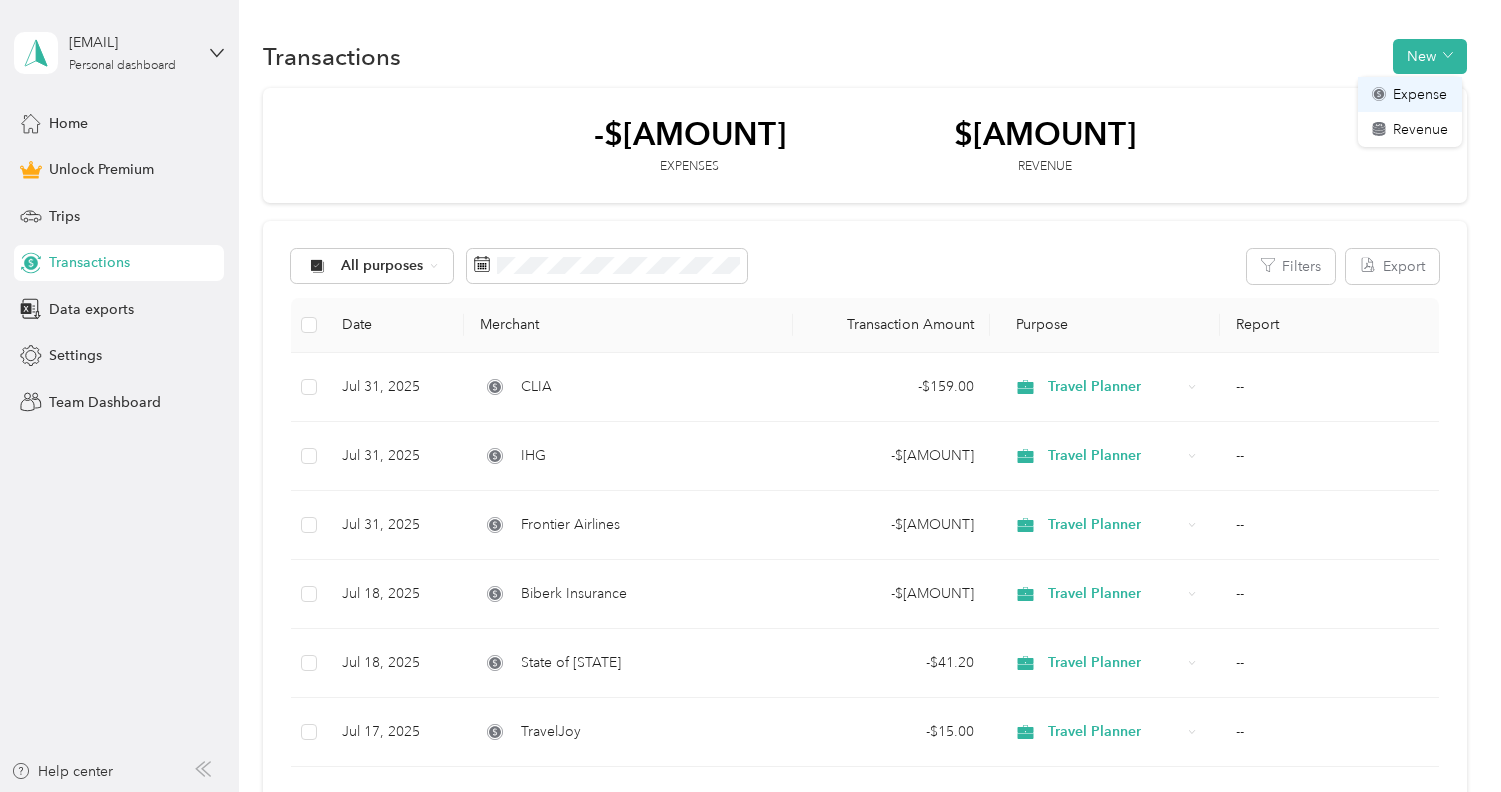 click on "Expense" at bounding box center (1420, 94) 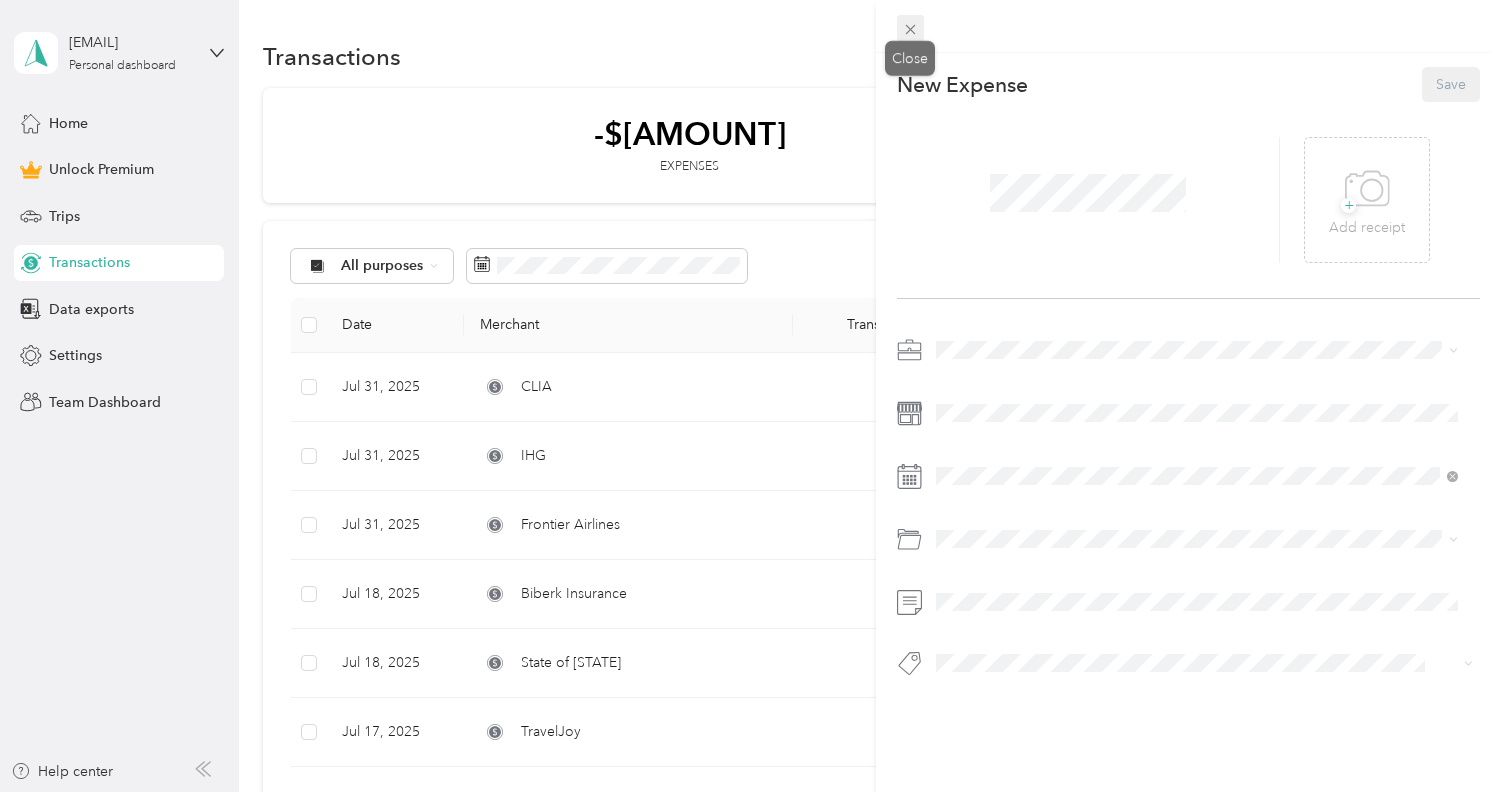 click 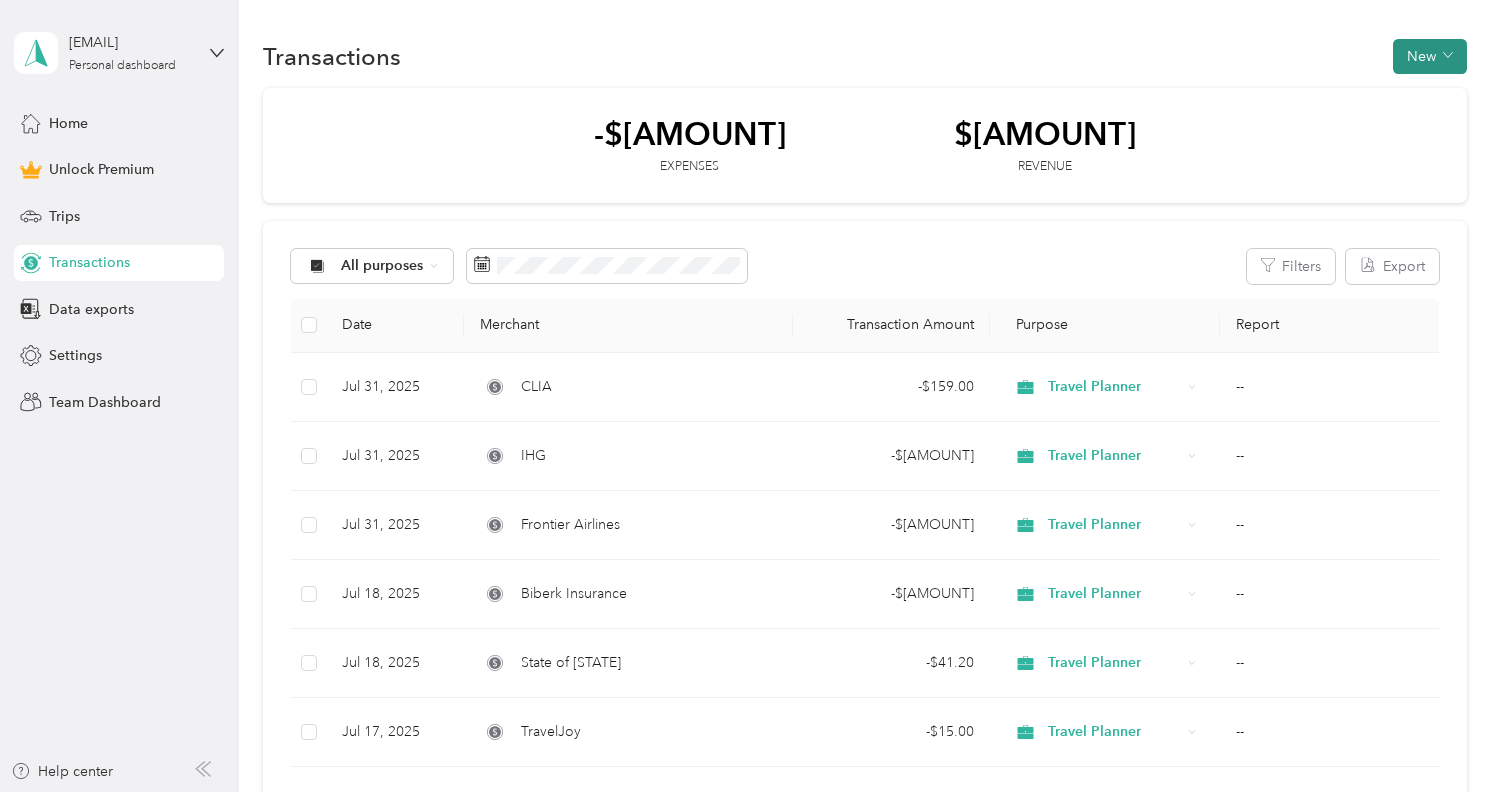 click on "New" at bounding box center [1430, 56] 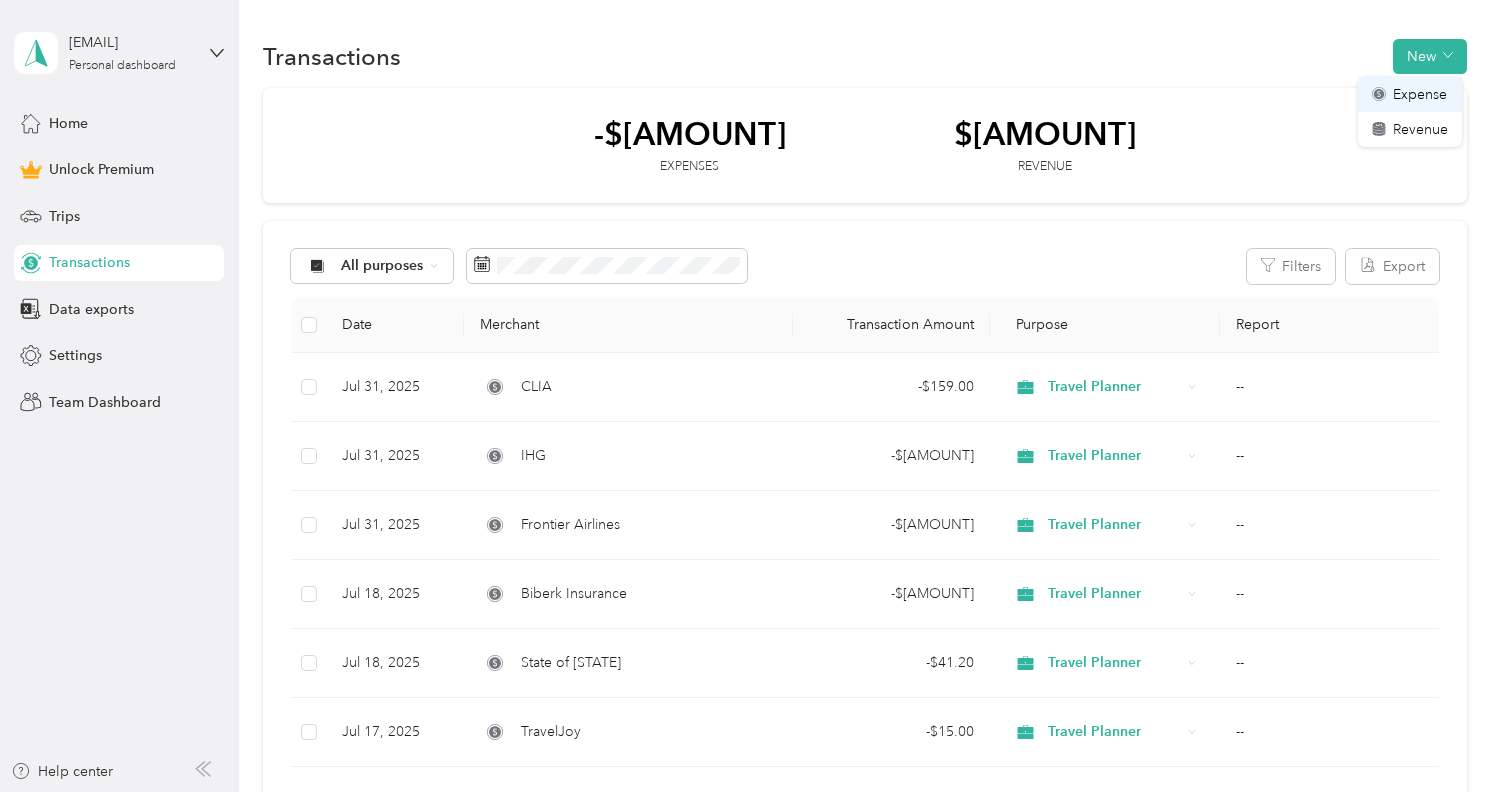 click on "Expense" at bounding box center [1420, 94] 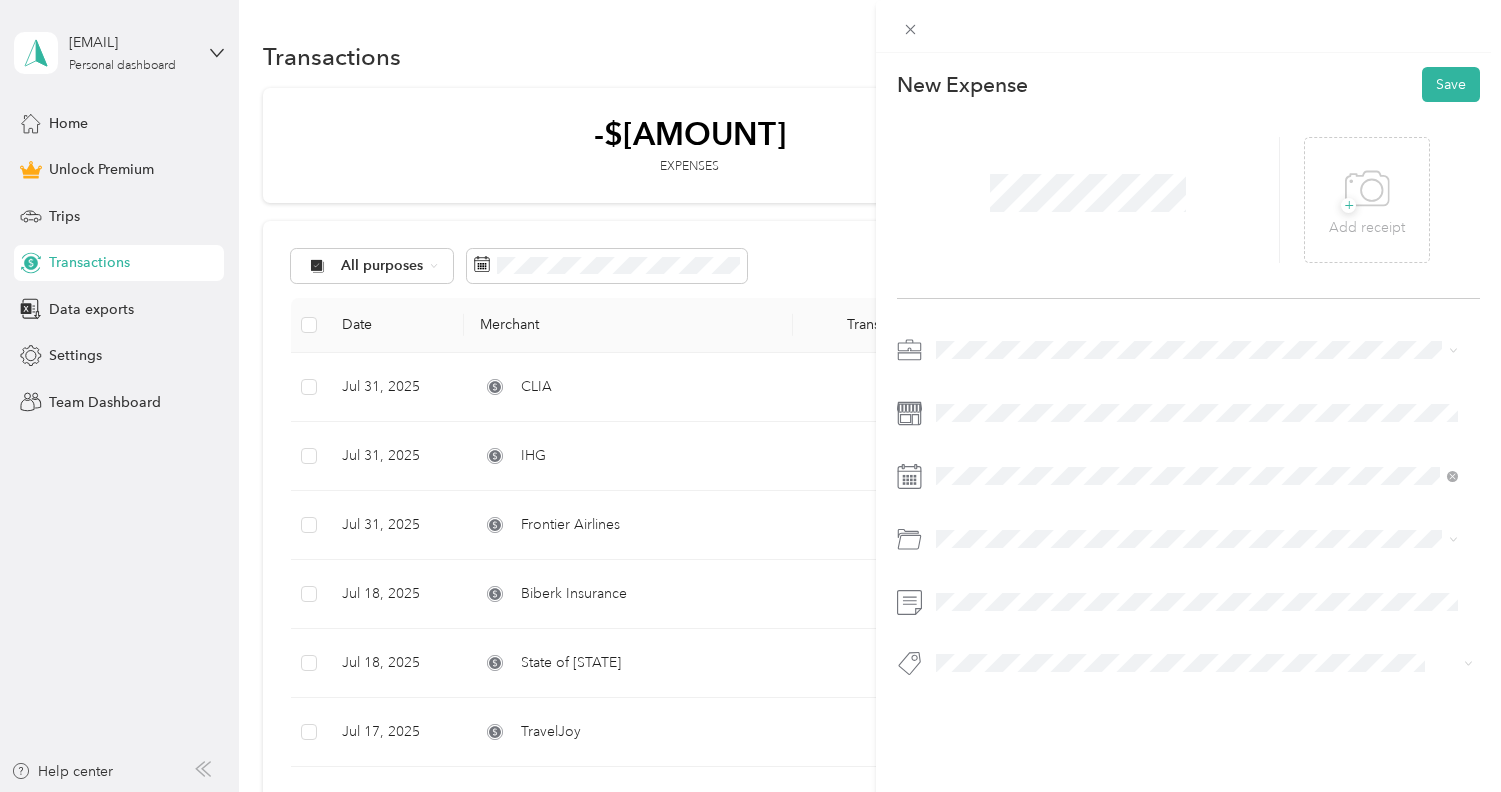 click at bounding box center (1204, 350) 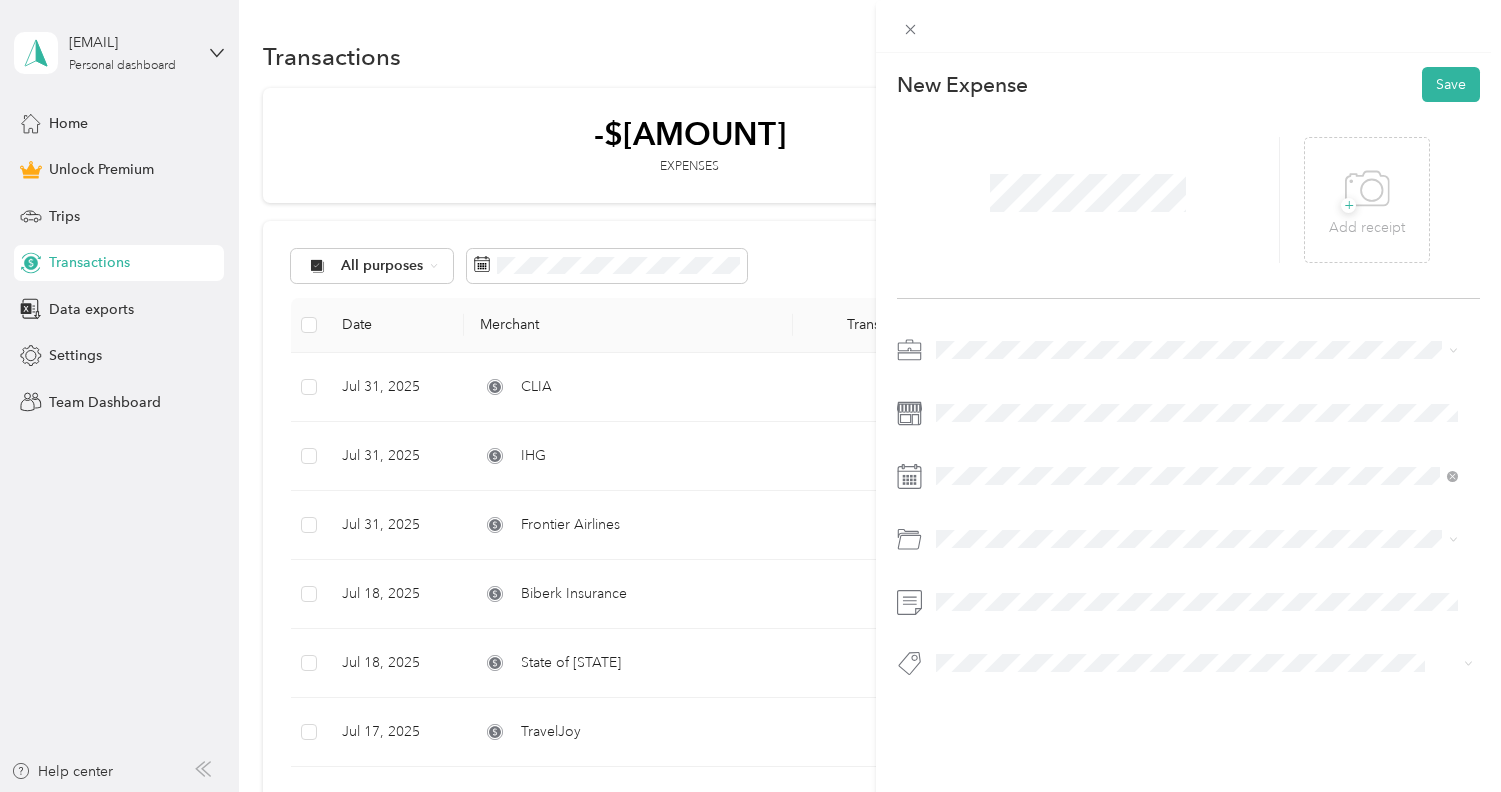 click on "Travel Planner" at bounding box center (1197, 449) 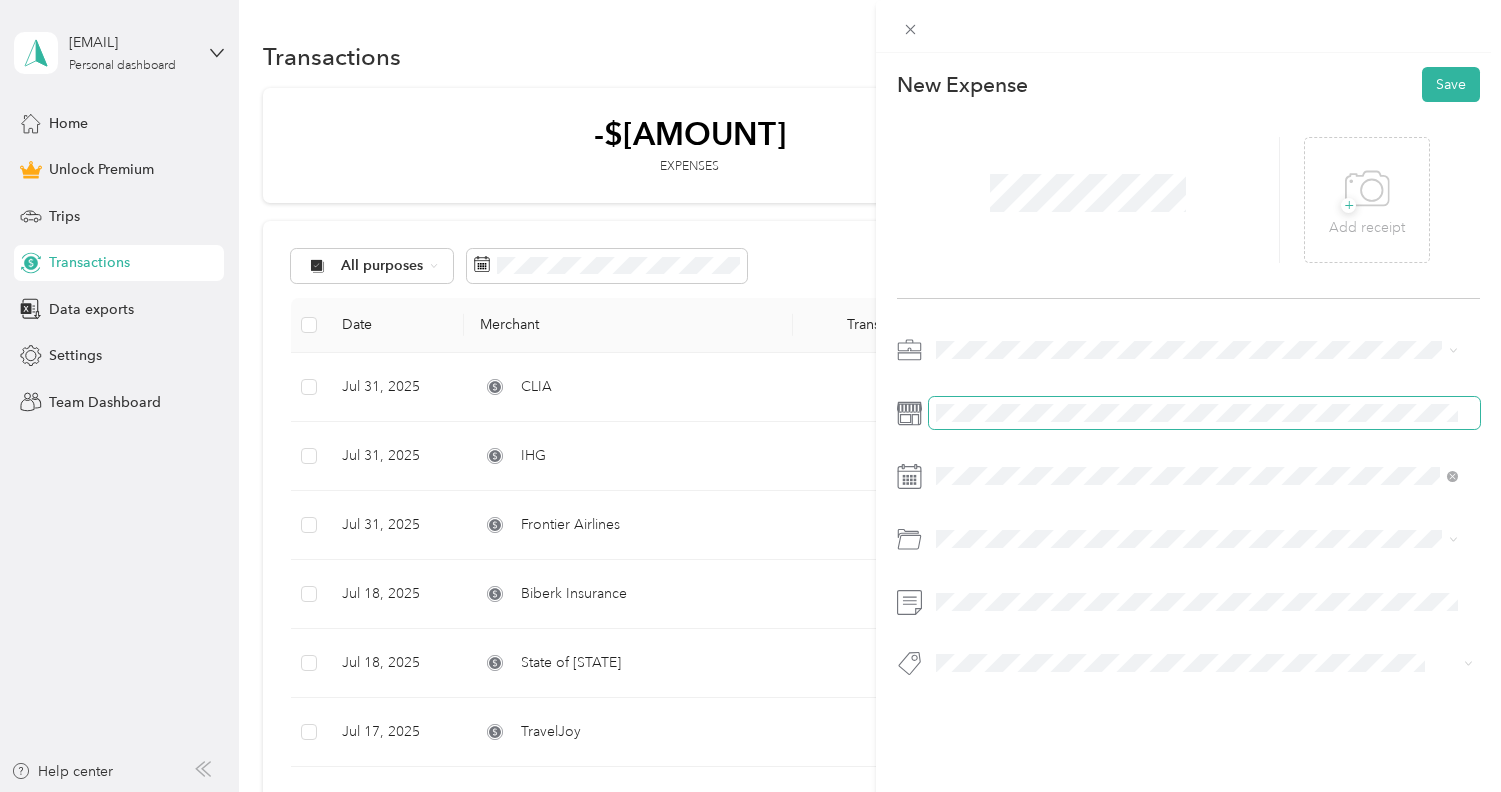 click at bounding box center [1204, 413] 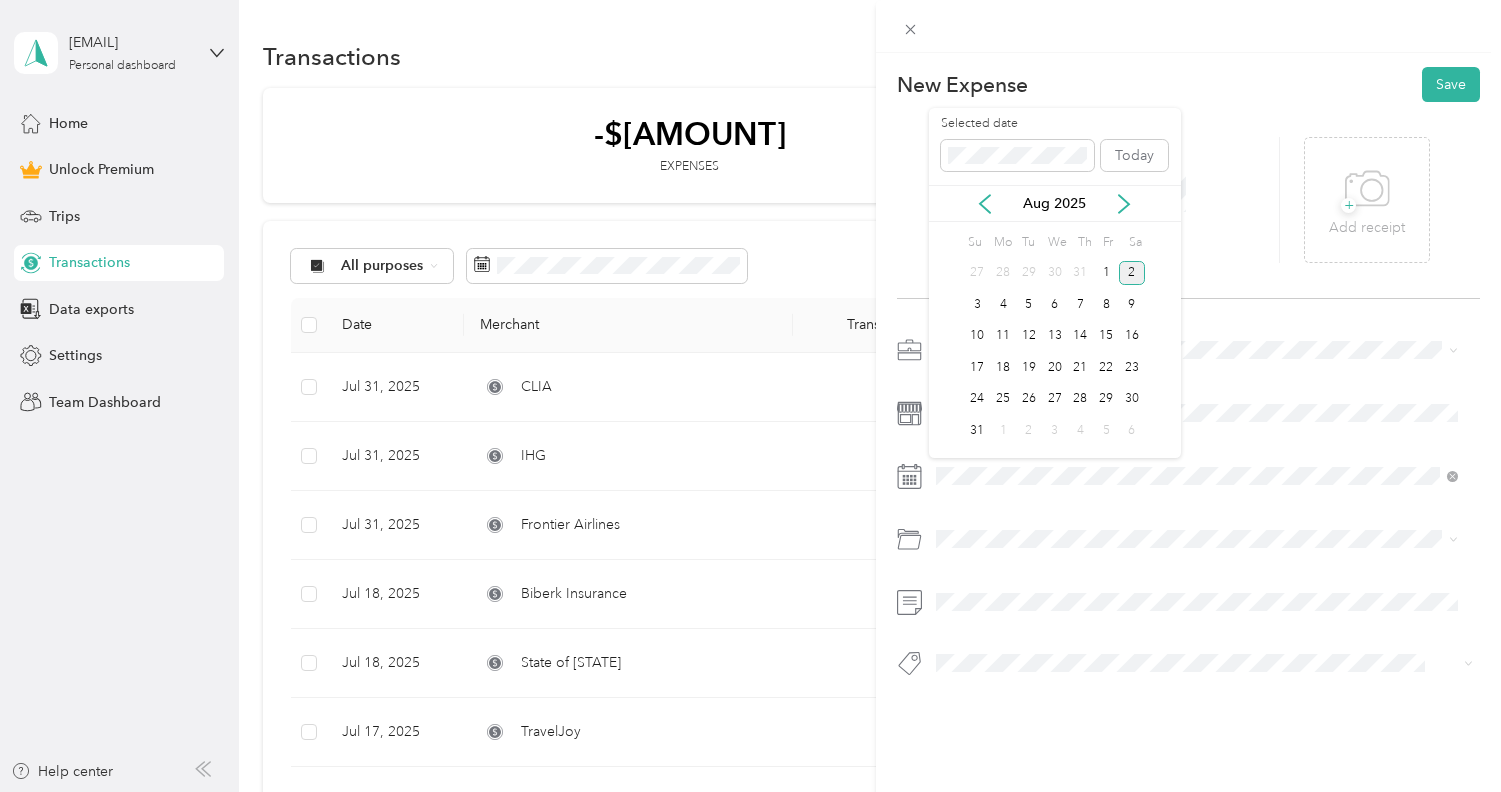 click on "2" at bounding box center [1132, 273] 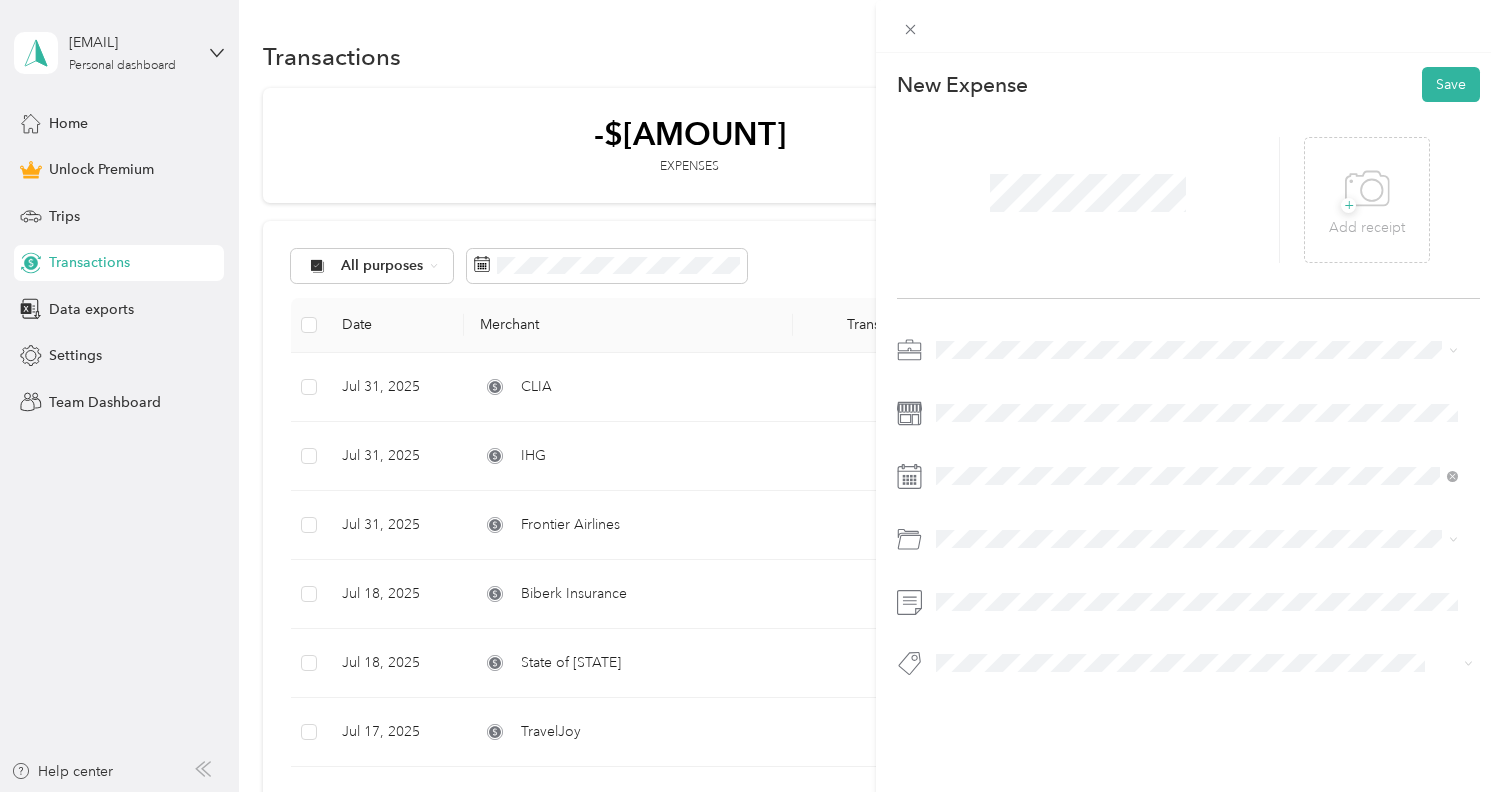 click on "New Expense  Save + Add receipt" at bounding box center (1188, 407) 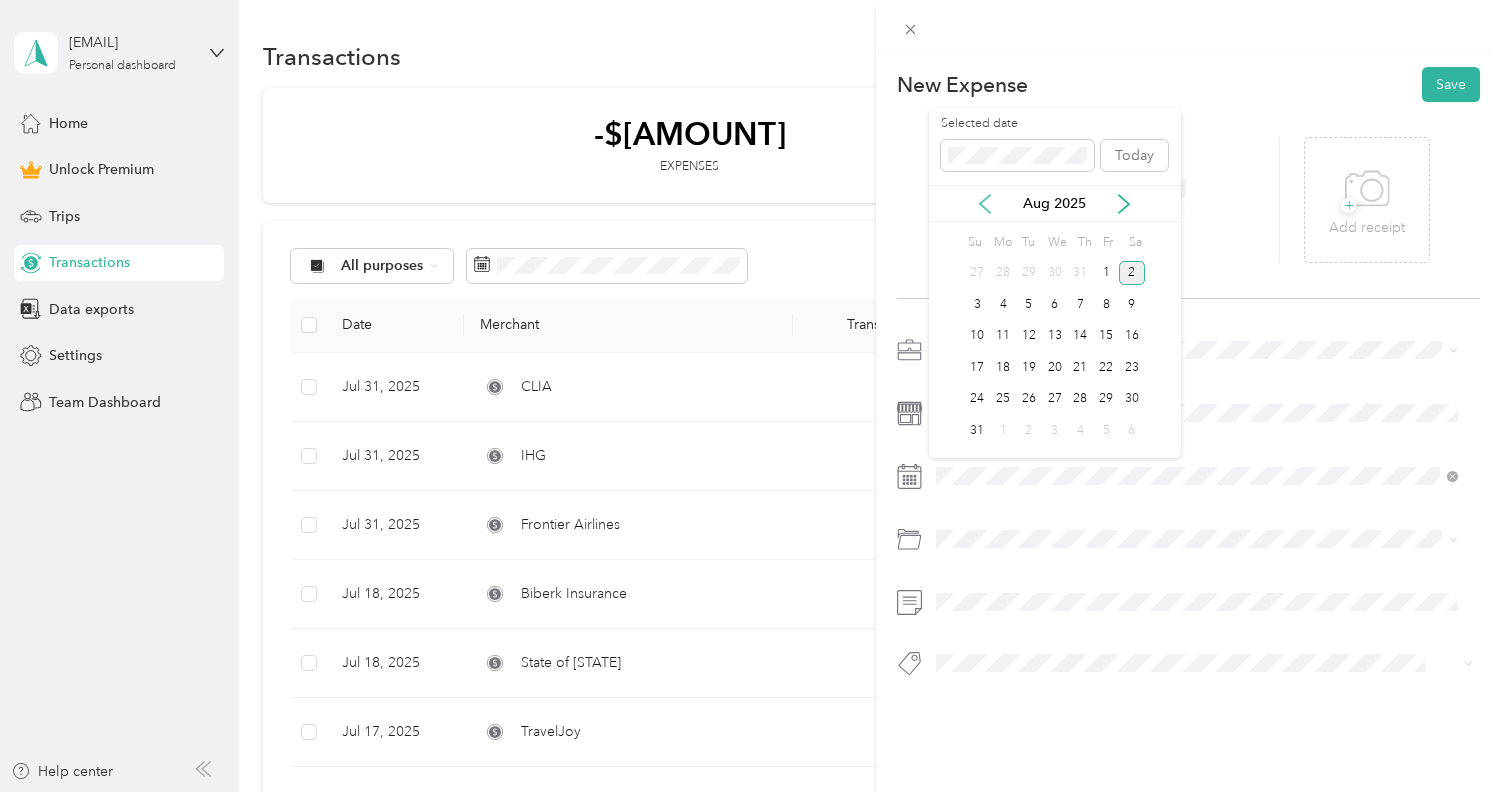click 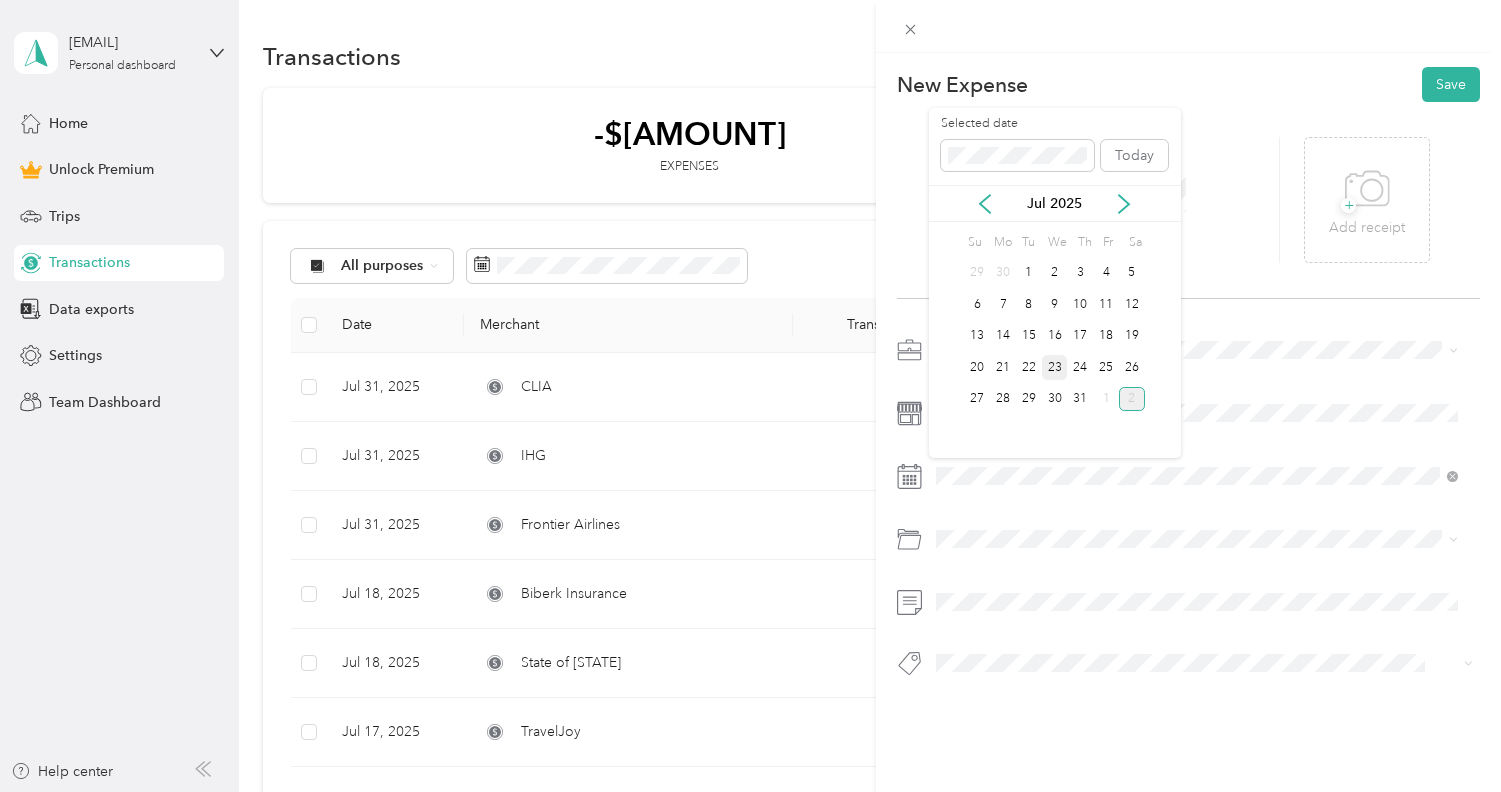click on "23" at bounding box center [1055, 367] 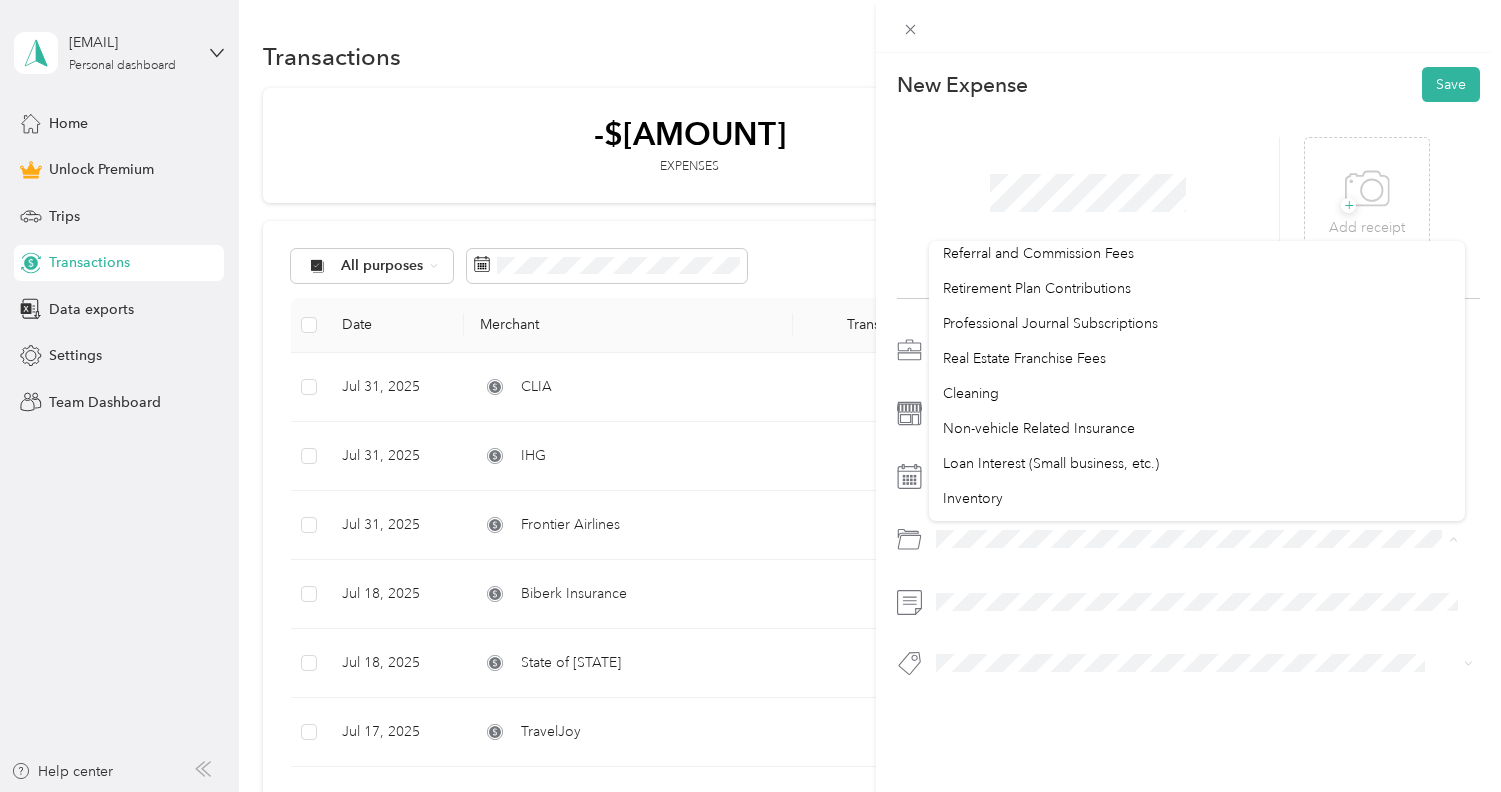 scroll, scrollTop: 1060, scrollLeft: 0, axis: vertical 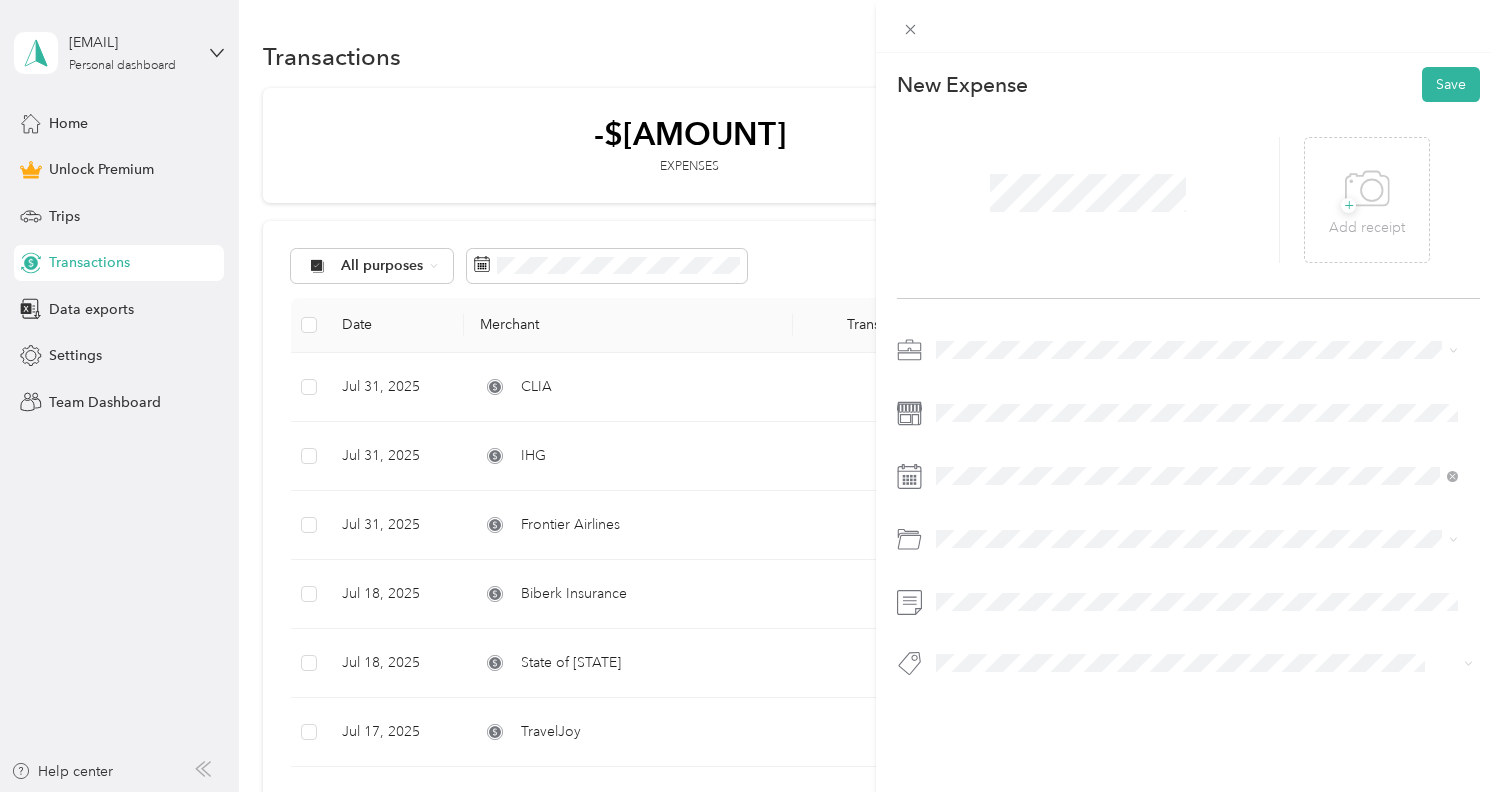 click on "Other Business Expenses" at bounding box center (1022, 468) 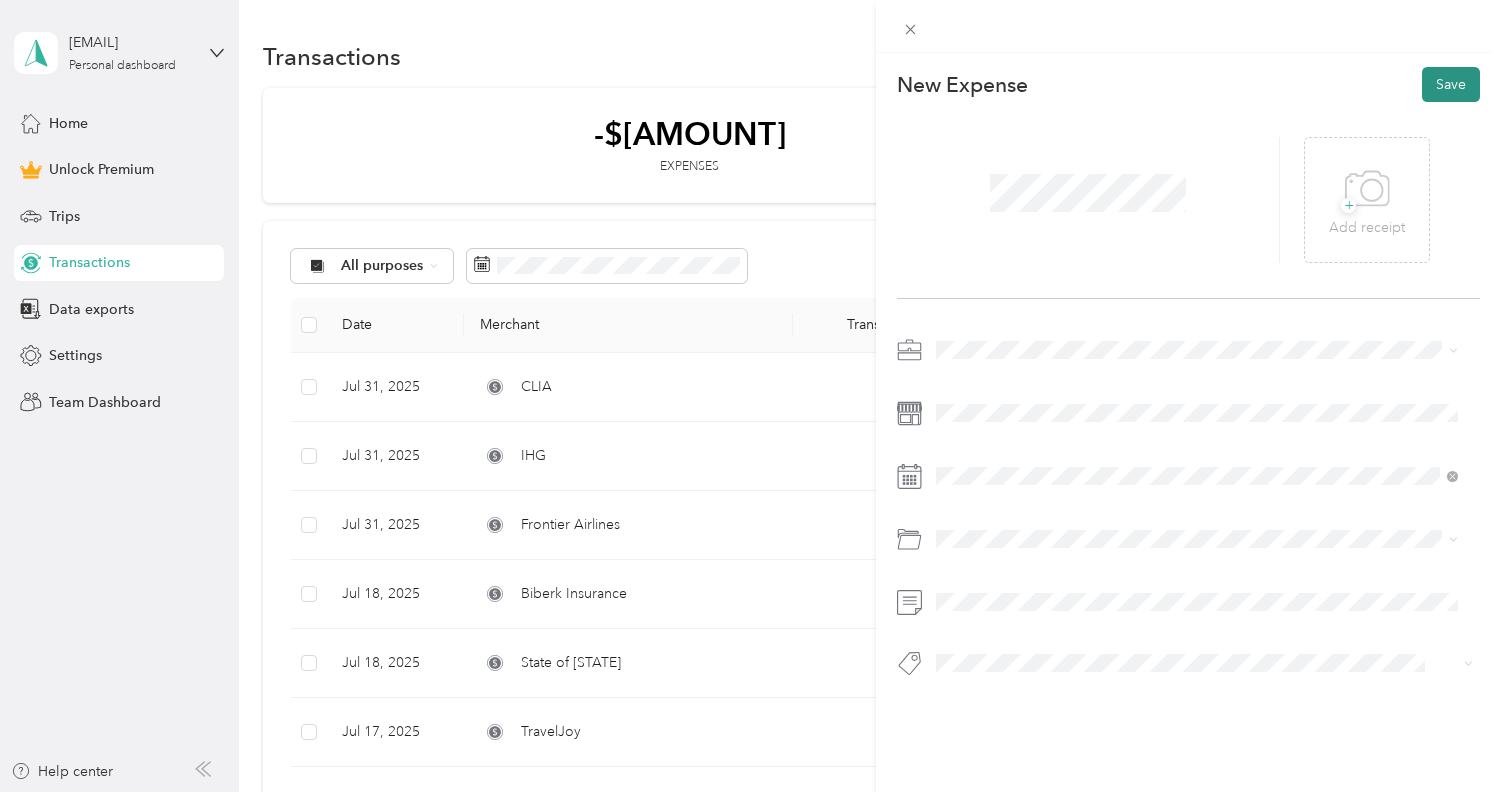 click on "Save" at bounding box center [1451, 84] 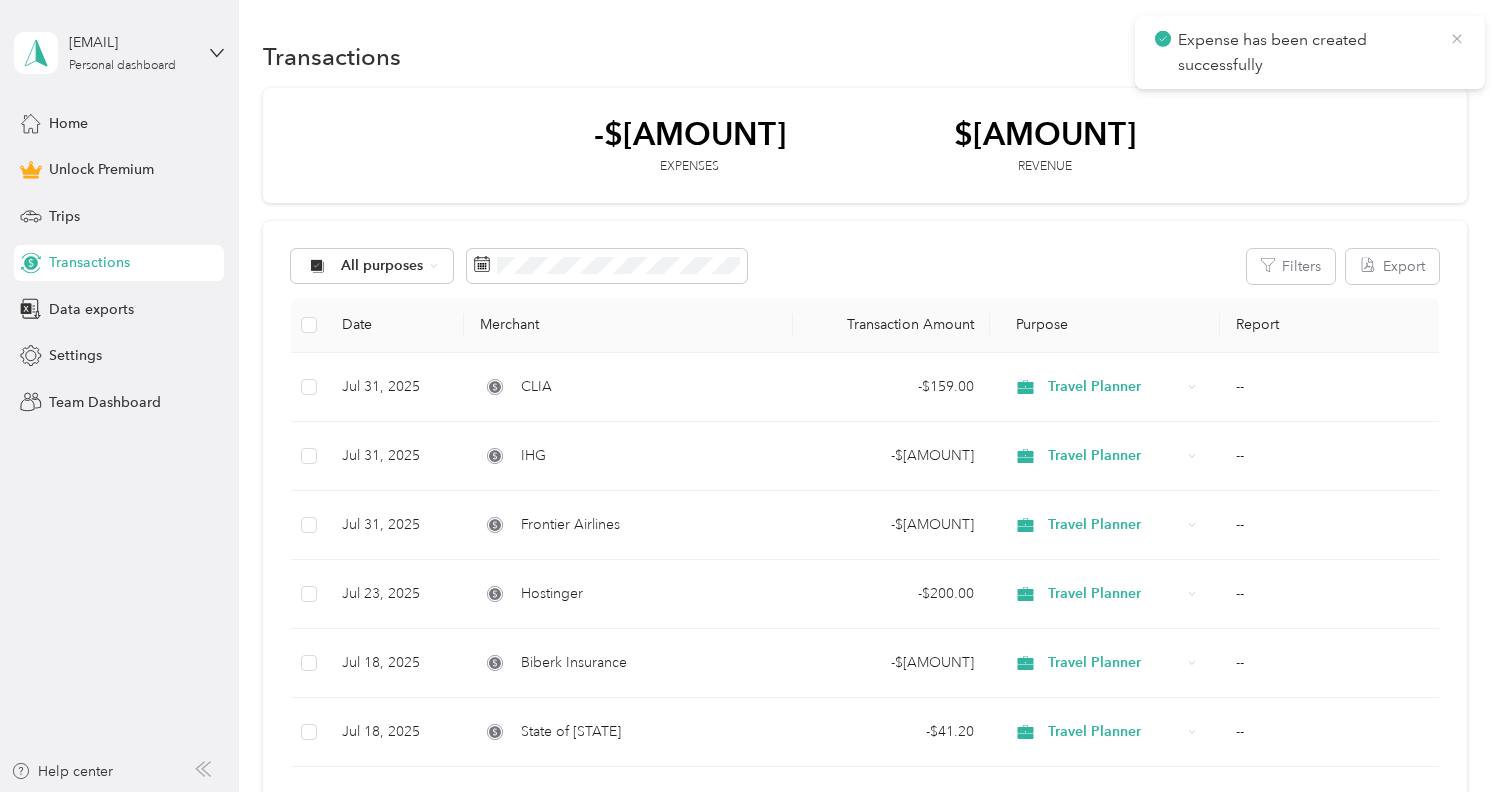 click 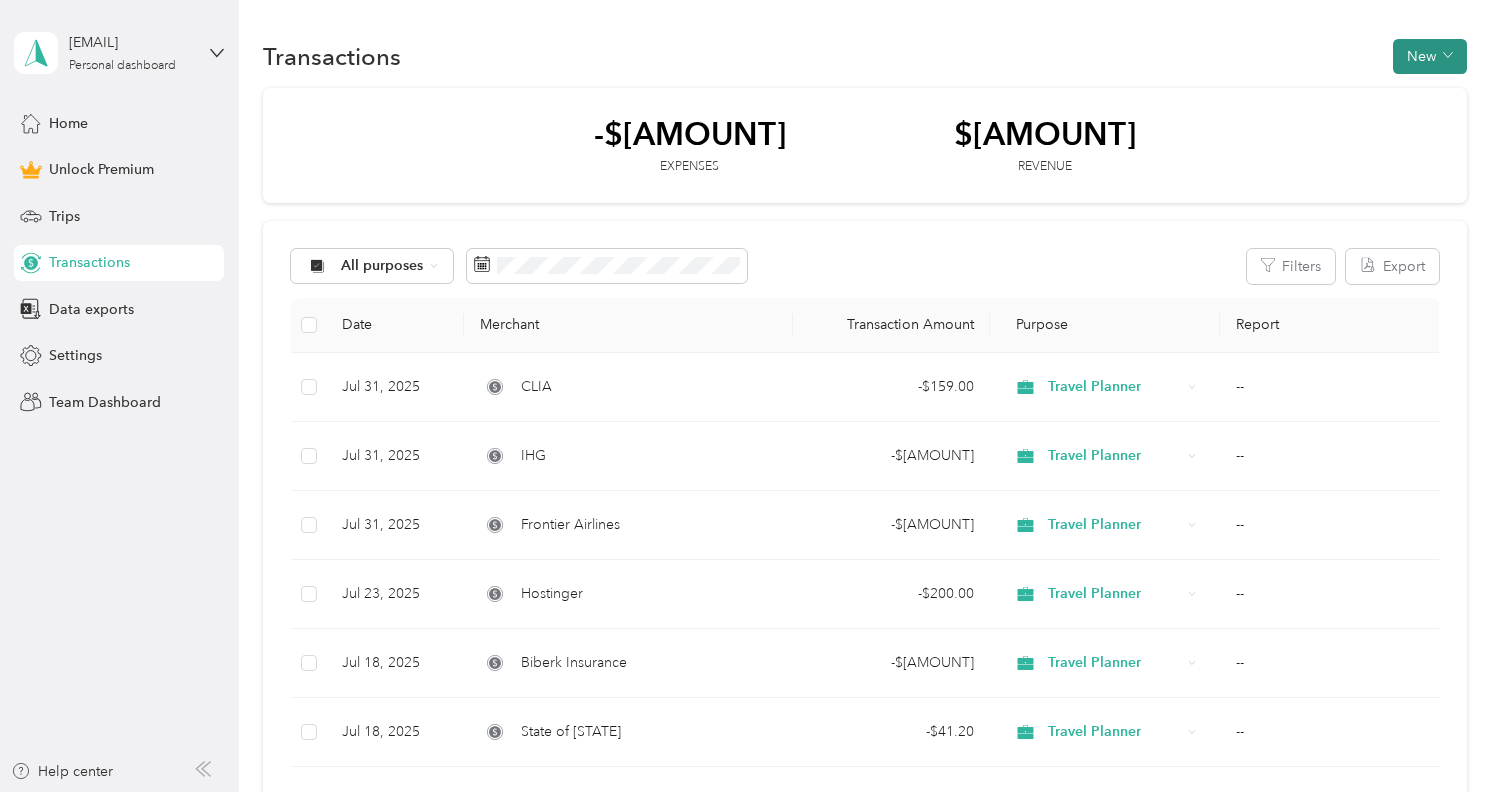 click on "New" at bounding box center [1430, 56] 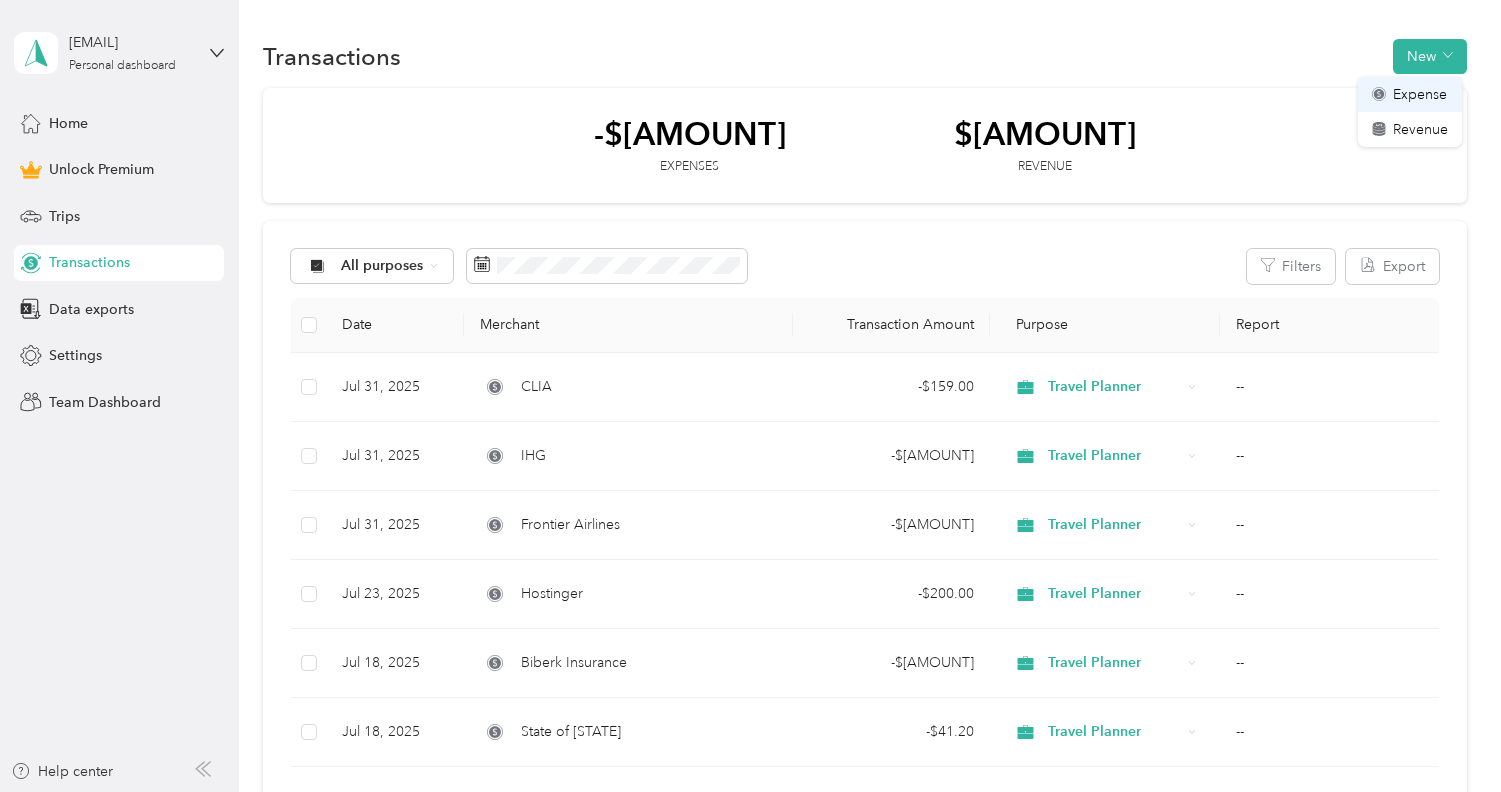 click on "Expense" at bounding box center [1420, 94] 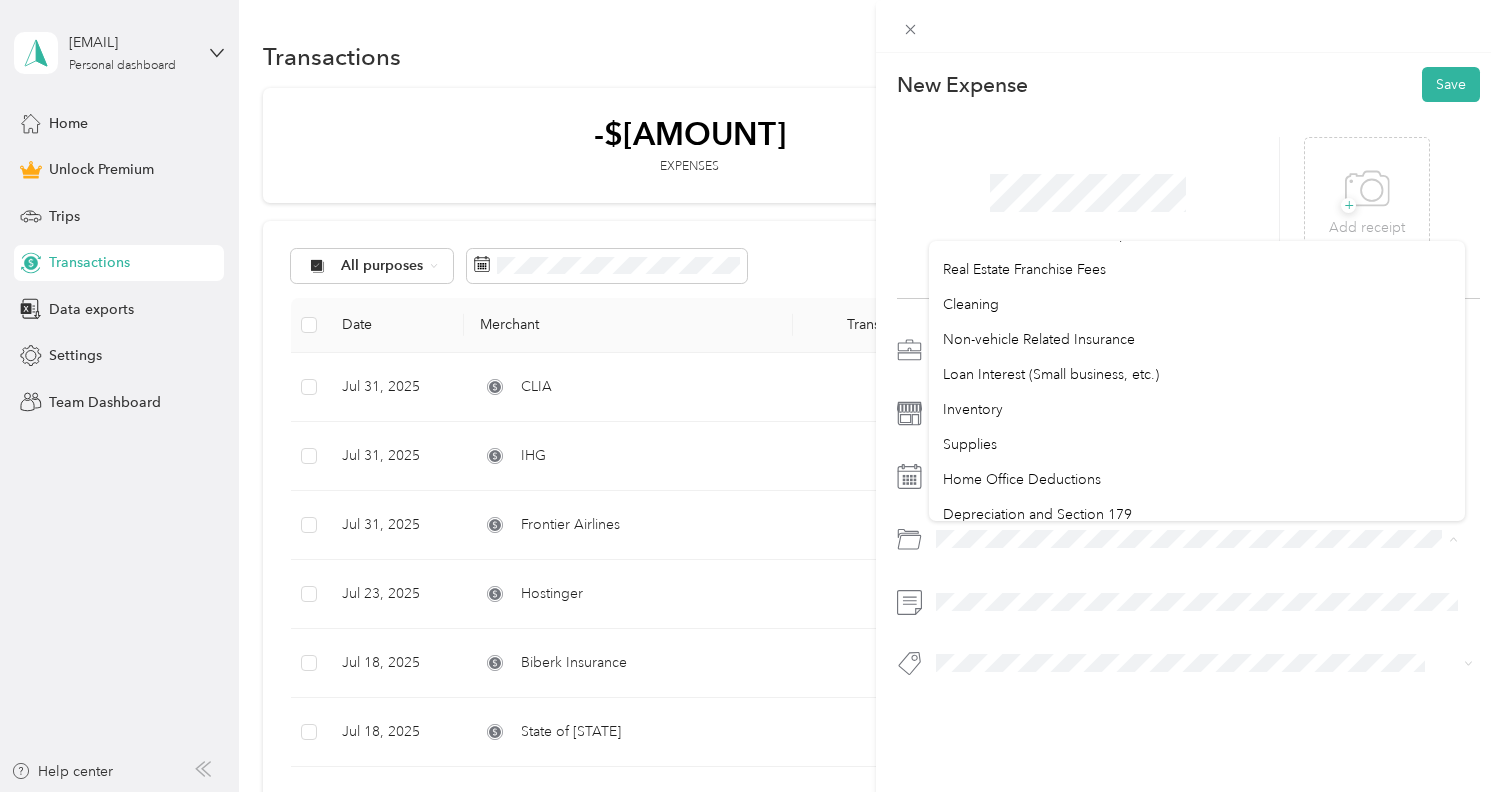 scroll, scrollTop: 1060, scrollLeft: 0, axis: vertical 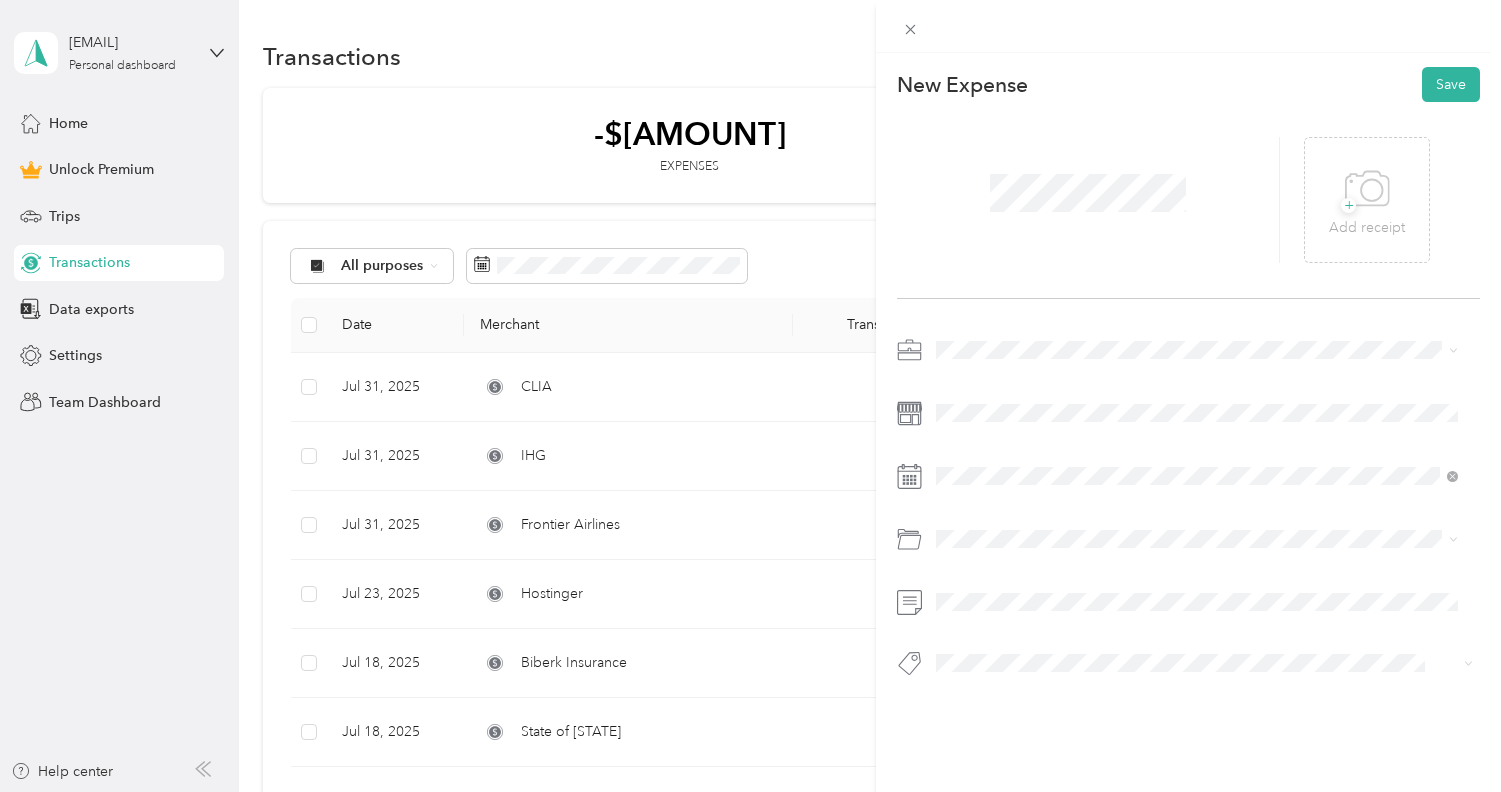 click on "Other Business Expenses" at bounding box center [1022, 468] 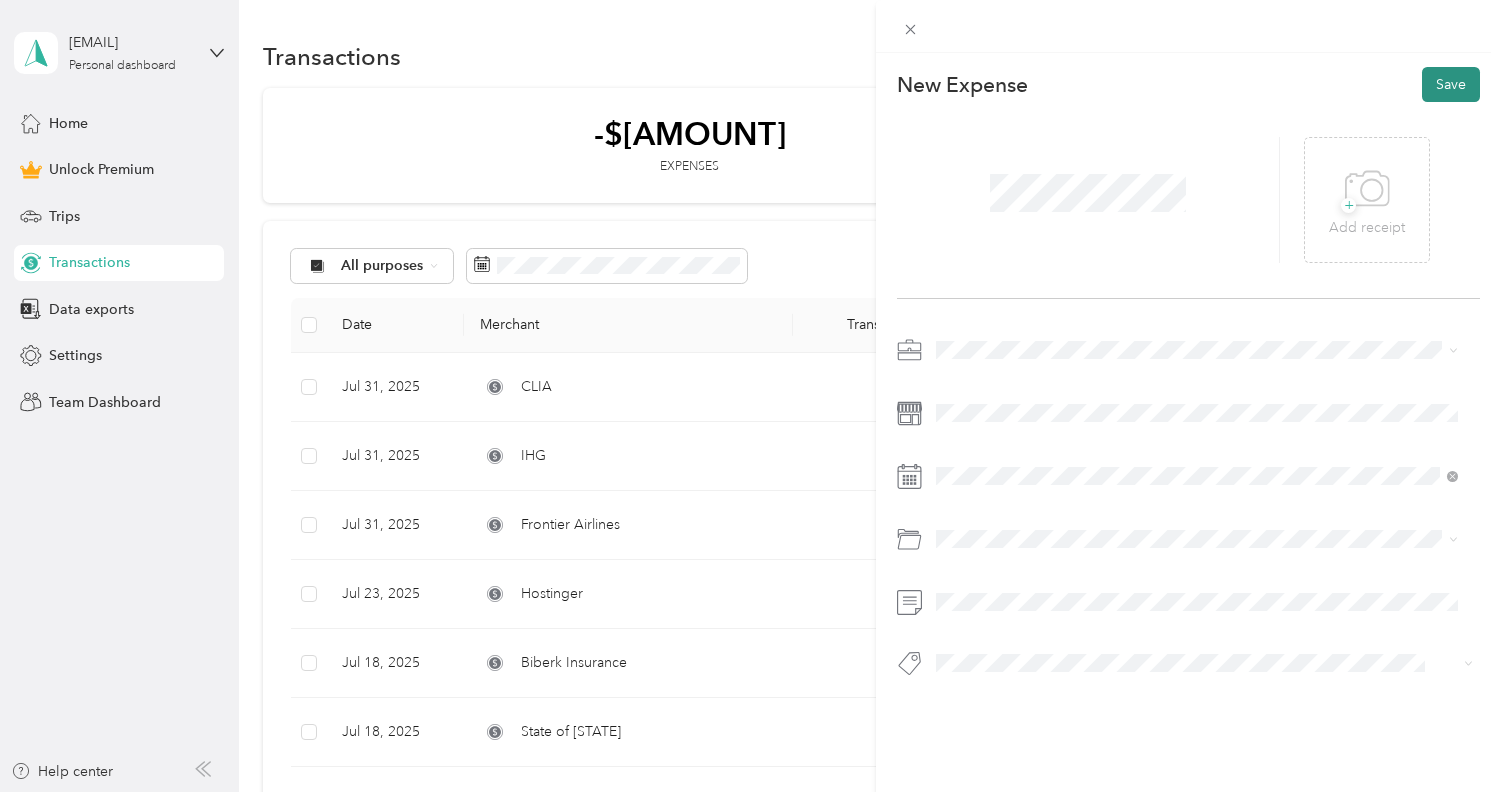 click on "Save" at bounding box center [1451, 84] 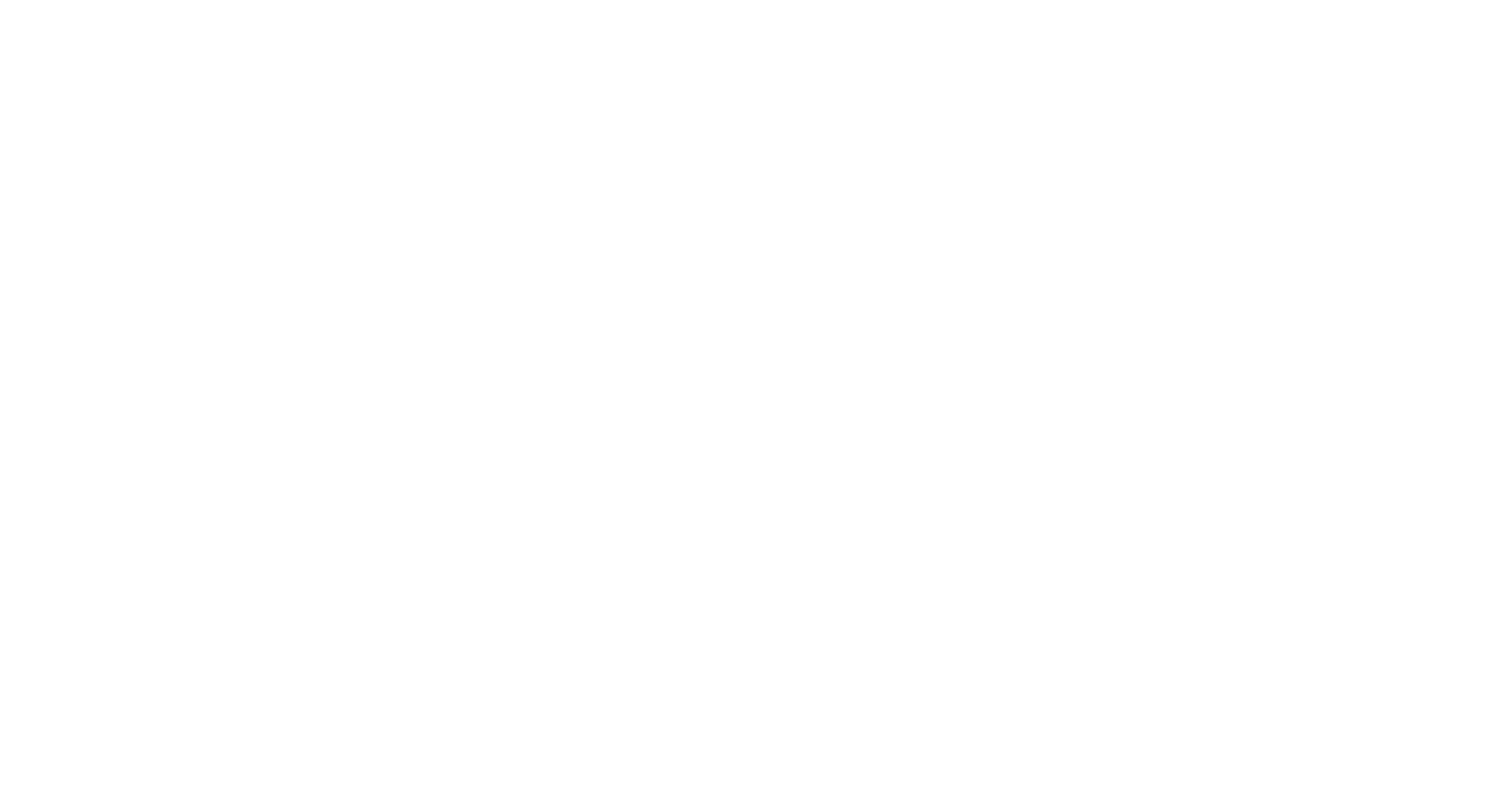 scroll, scrollTop: 0, scrollLeft: 0, axis: both 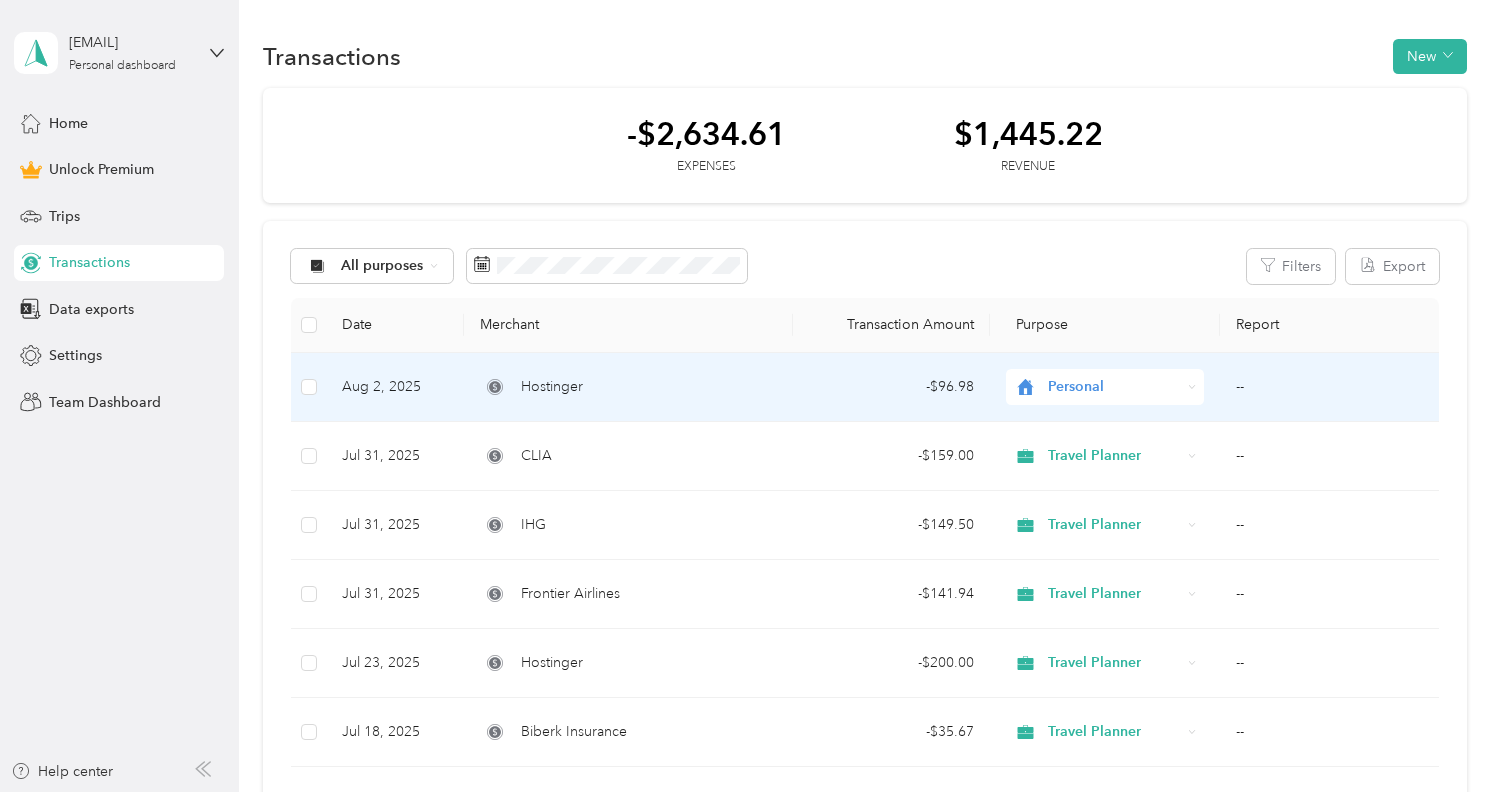 click on "Personal" at bounding box center [1114, 387] 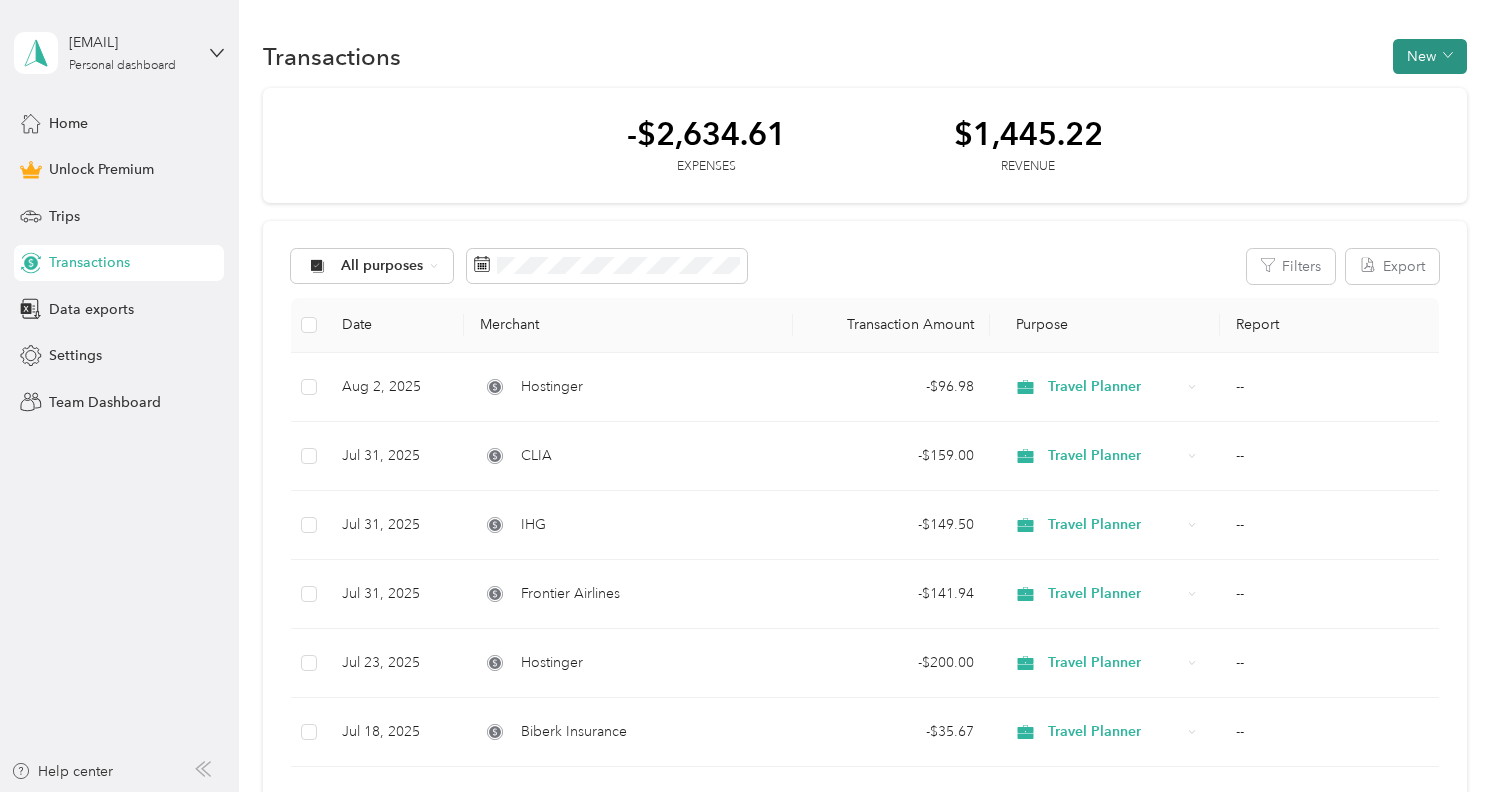 click on "New" at bounding box center [1430, 56] 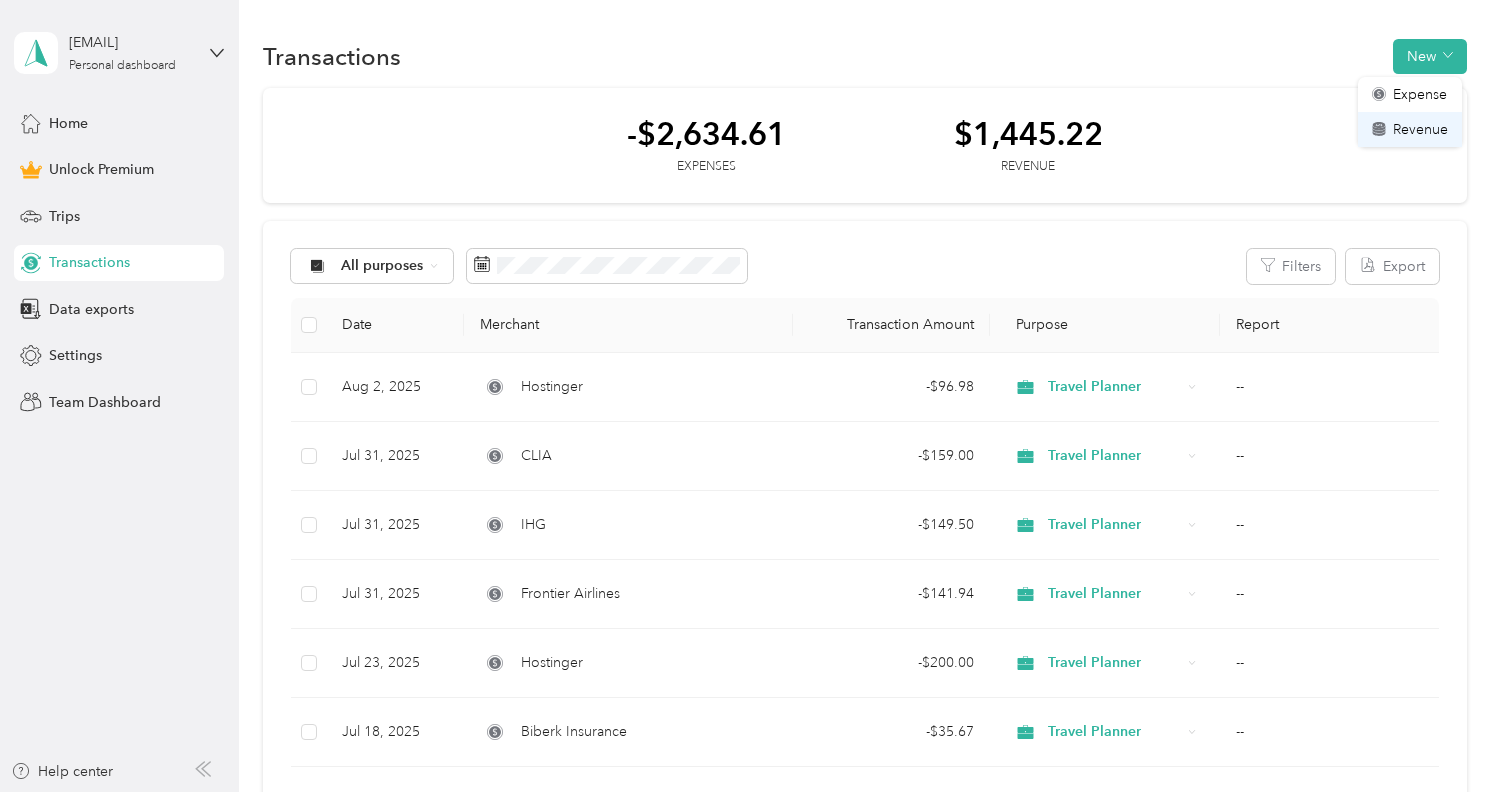 click on "Revenue" at bounding box center [1420, 129] 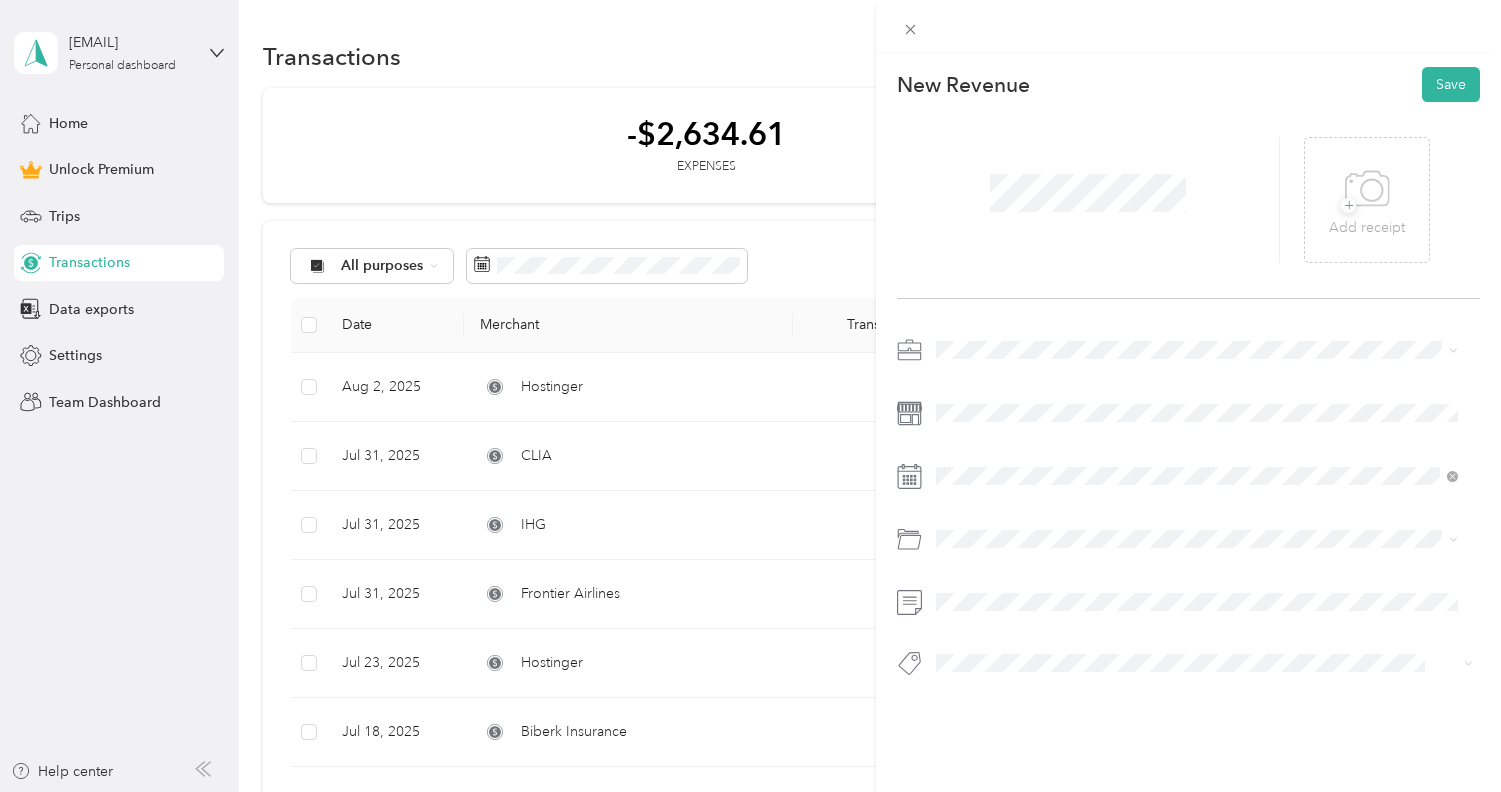 click on "Travel Planner" at bounding box center [987, 454] 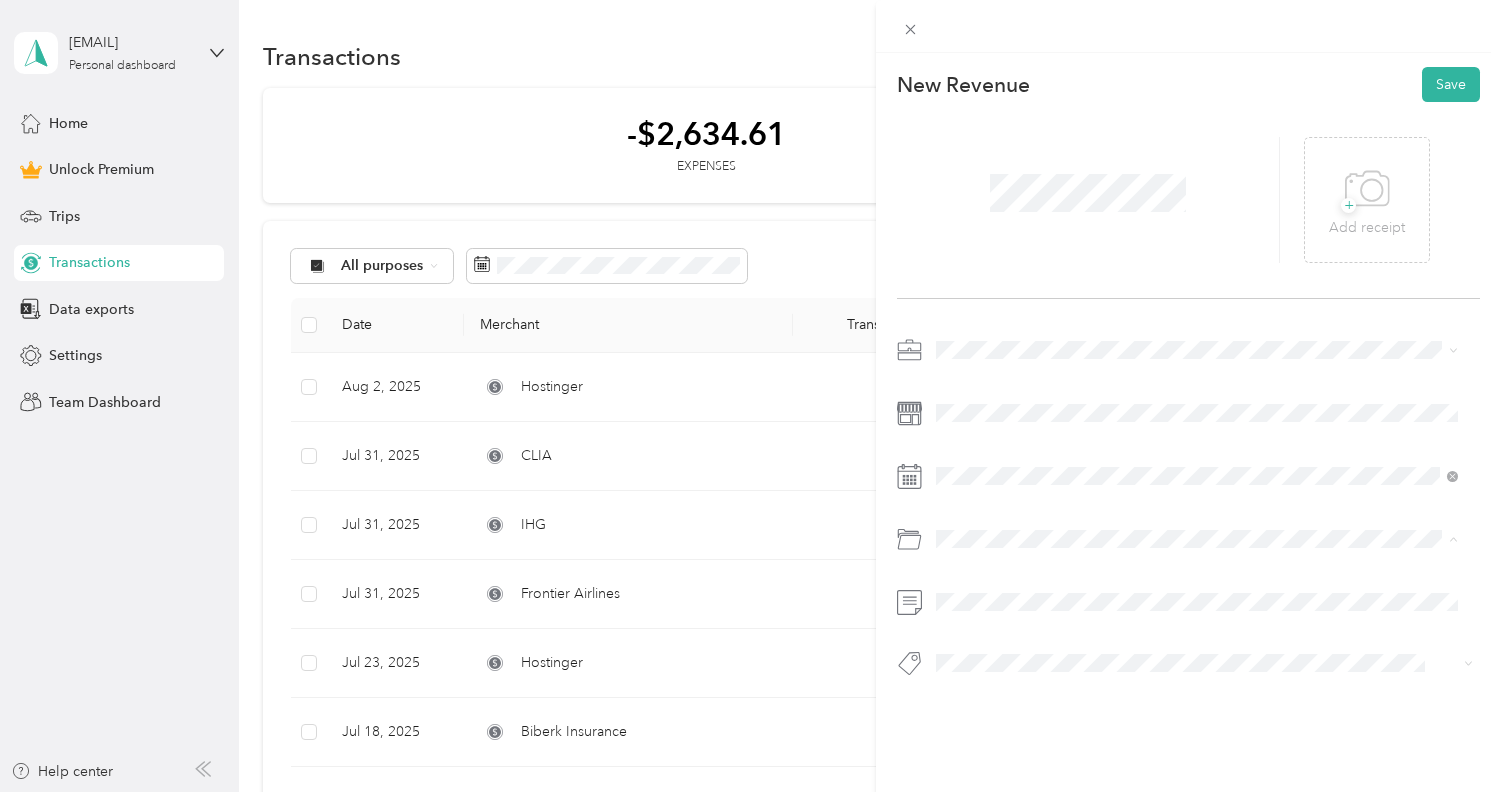 click on "New Revenue  Save + Add receipt" at bounding box center (1188, 407) 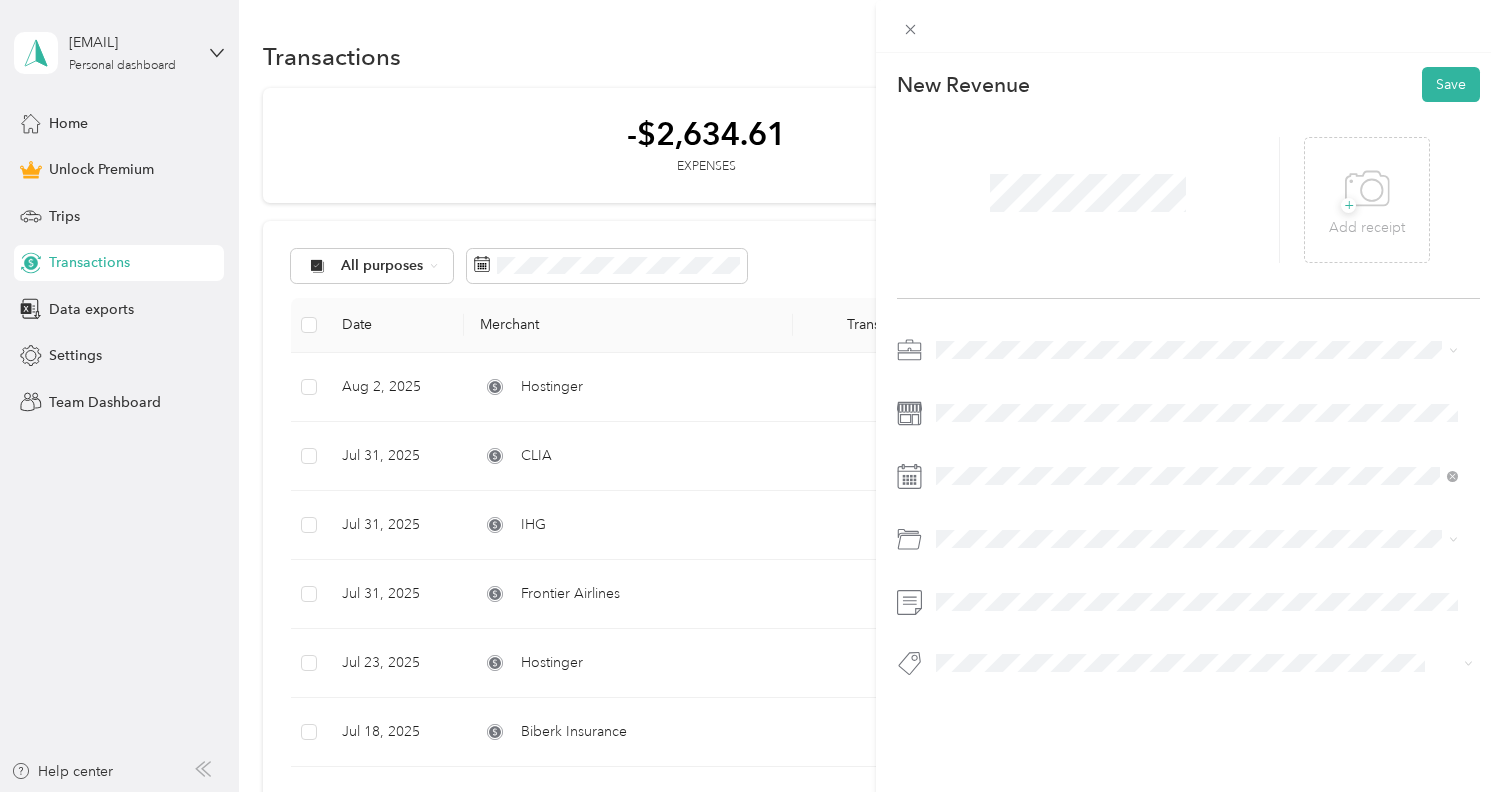 click at bounding box center (1188, 512) 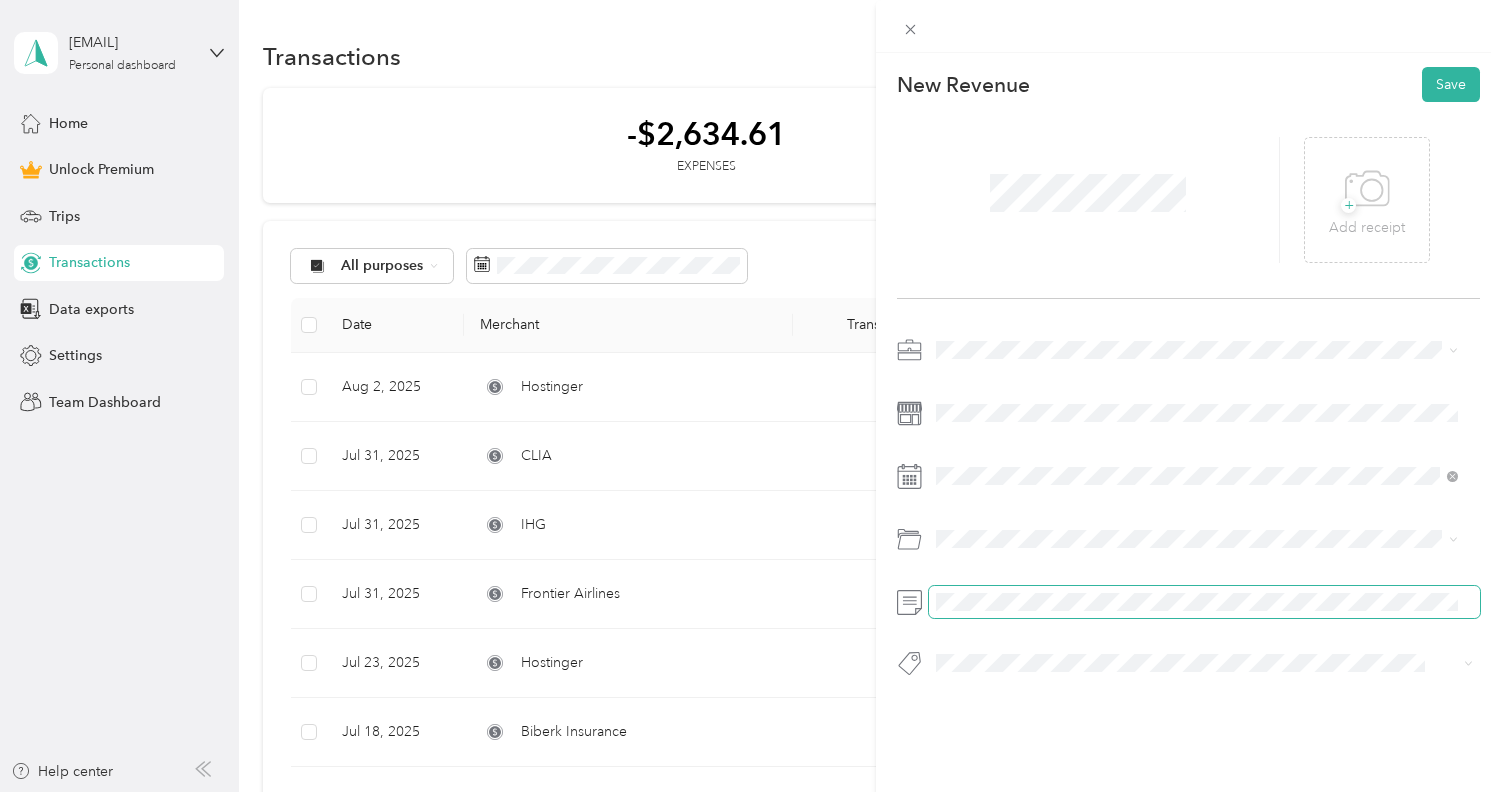 click at bounding box center (1204, 602) 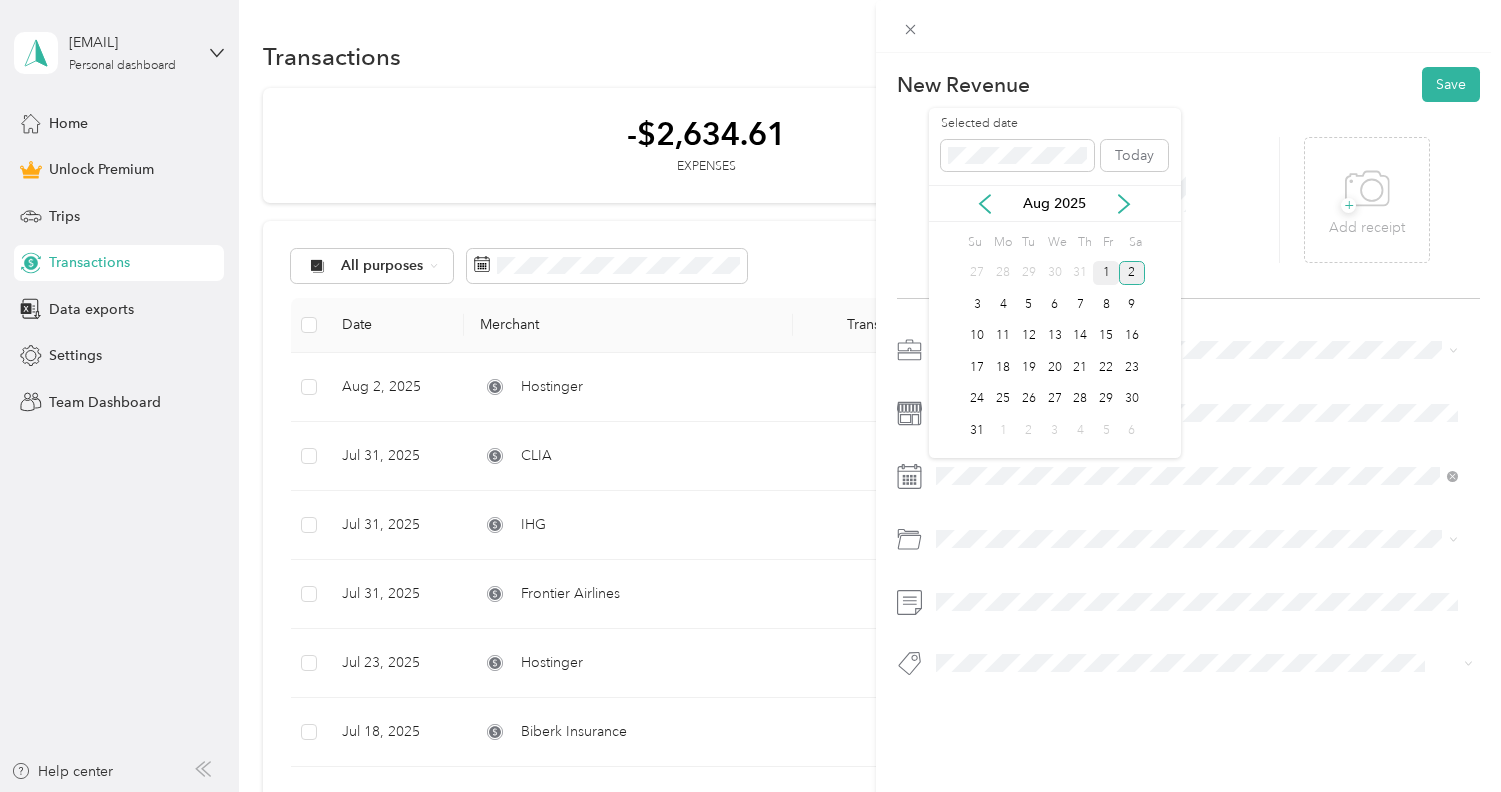 click on "1" at bounding box center [1106, 273] 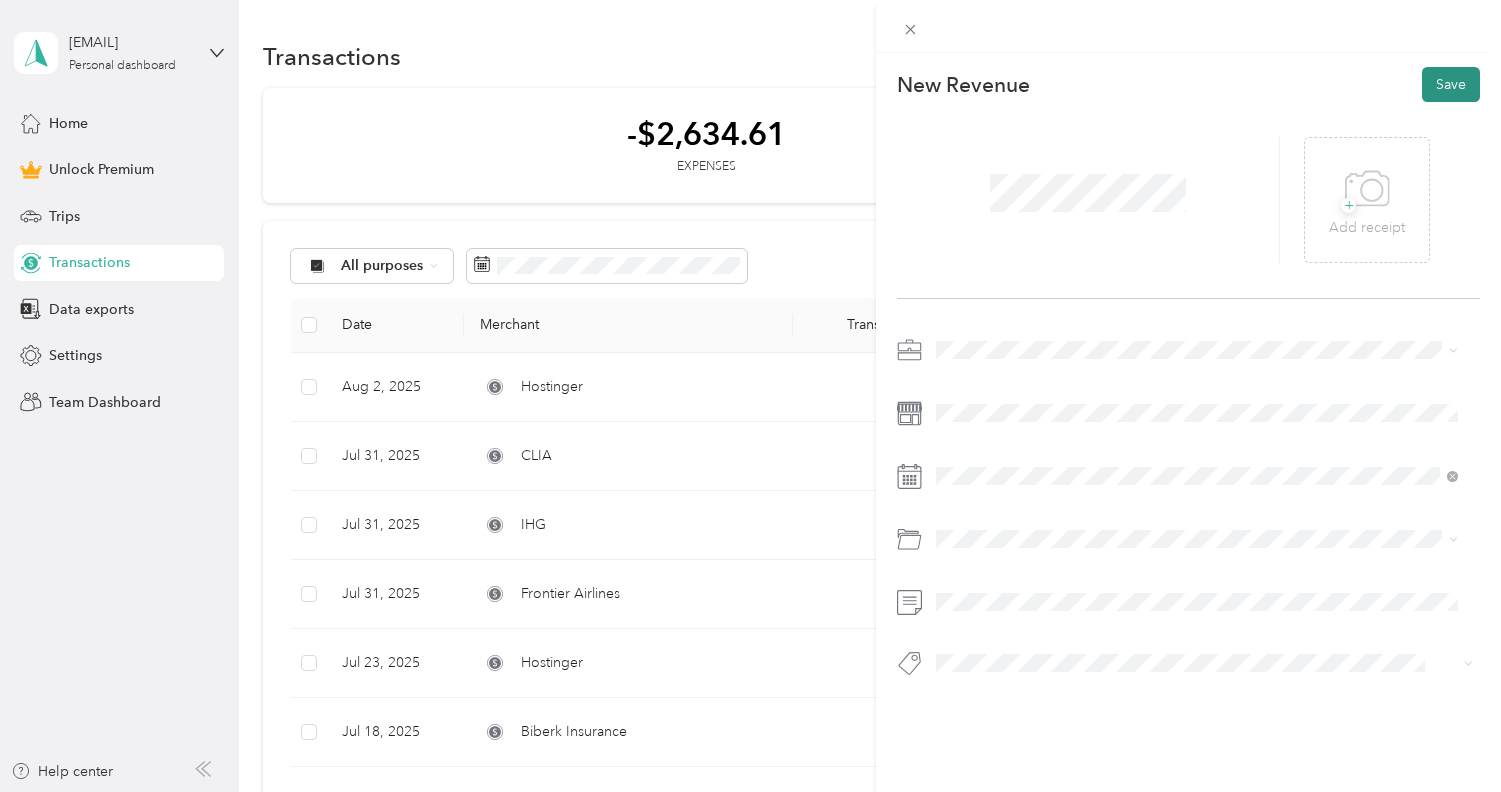 click on "Save" at bounding box center [1451, 84] 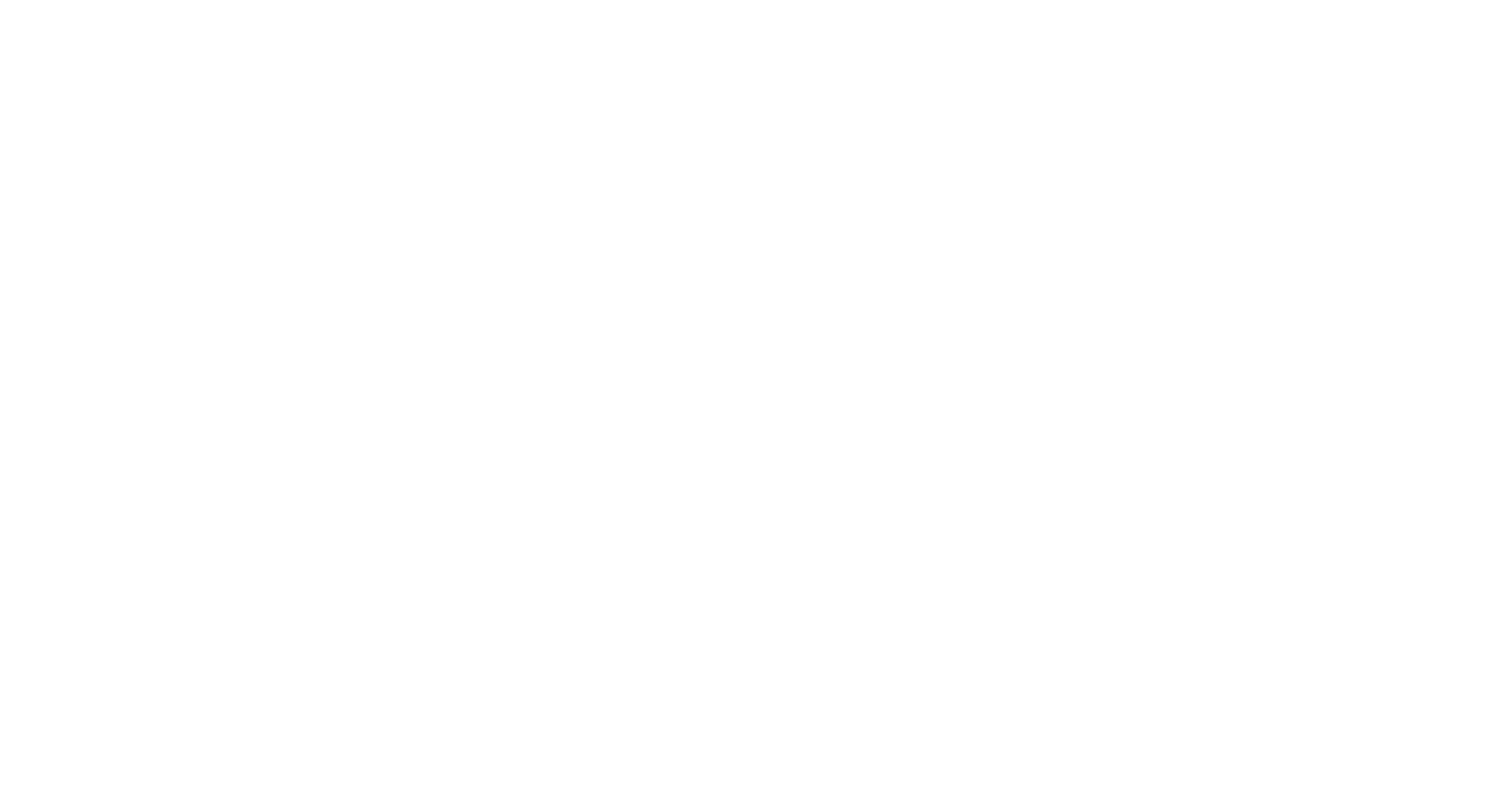 scroll, scrollTop: 0, scrollLeft: 0, axis: both 